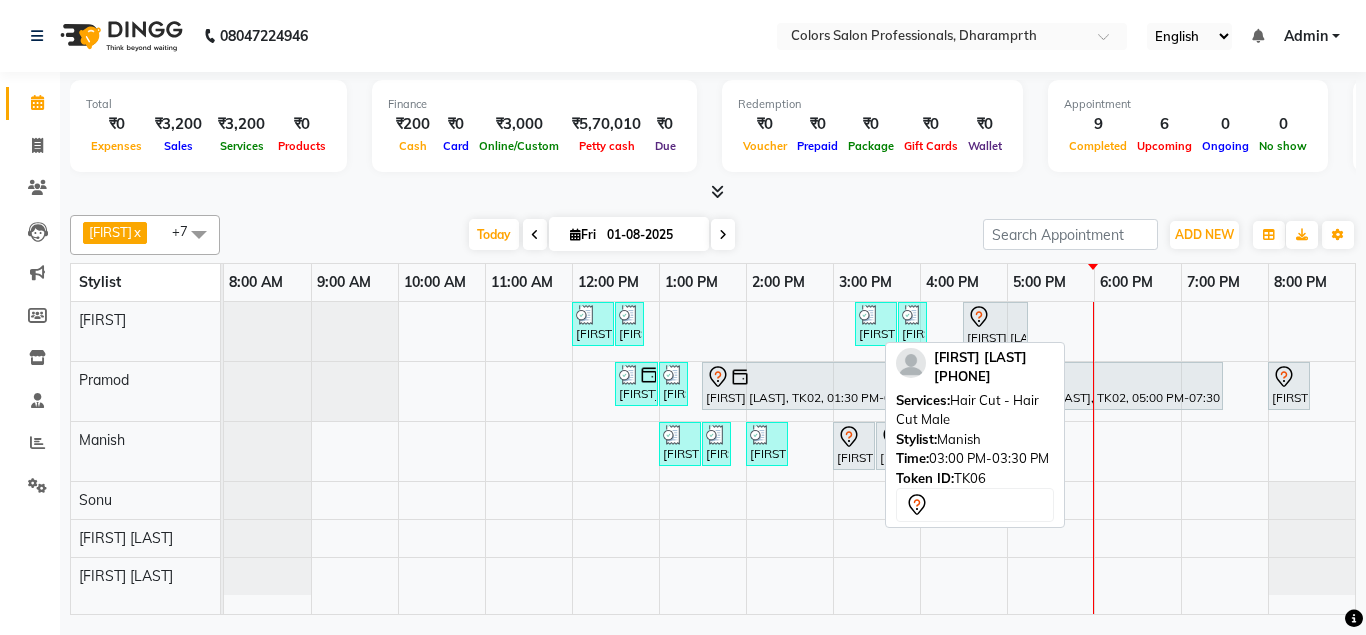 scroll, scrollTop: 0, scrollLeft: 0, axis: both 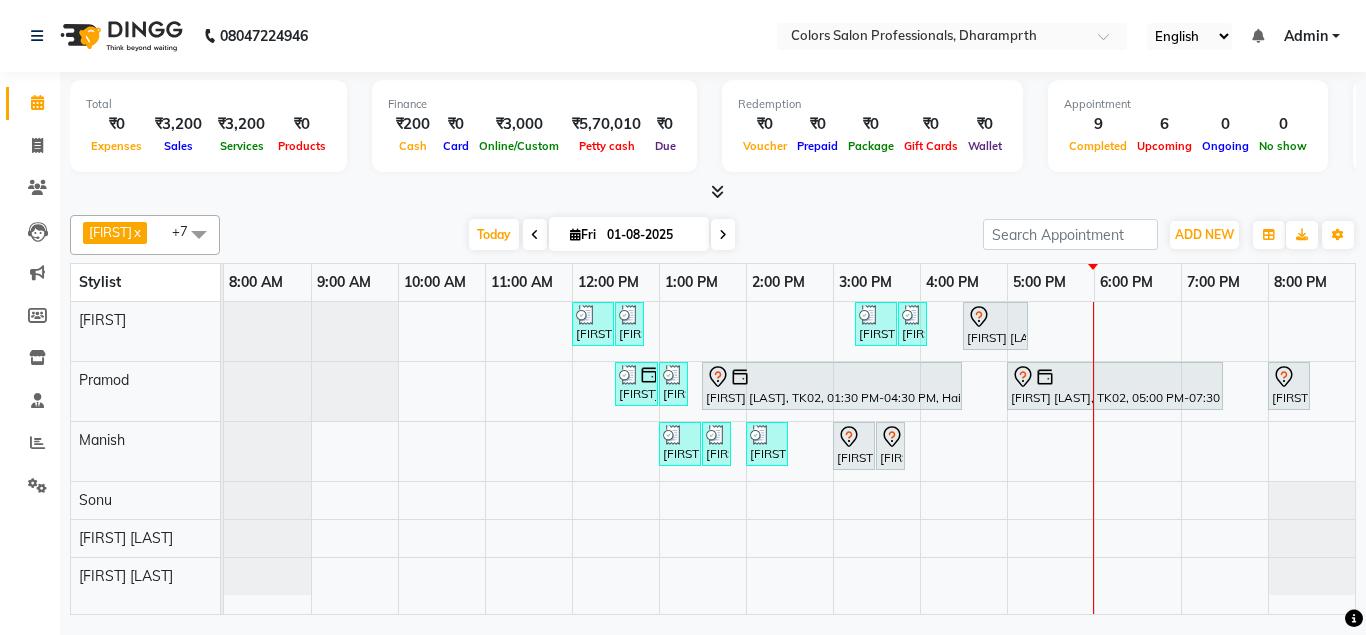 click on "[FIRST] [LAST], TK05, 12:00 PM-12:30 PM, Hair Cut - Hair Cut Male     [FIRST] [LAST], TK05, 12:30 PM-12:45 PM, Beard Slyting     [FIRST] [LAST], TK10, 03:15 PM-03:45 PM, Hair Cut - Hair Cut Male     [FIRST] [LAST], TK10, 03:45 PM-04:00 PM, Beard Slyting             [FIRST] [LAST], TK01, 04:30 PM-05:15 PM, Hair Coloring - Touch up female (INOVA)     [FIRST] [LAST], TK04, 12:30 PM-01:00 PM, Hair Cut - Hair Cut Male     [FIRST] [LAST], TK09, 01:00 PM-01:15 PM, Beard Slyting             [FIRST] [LAST], TK02, 01:30 PM-04:30 PM, Hair Treatment - Botox (Copacabana)             [FIRST] [LAST], TK02, 05:00 PM-07:30 PM, Hair Coloring - Global Color female (INOVA)             [FIRST] [LAST], TK03, 08:00 PM-08:30 PM, Hair Cut - Hair Cut Male     [FIRST] [LAST], TK07, 01:00 PM-01:30 PM, Hair Cut - Hair Cut Male     [FIRST] [LAST], TK07, 01:30 PM-01:45 PM, Beard Slyting     [FIRST] [LAST], TK08, 02:00 PM-02:30 PM, Facial(Basic)             [FIRST] [LAST], TK06, 03:00 PM-03:30 PM, Hair Cut - Hair Cut Male" at bounding box center [789, 458] 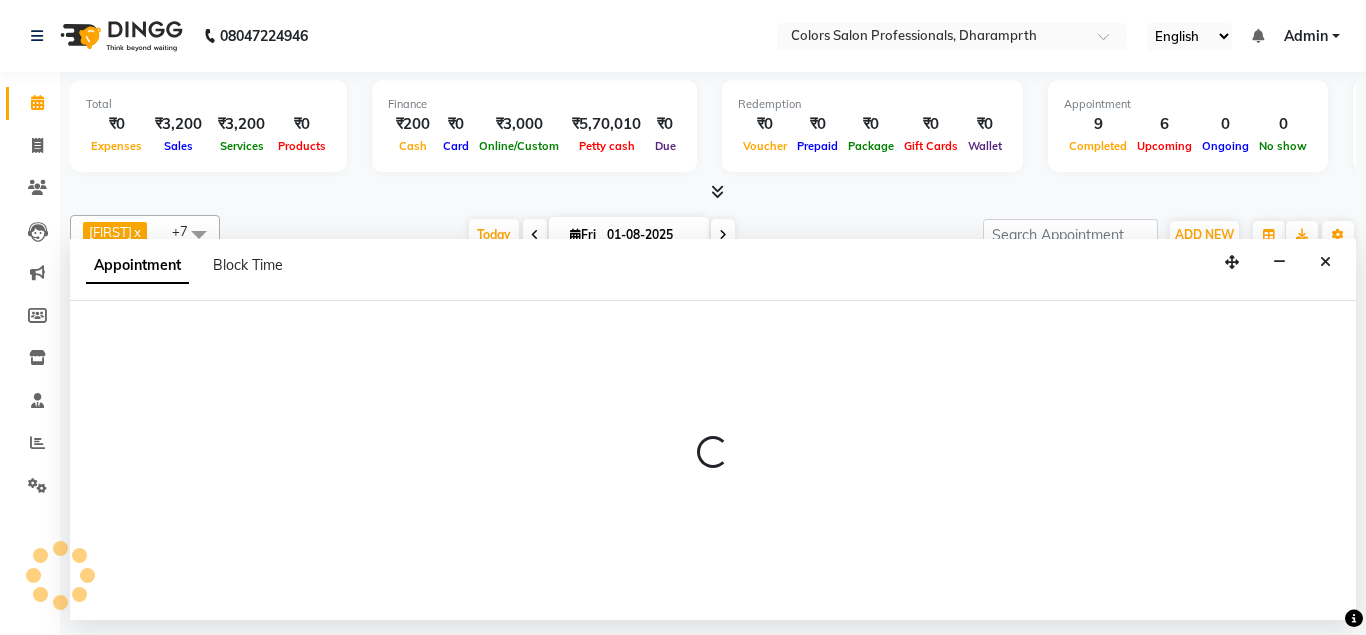 select on "60228" 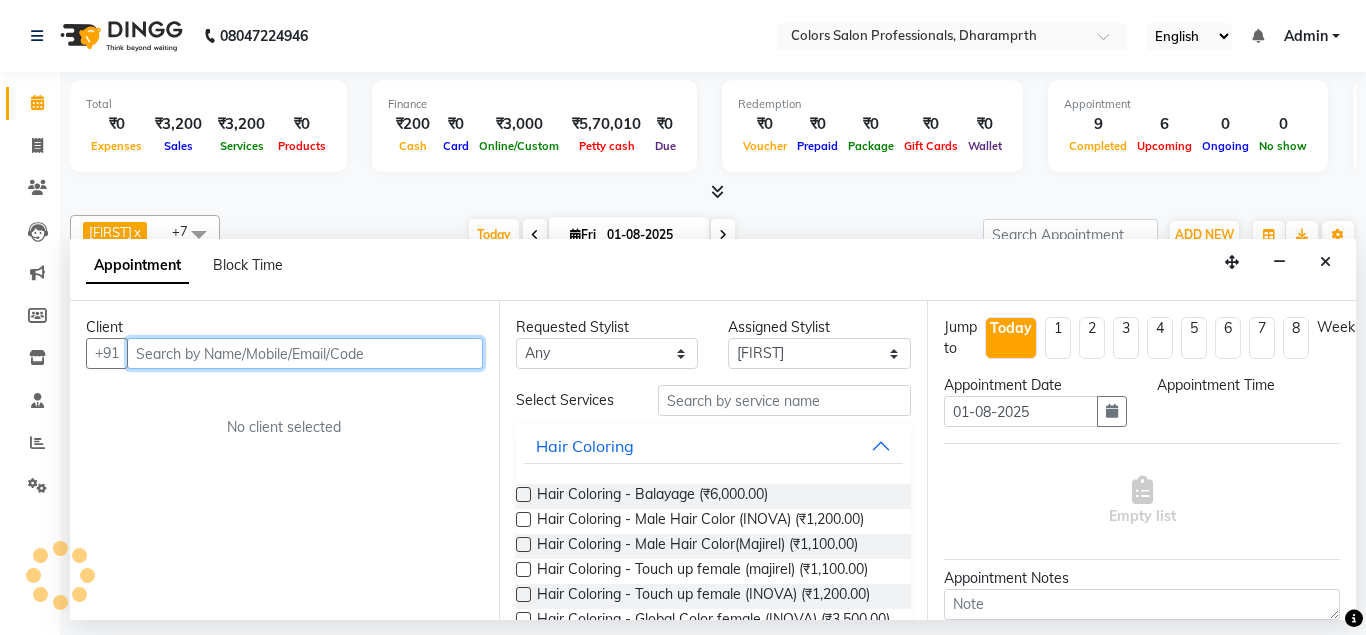select on "1020" 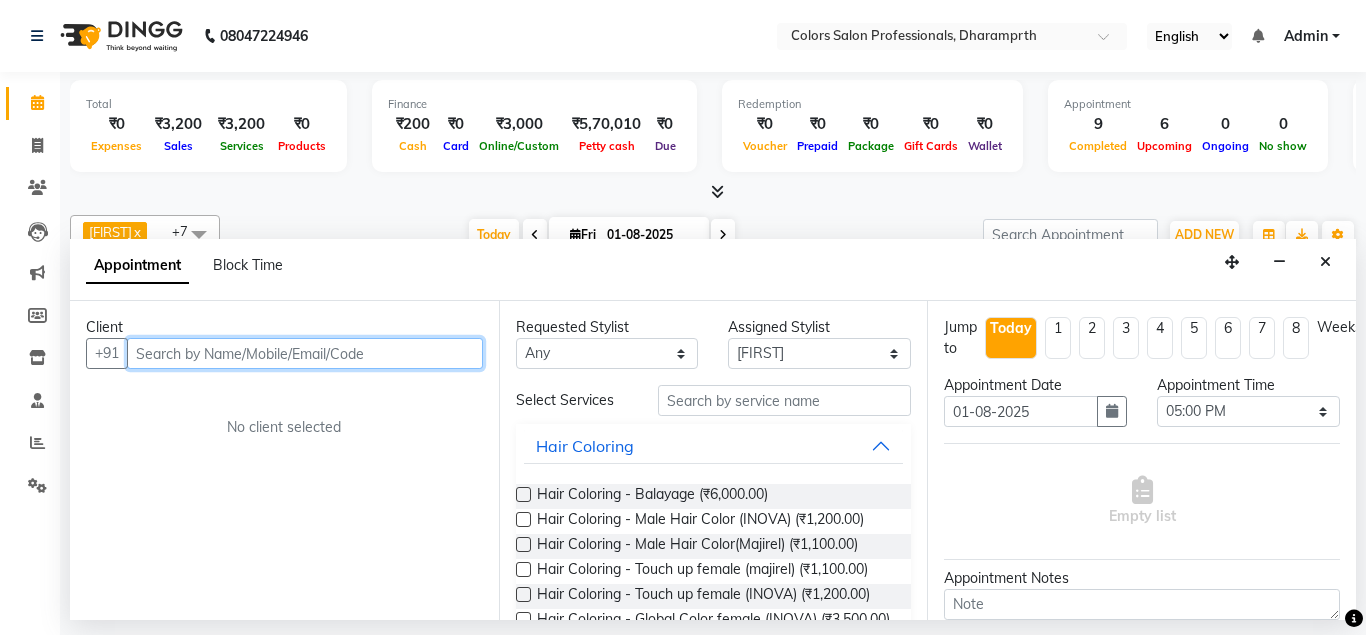 click at bounding box center (305, 353) 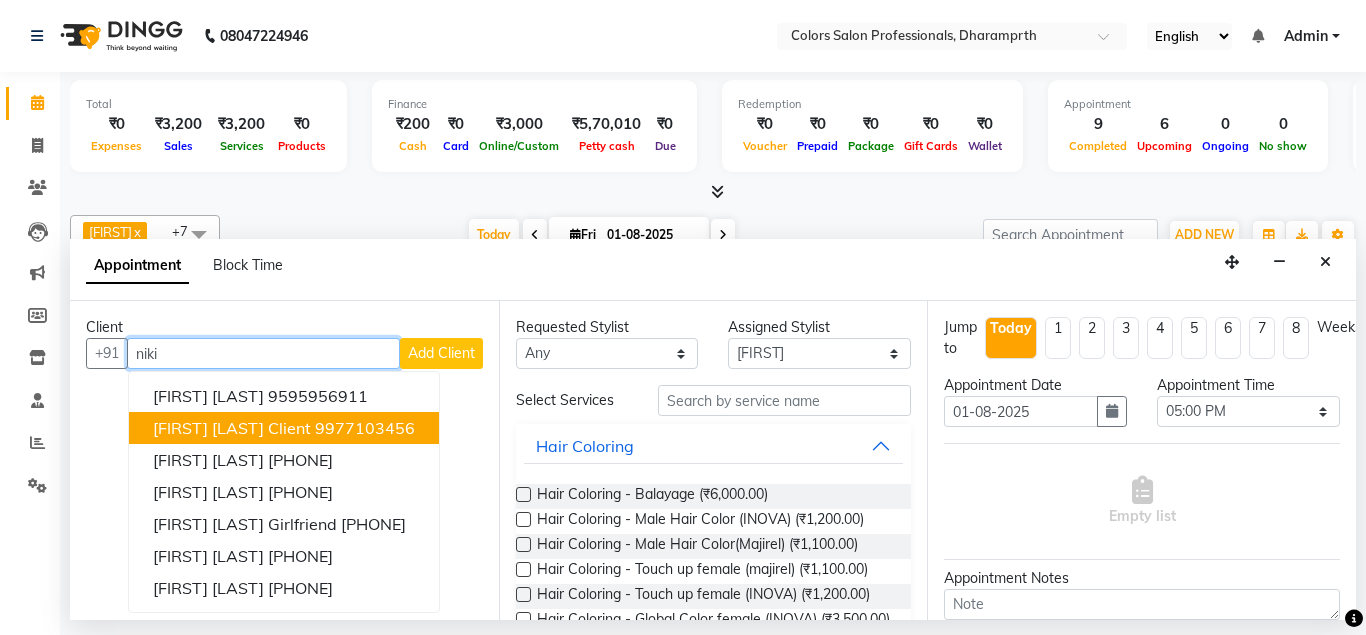 type on "niki" 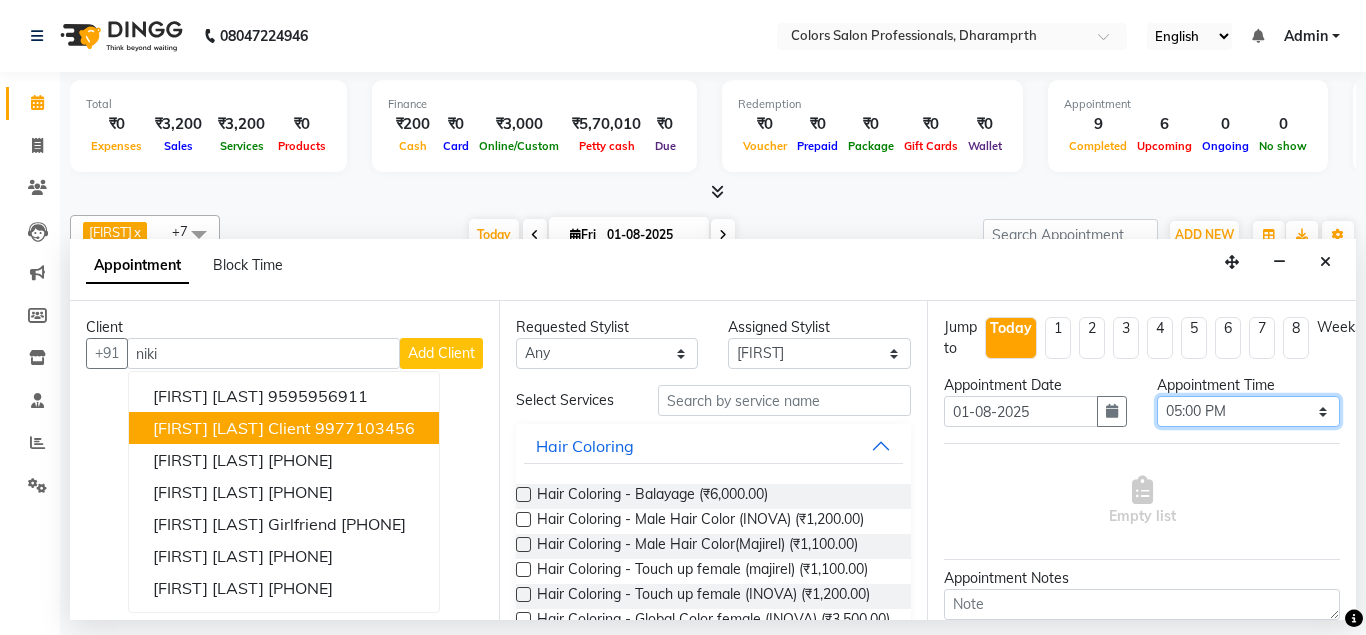 select on "1080" 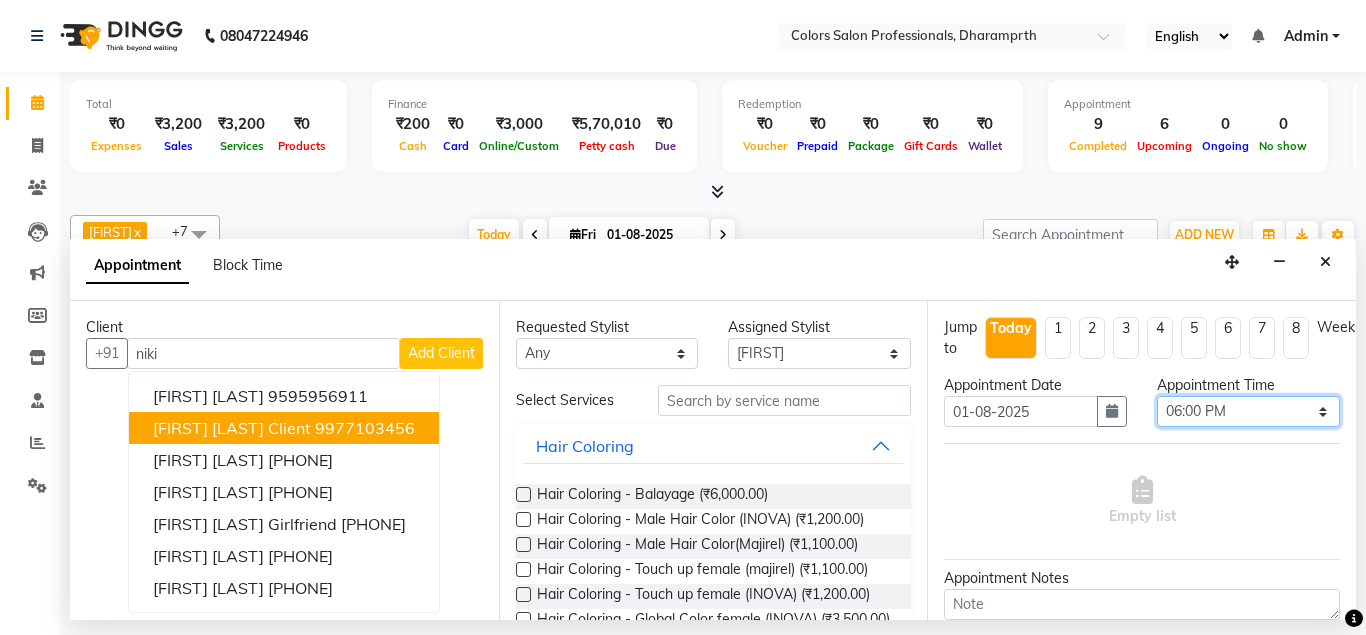 click on "06:00 PM" at bounding box center [0, 0] 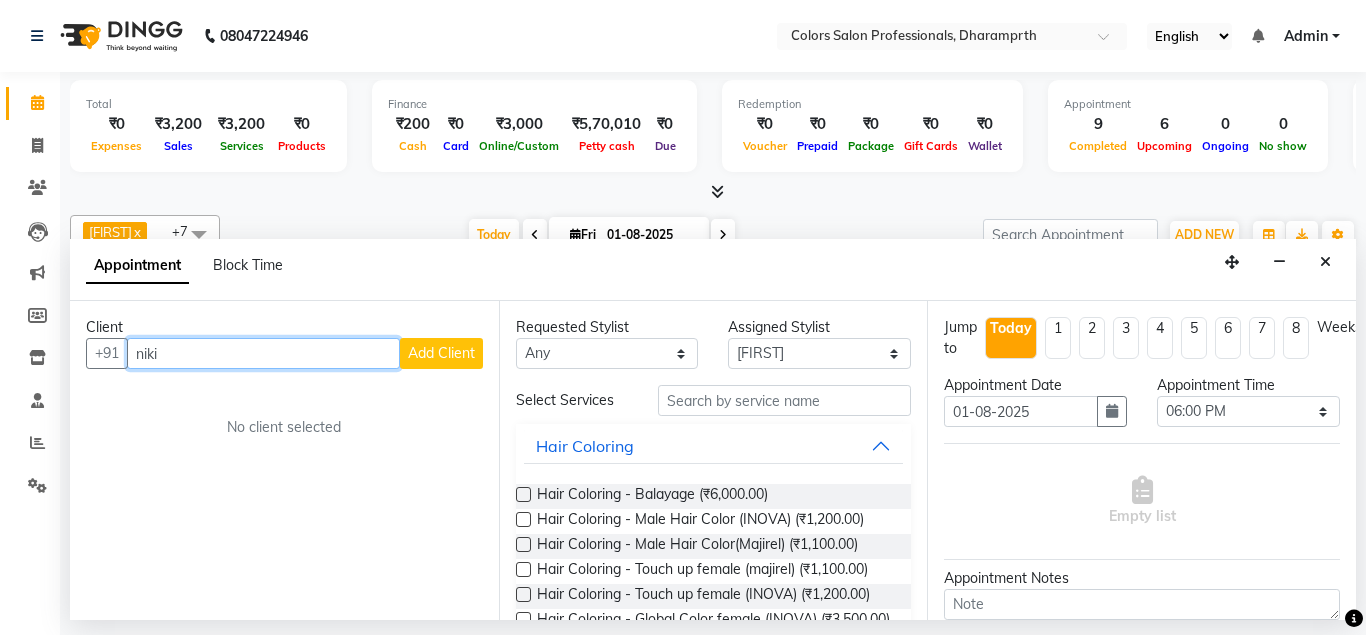 click on "niki" at bounding box center [263, 353] 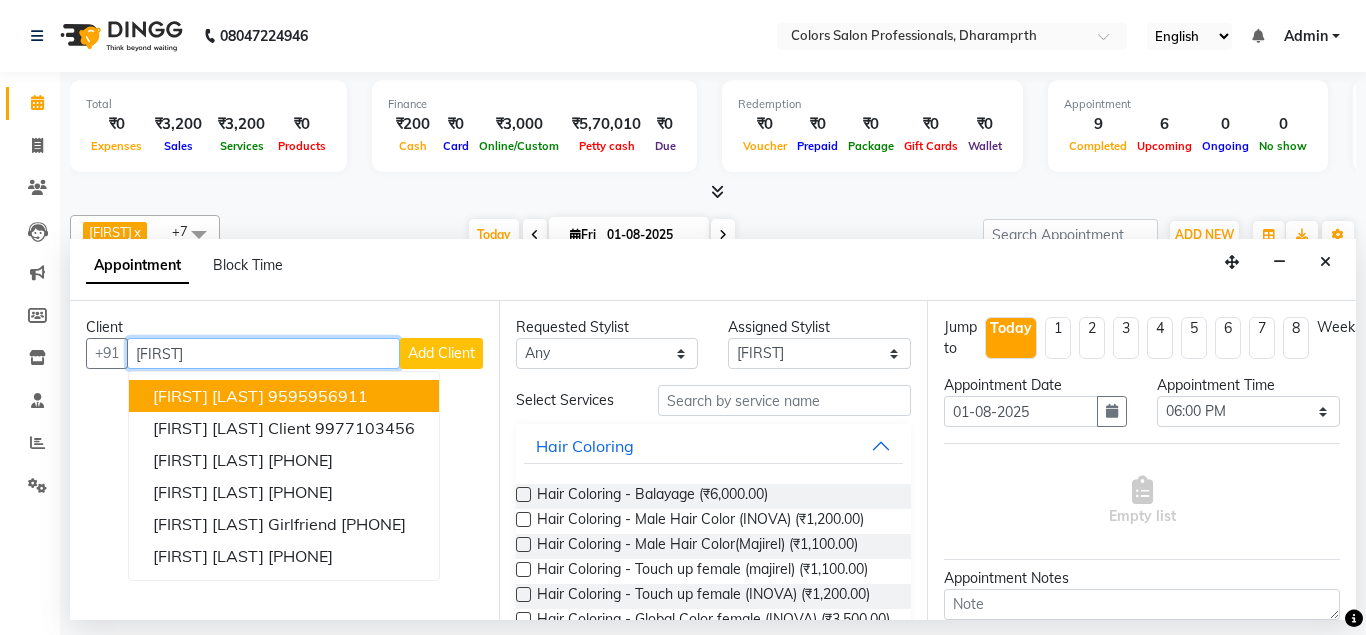 click on "[FIRST] [LAST]" at bounding box center (208, 396) 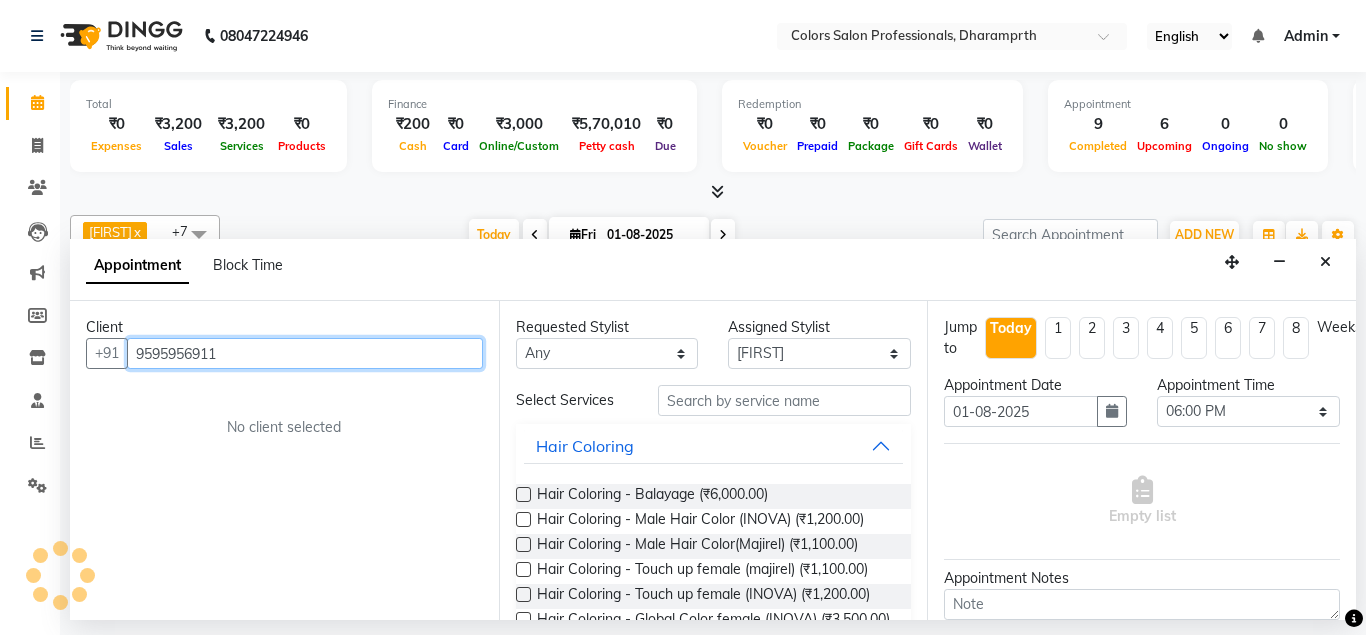 type on "9595956911" 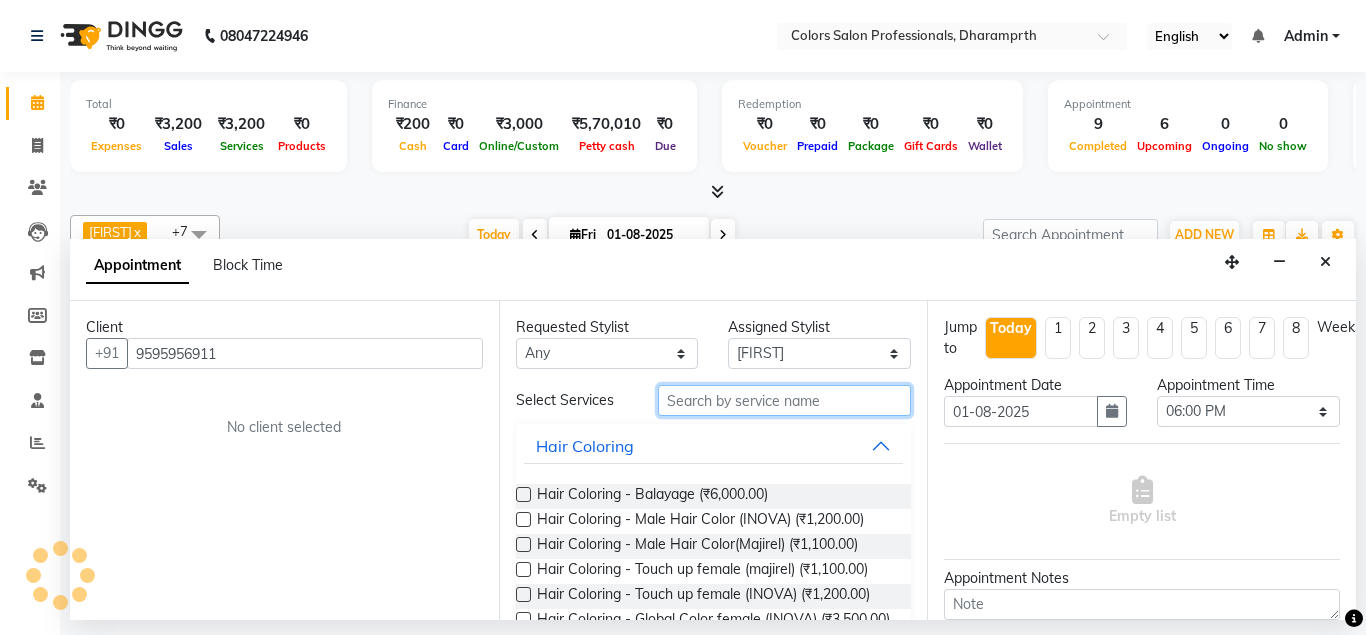 click at bounding box center (785, 400) 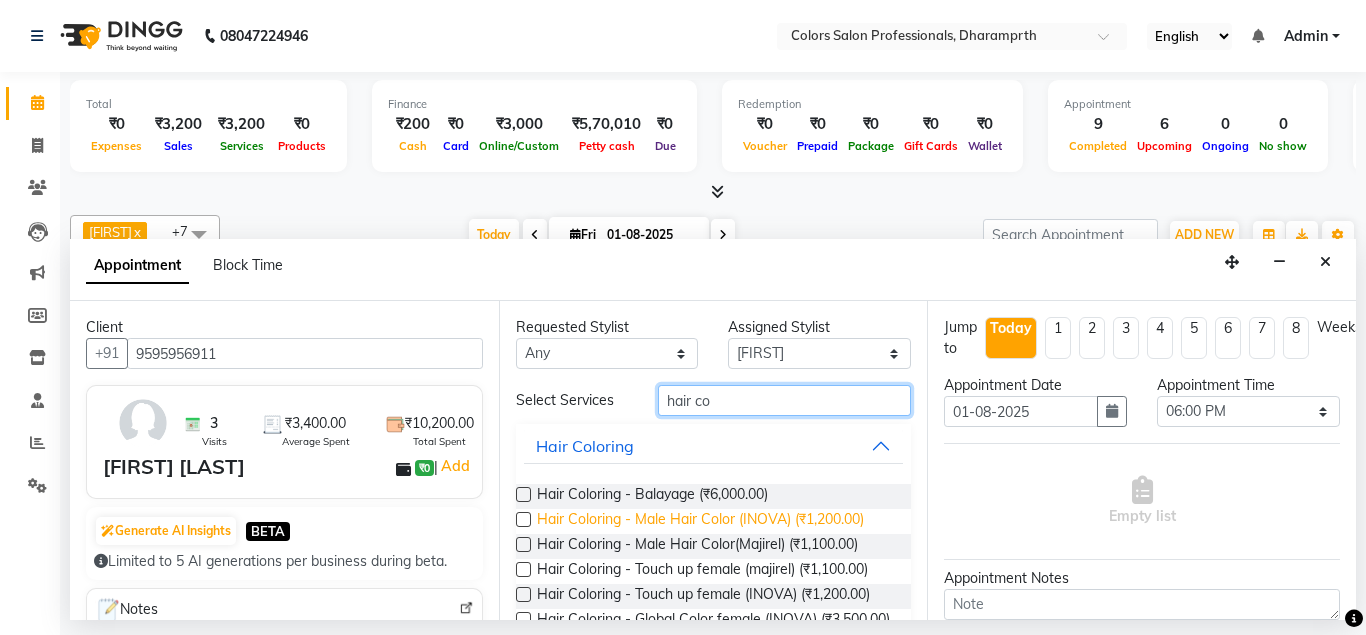 type on "hair co" 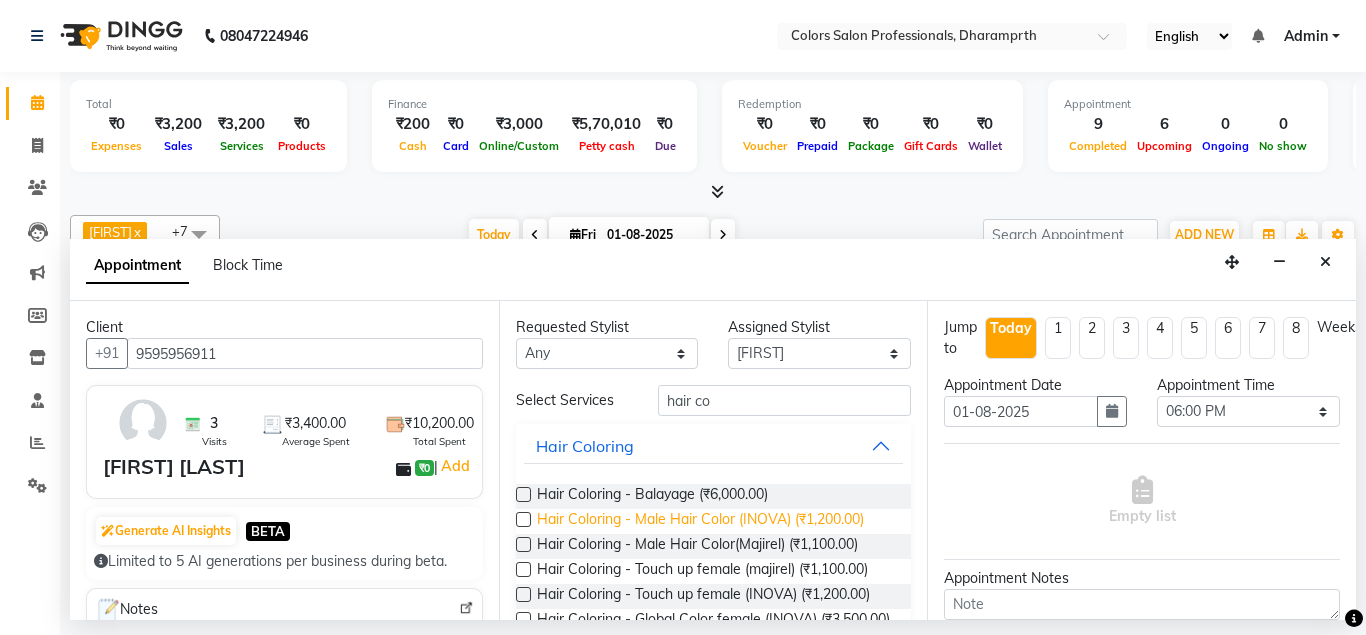 click on "Hair Coloring - Male Hair Color (INOVA) (₹1,200.00)" at bounding box center [700, 521] 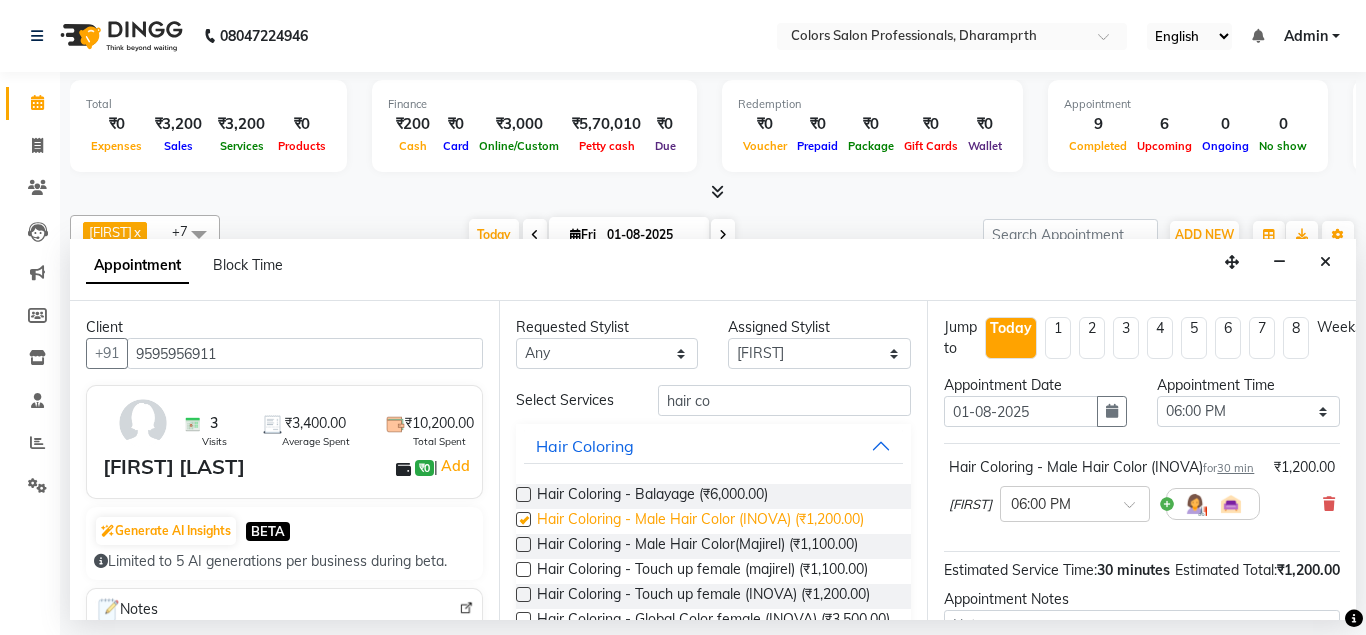 checkbox on "false" 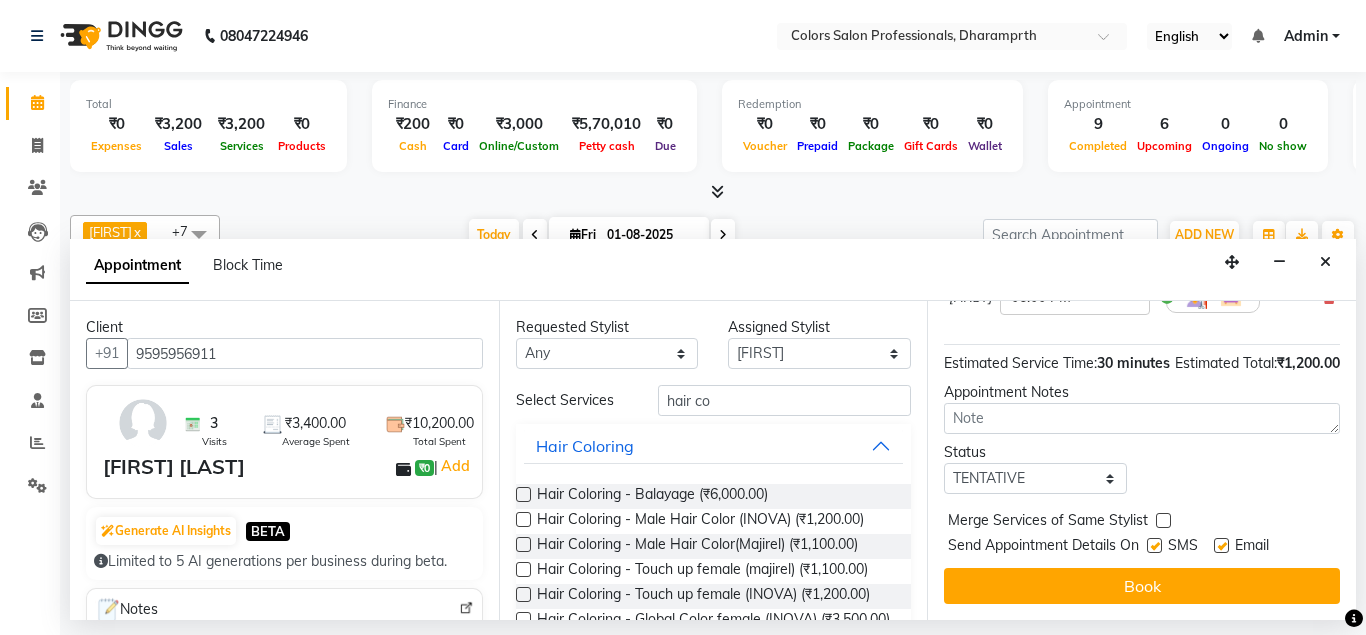 scroll, scrollTop: 228, scrollLeft: 0, axis: vertical 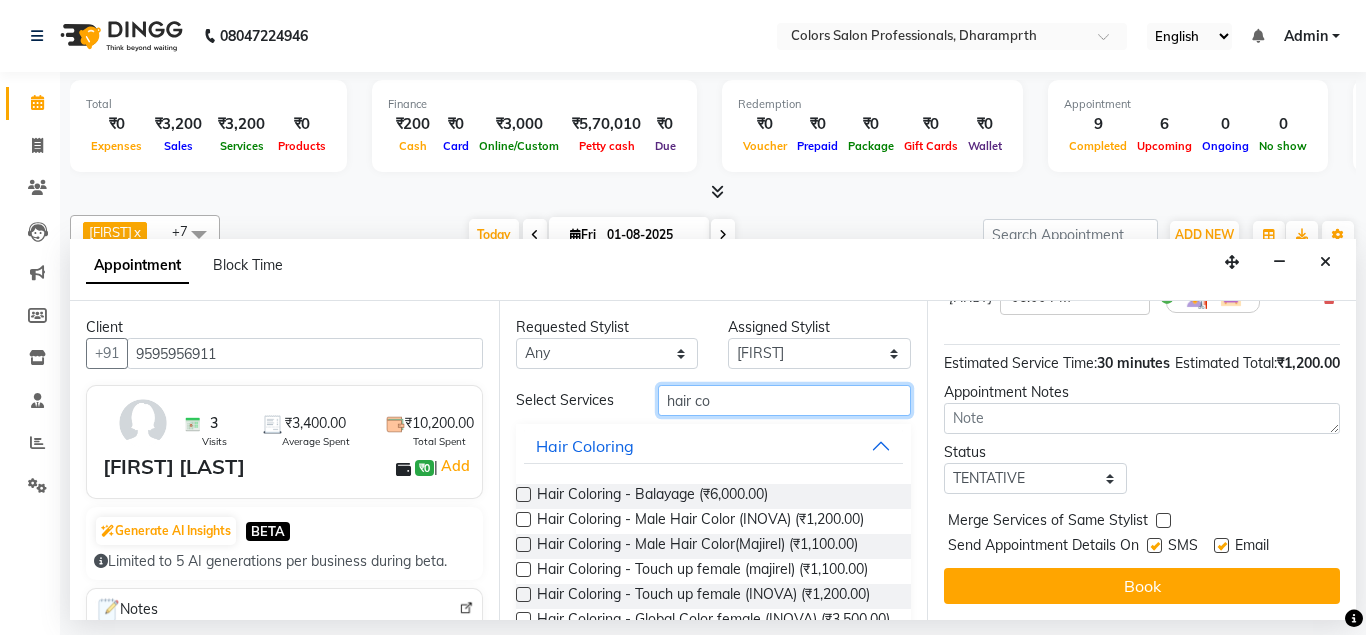 click on "hair co" at bounding box center [785, 400] 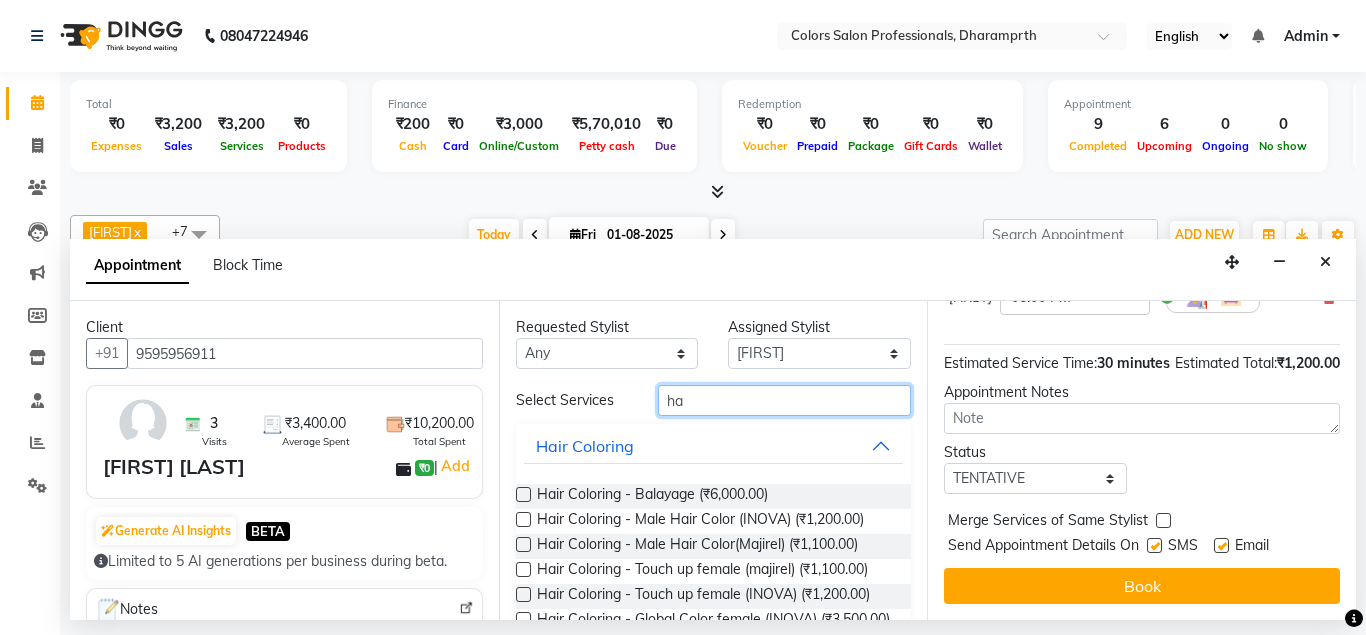 type on "h" 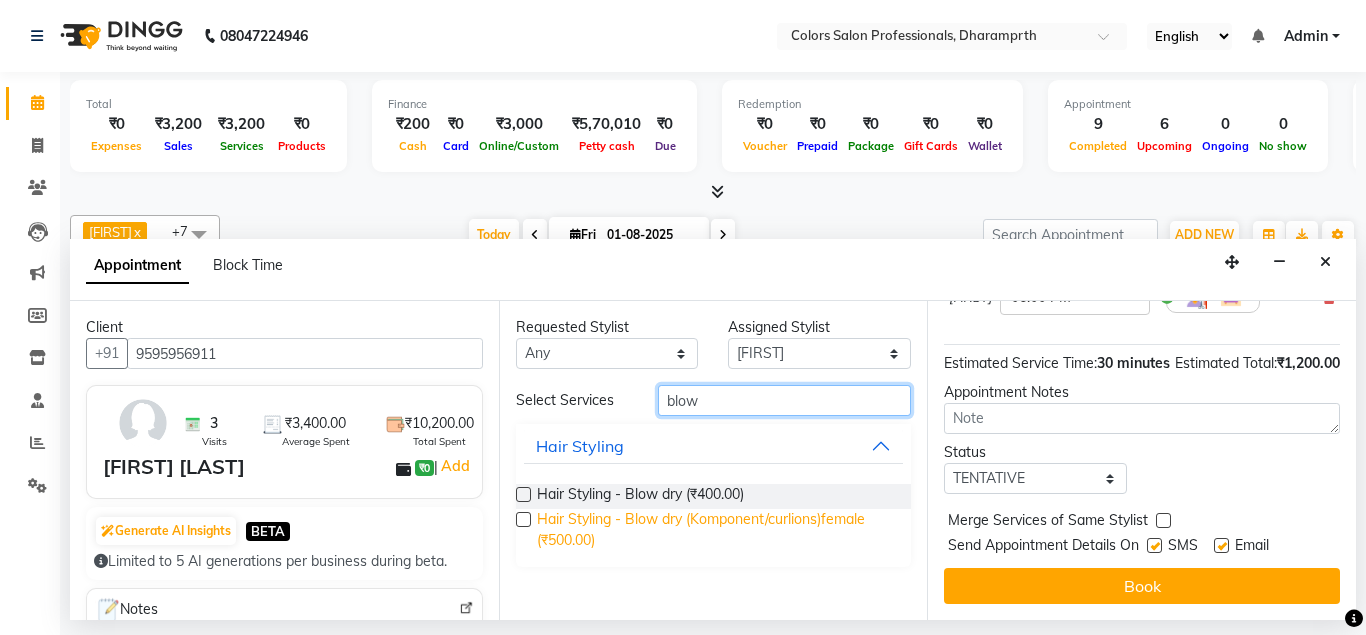 type on "blow" 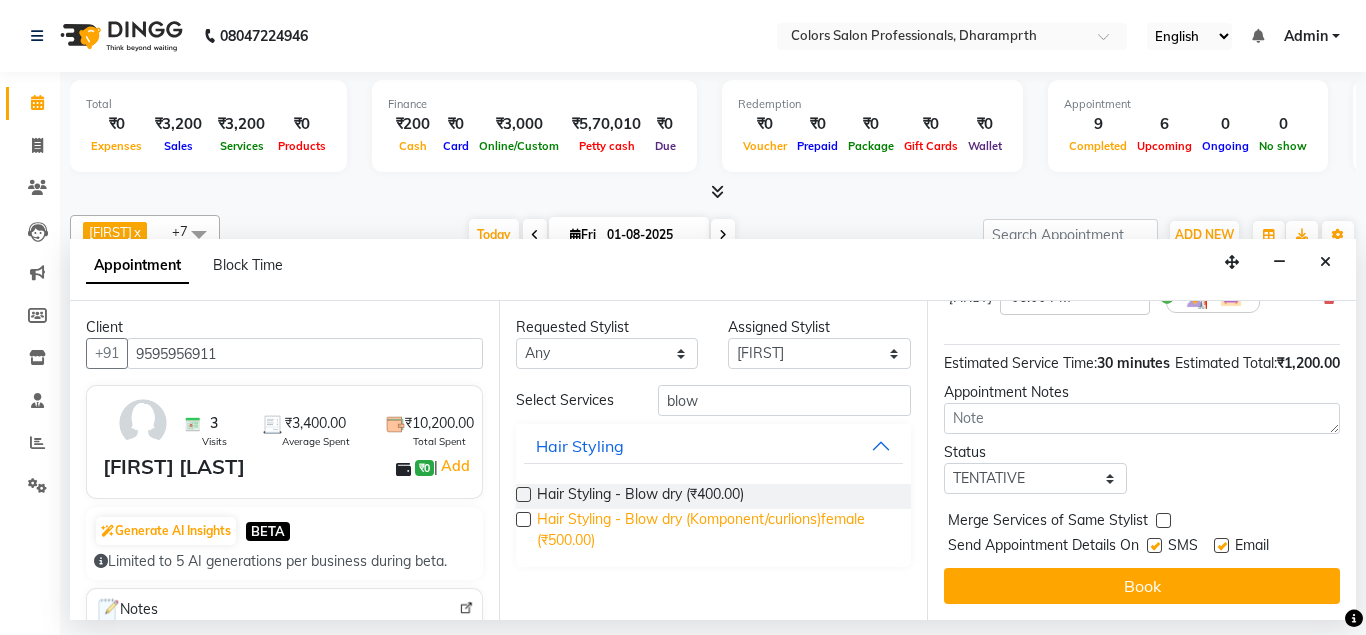 click on "Hair Styling - Blow dry (Komponent/curlions)female (₹500.00)" at bounding box center (716, 530) 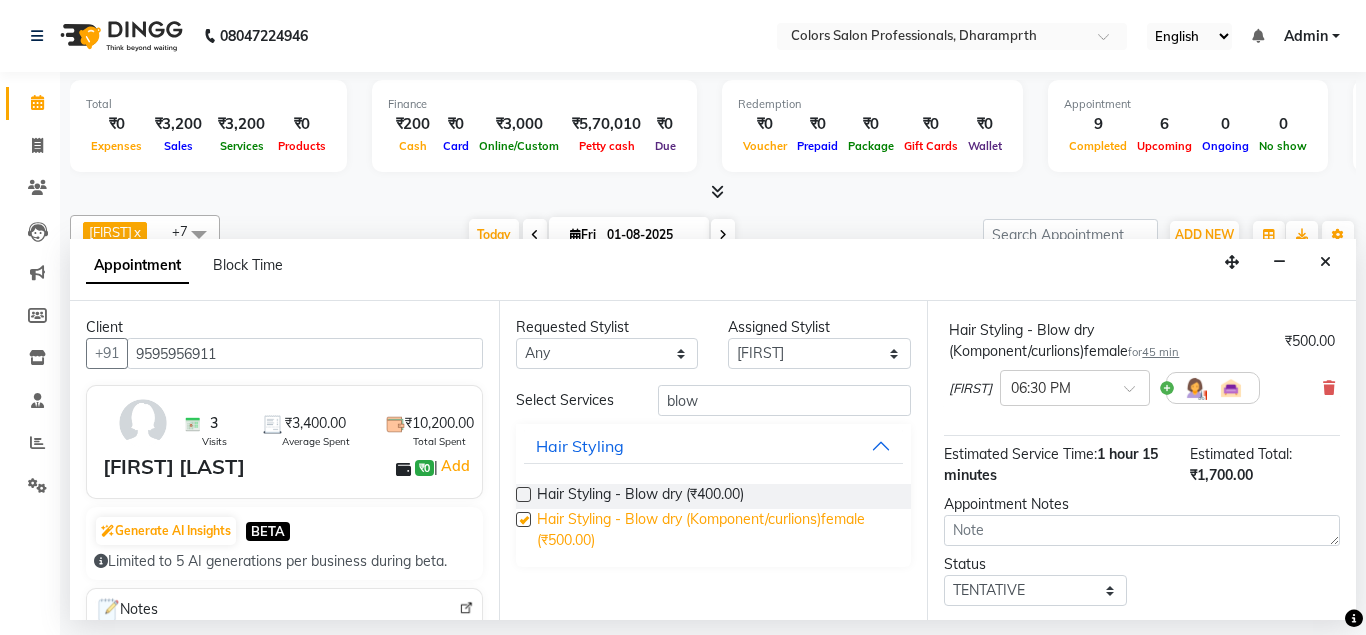 checkbox on "false" 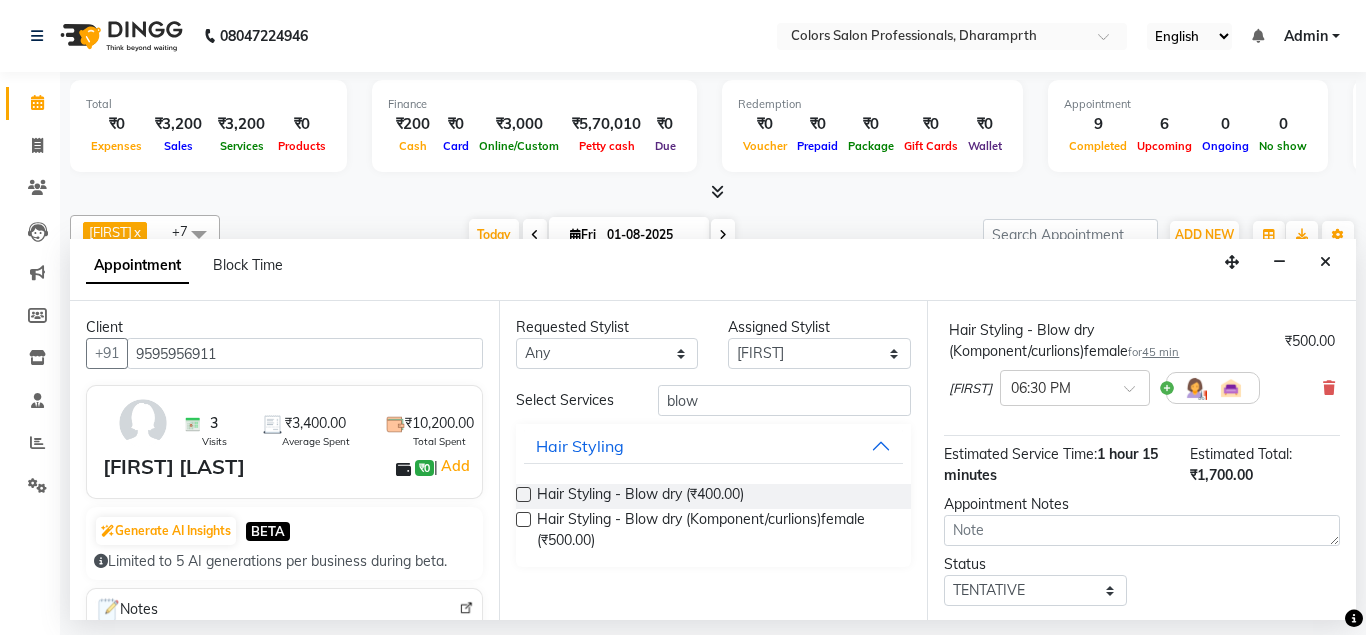 scroll, scrollTop: 340, scrollLeft: 0, axis: vertical 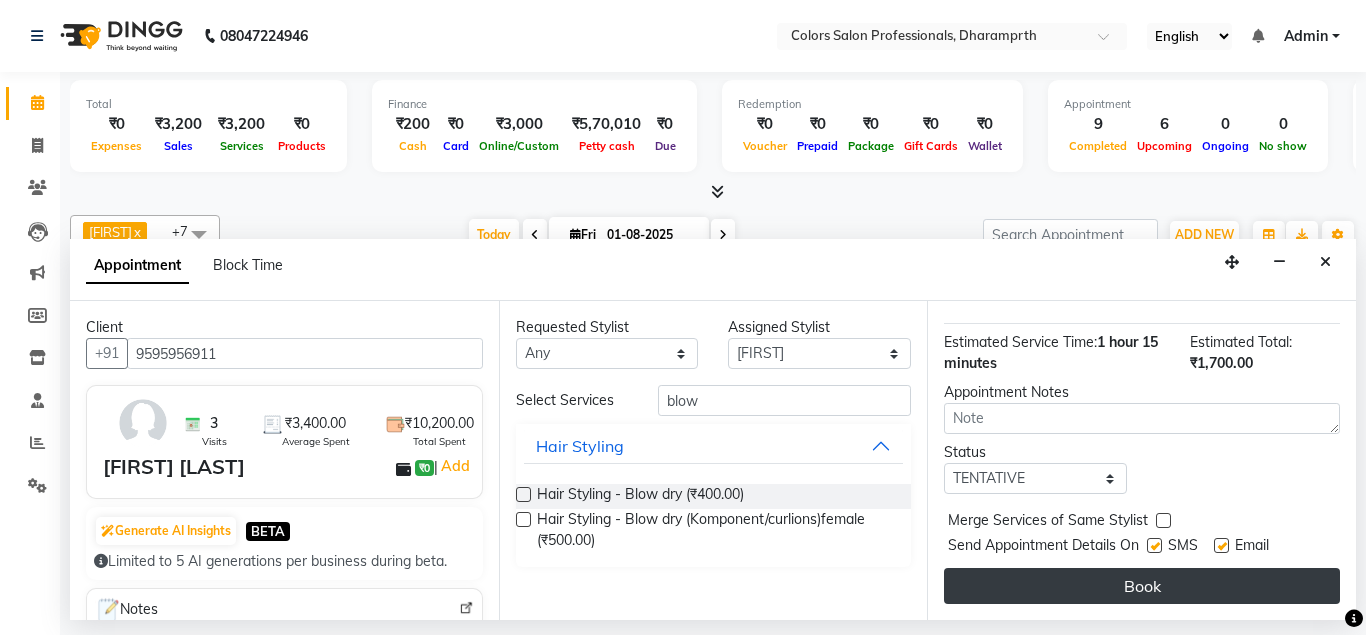 click on "Book" at bounding box center [1142, 586] 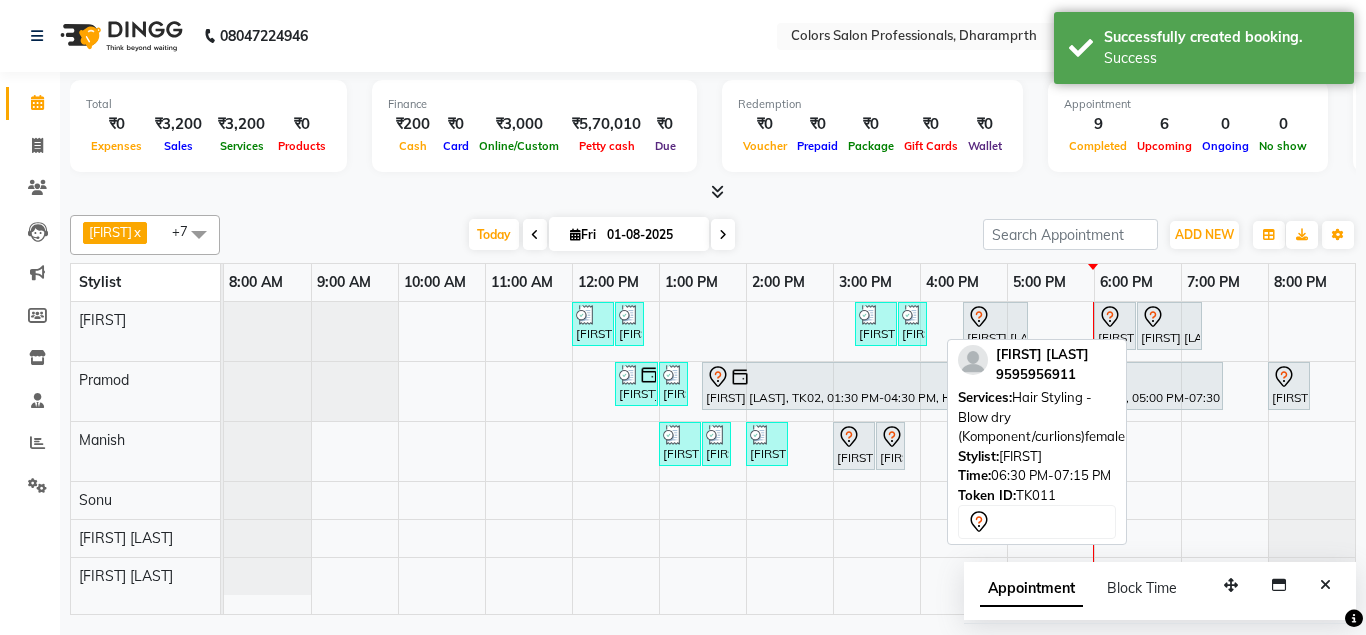 click 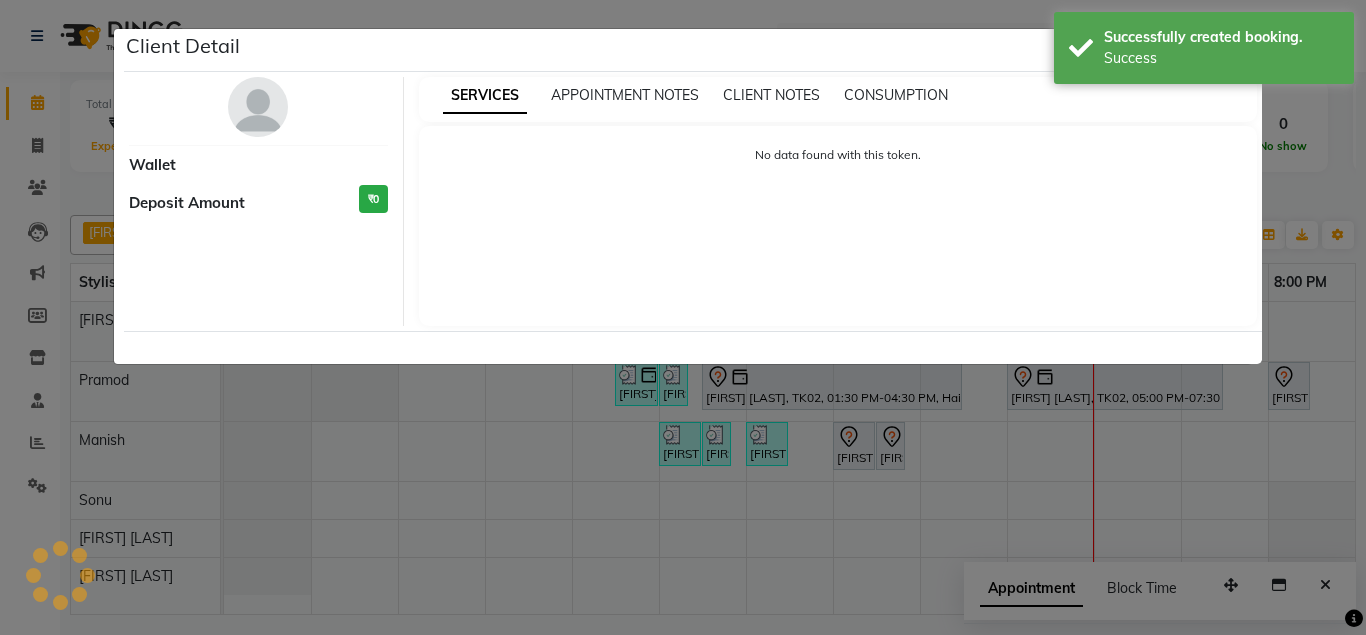 select on "7" 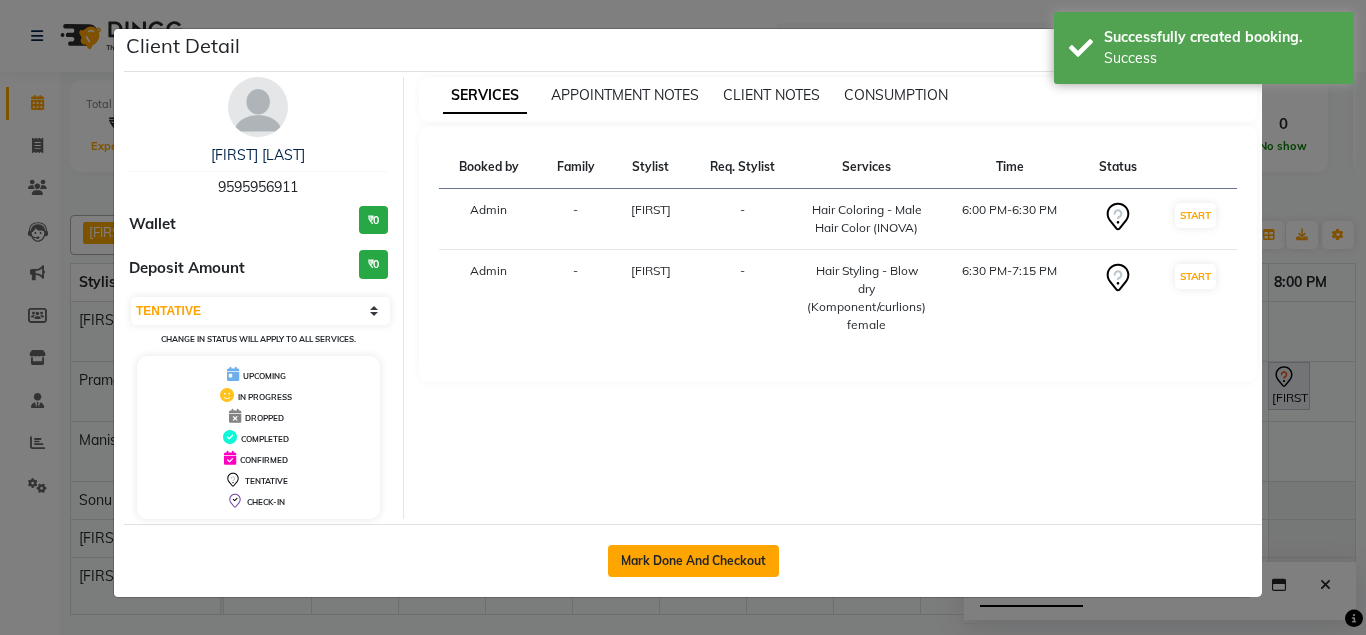 click on "Mark Done And Checkout" 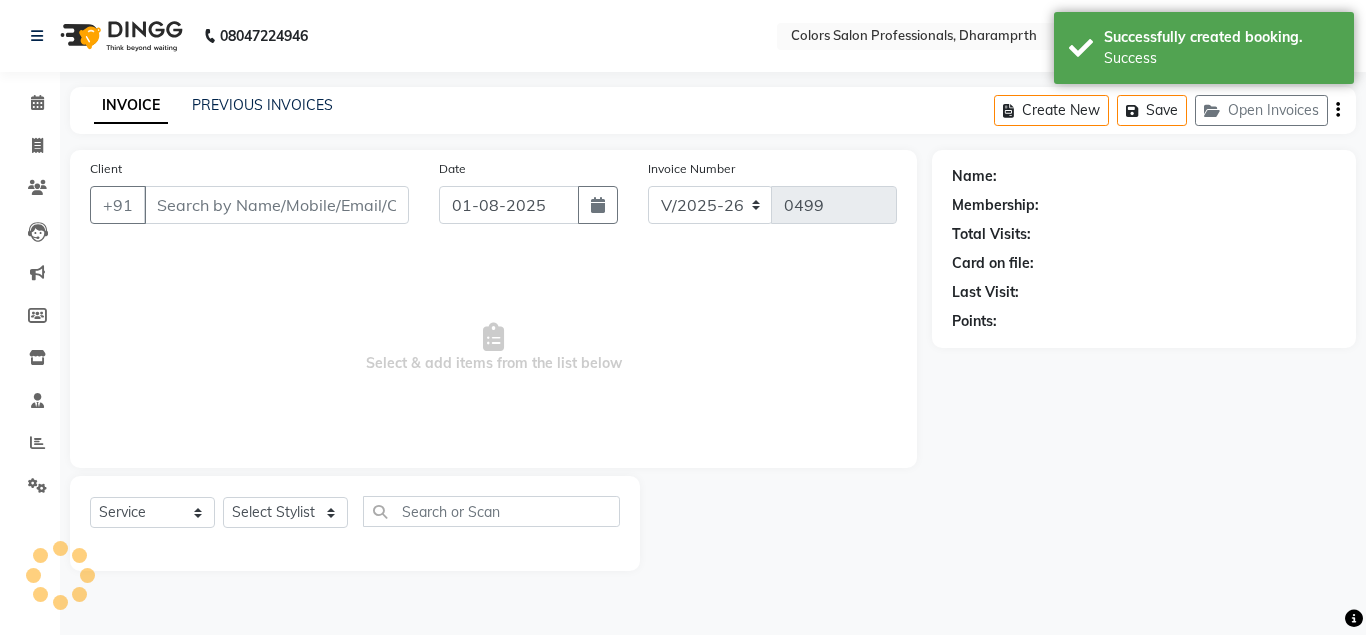 type on "9595956911" 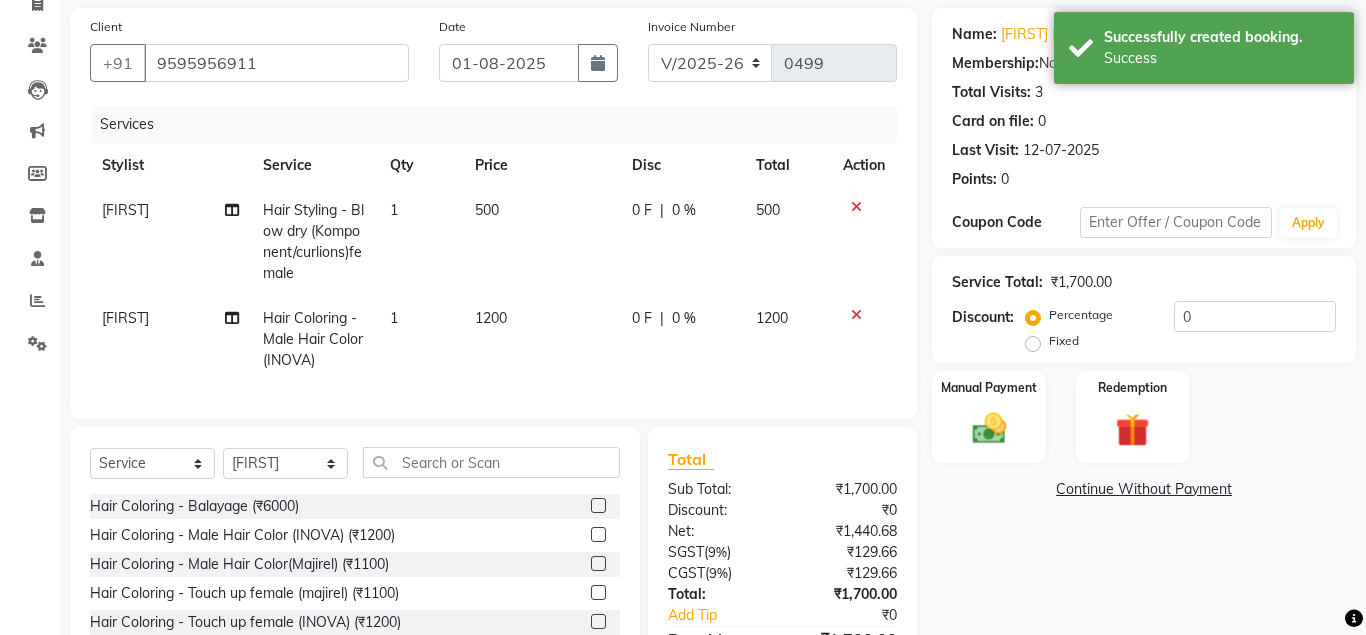 scroll, scrollTop: 259, scrollLeft: 0, axis: vertical 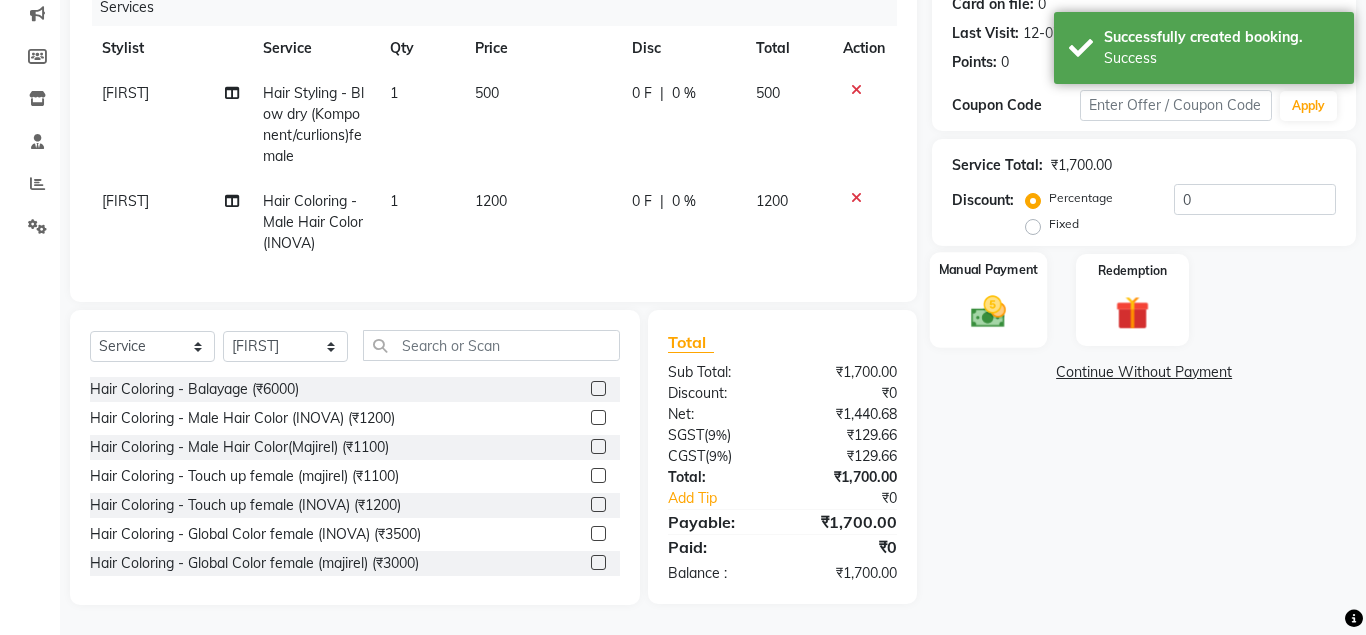 click 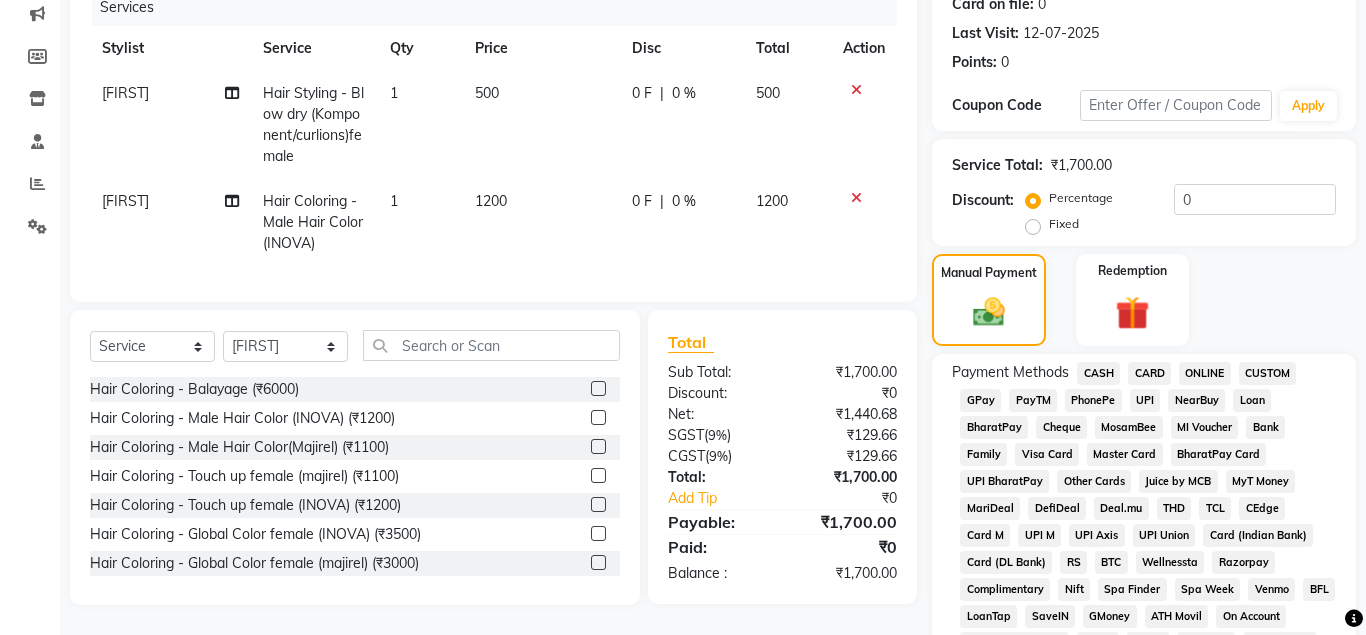 click on "CASH" 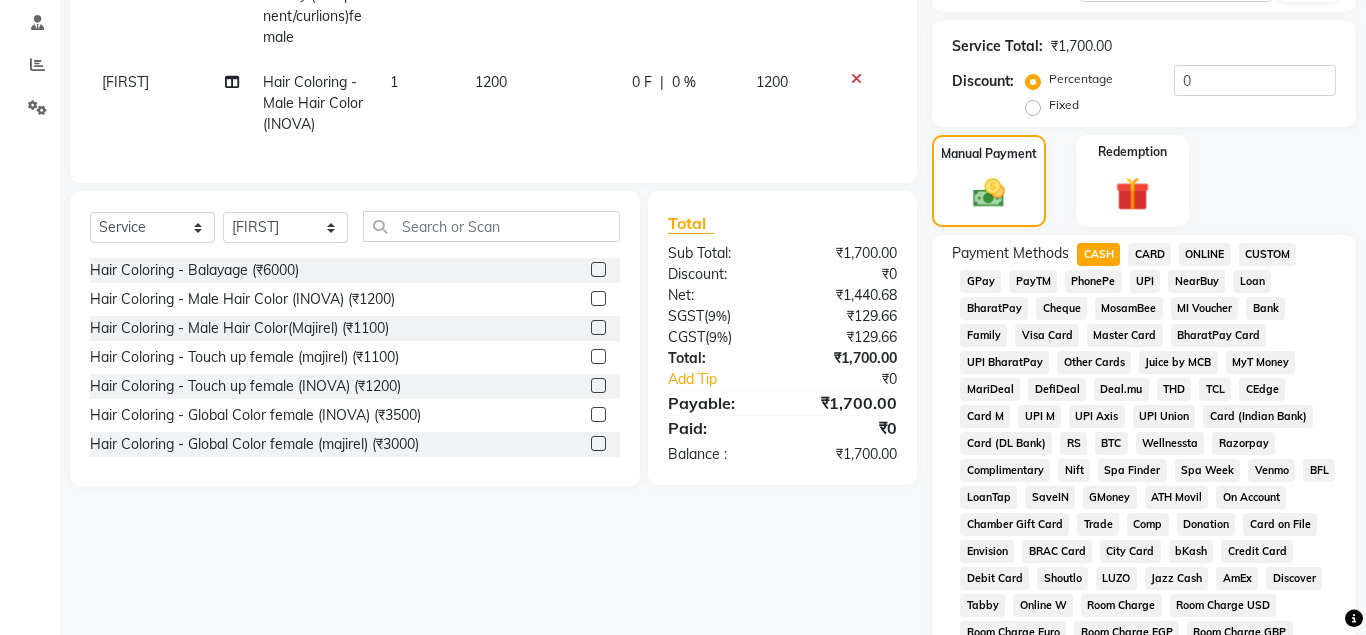 scroll, scrollTop: 867, scrollLeft: 0, axis: vertical 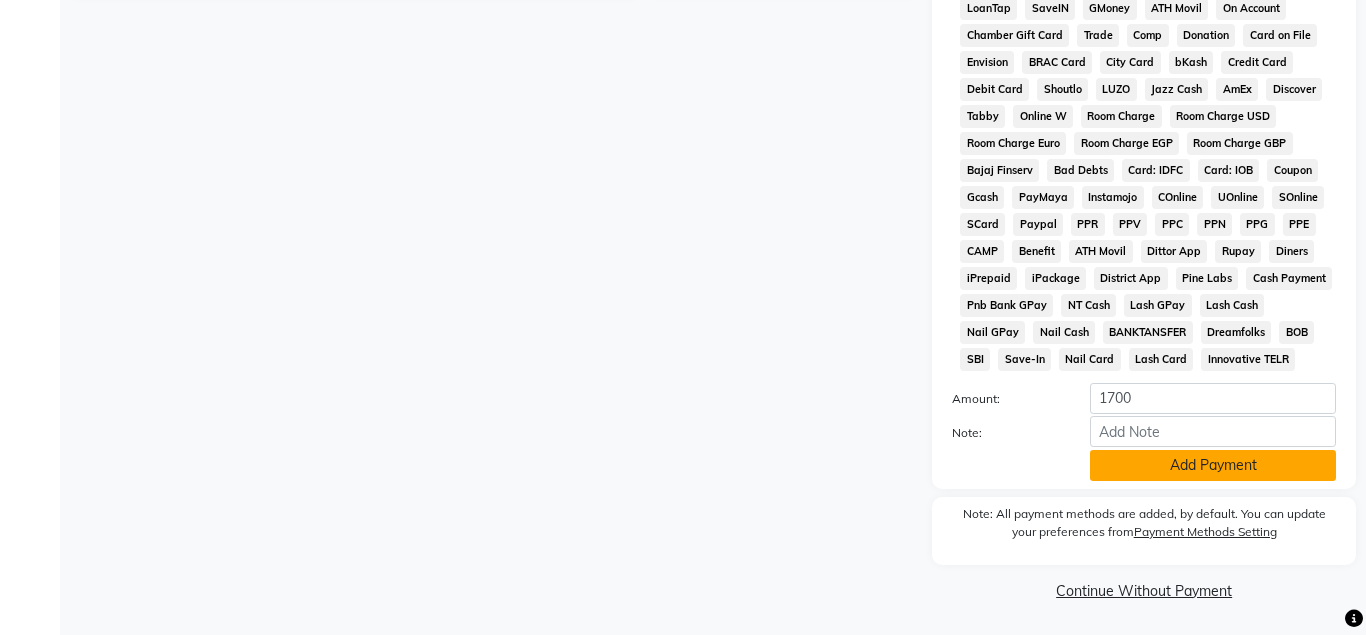click on "Add Payment" 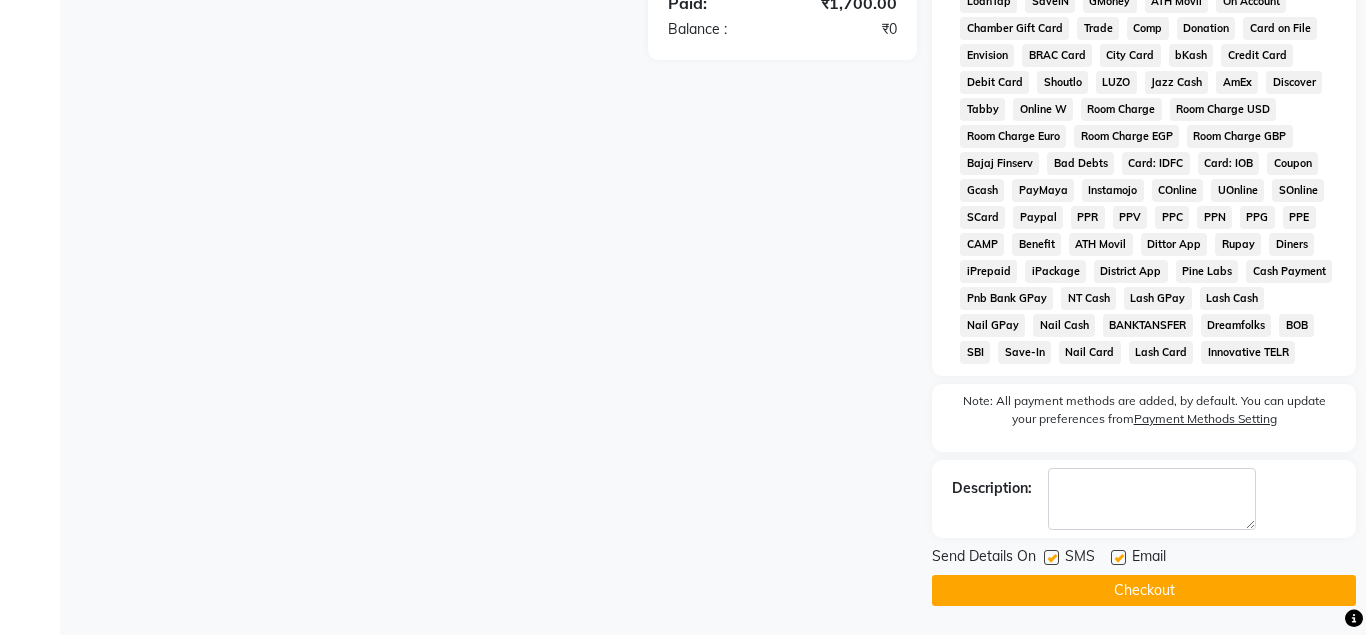 scroll, scrollTop: 875, scrollLeft: 0, axis: vertical 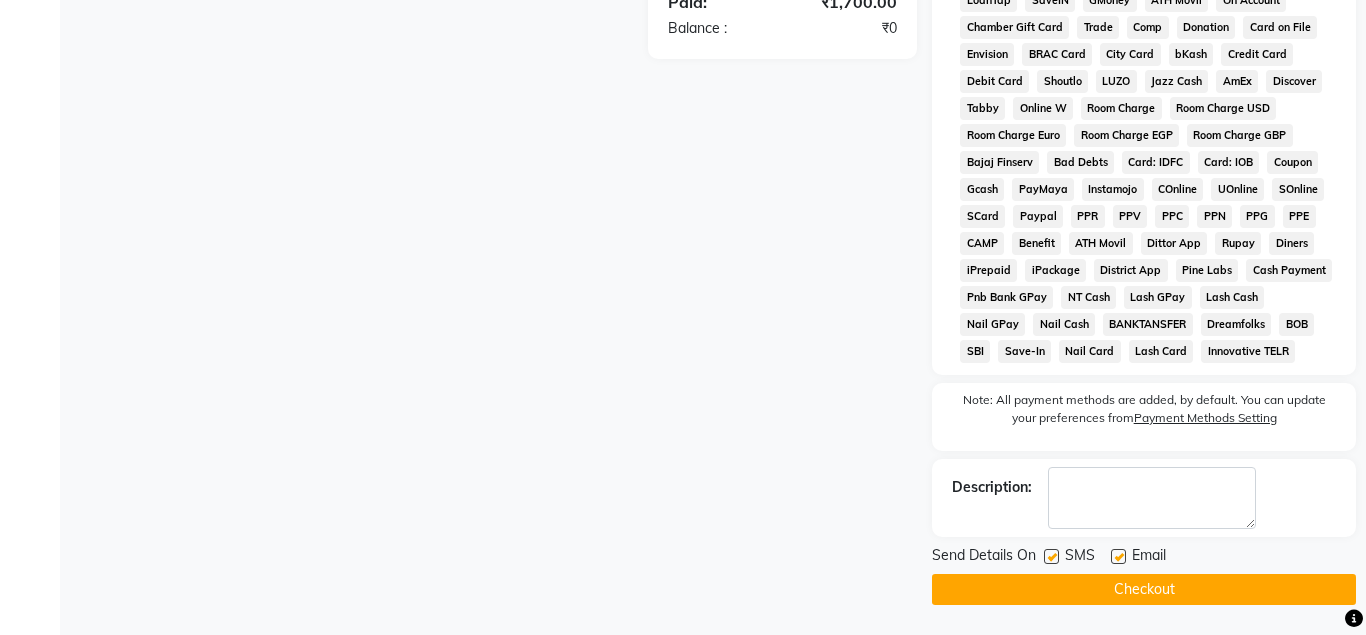 click on "Checkout" 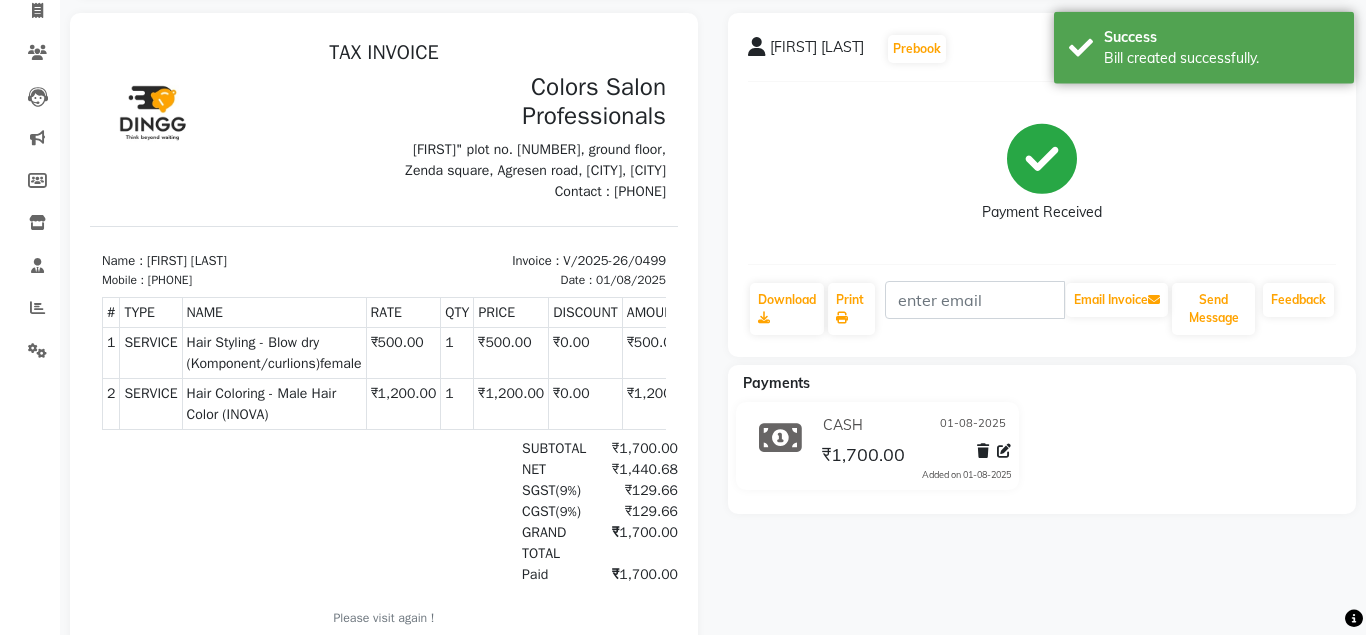 scroll, scrollTop: 0, scrollLeft: 0, axis: both 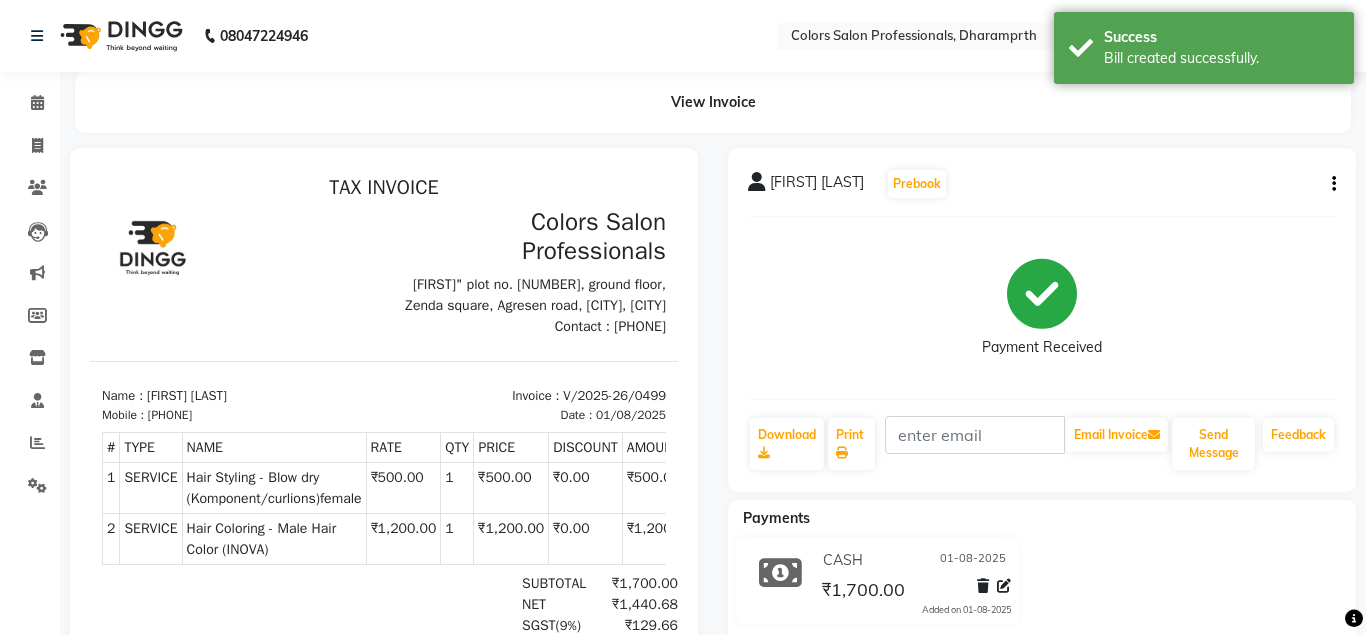 select on "7161" 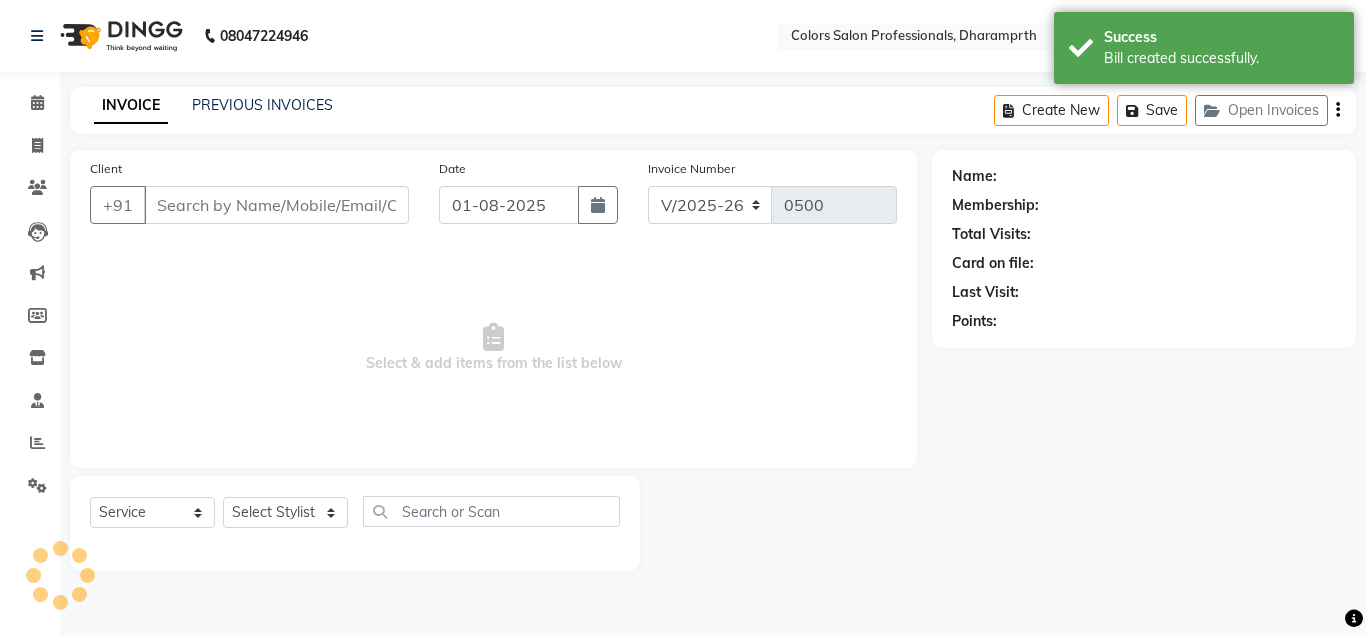 type on "9595956911" 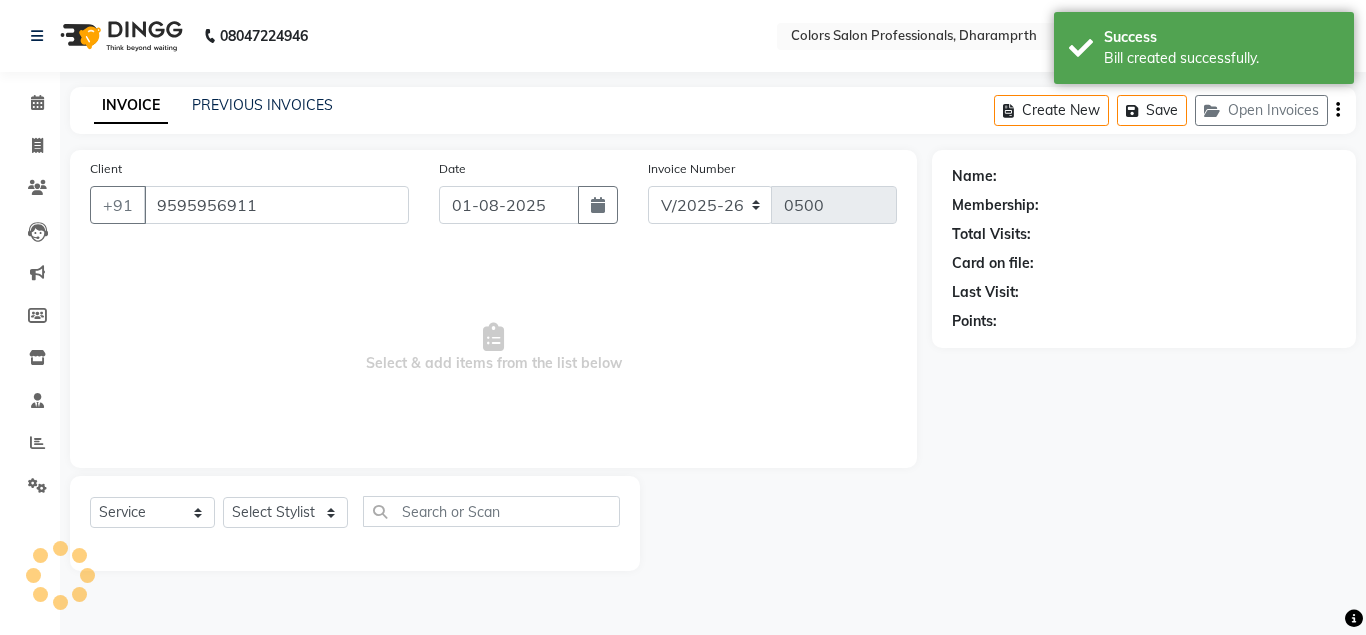 select on "60228" 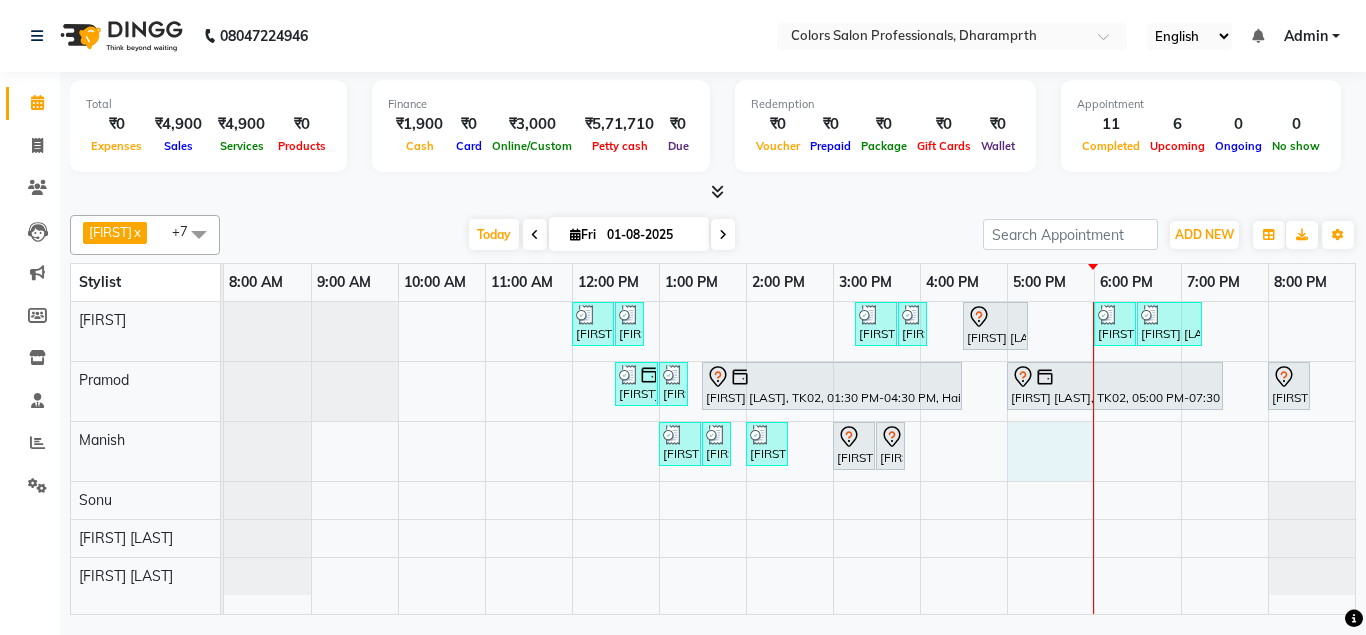 click on "[FIRST] [LAST], TK05, 12:00 PM-12:30 PM, Hair Cut - Hair Cut Male     [FIRST] [LAST], TK05, 12:30 PM-12:45 PM, Beard Slyting     [FIRST] [LAST], TK10, 03:15 PM-03:45 PM, Hair Cut - Hair Cut Male     [FIRST] [LAST], TK10, 03:45 PM-04:00 PM, Beard Slyting             [FIRST] [LAST], TK01, 04:30 PM-05:15 PM, Hair Coloring - Touch up female (INOVA)     [FIRST] [LAST], TK11, 06:00 PM-06:30 PM, Hair Coloring - Male Hair Color (INOVA)     [FIRST] [LAST], TK11, 06:30 PM-07:15 PM, Hair Styling - Blow dry (Komponent/curlions)female     [FIRST] [LAST], TK04, 12:30 PM-01:00 PM, Hair Cut - Hair Cut Male     [FIRST] [LAST], TK09, 01:00 PM-01:15 PM, Beard Slyting             [FIRST] [LAST], TK02, 01:30 PM-04:30 PM, Hair Treatment - Botox (Copacabana)             [FIRST] [LAST], TK02, 05:00 PM-07:30 PM, Hair Coloring - Global Color female (INOVA)             [FIRST] [LAST], TK03, 08:00 PM-08:30 PM, Hair Cut - Hair Cut Male     [FIRST] [LAST], TK07, 01:00 PM-01:30 PM, Hair Cut - Hair Cut Male" at bounding box center (789, 458) 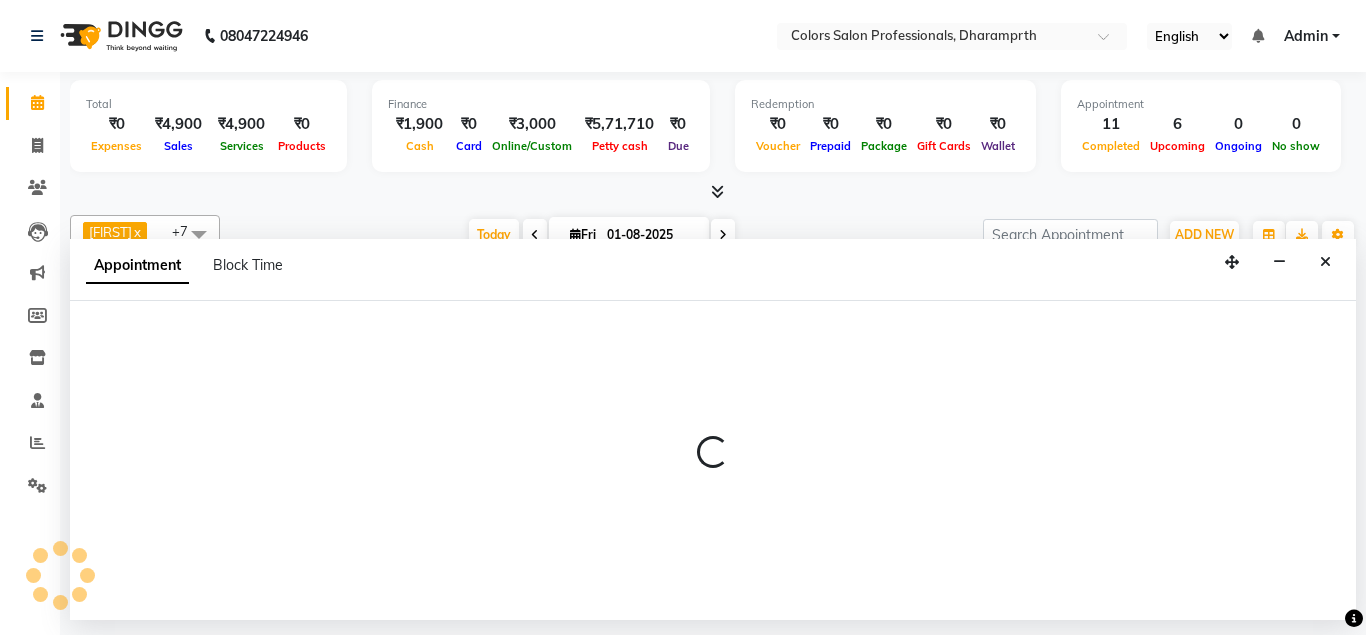 select on "60230" 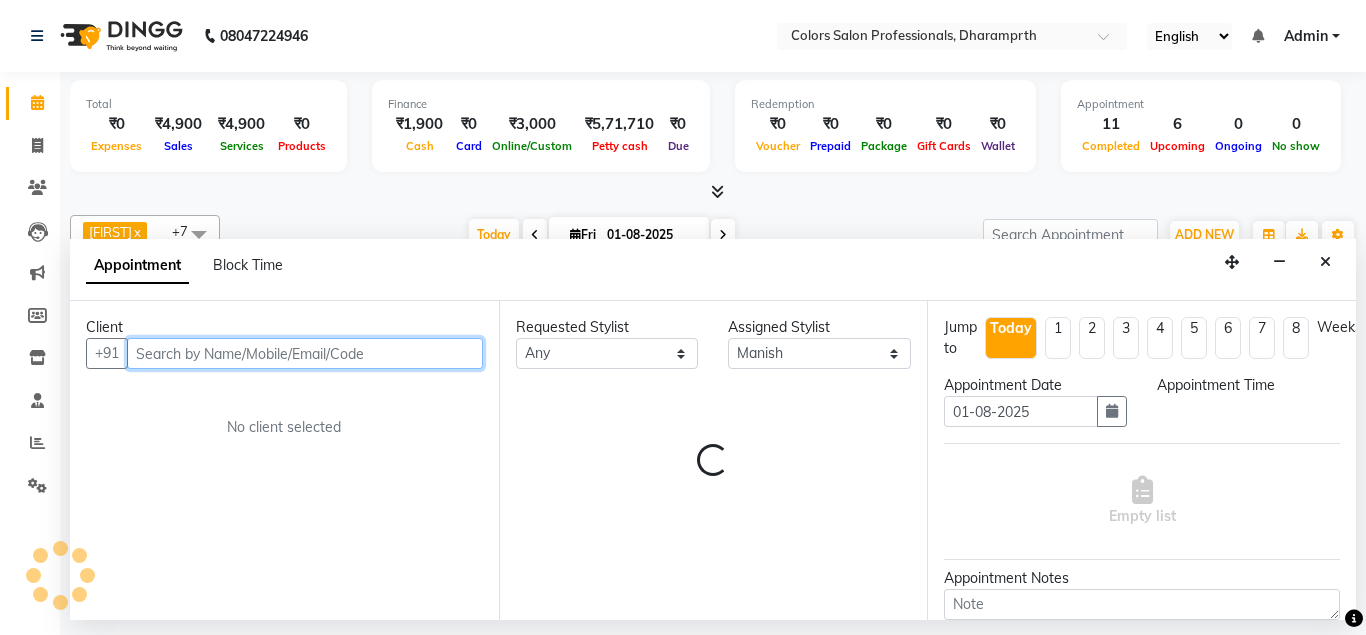 select on "1020" 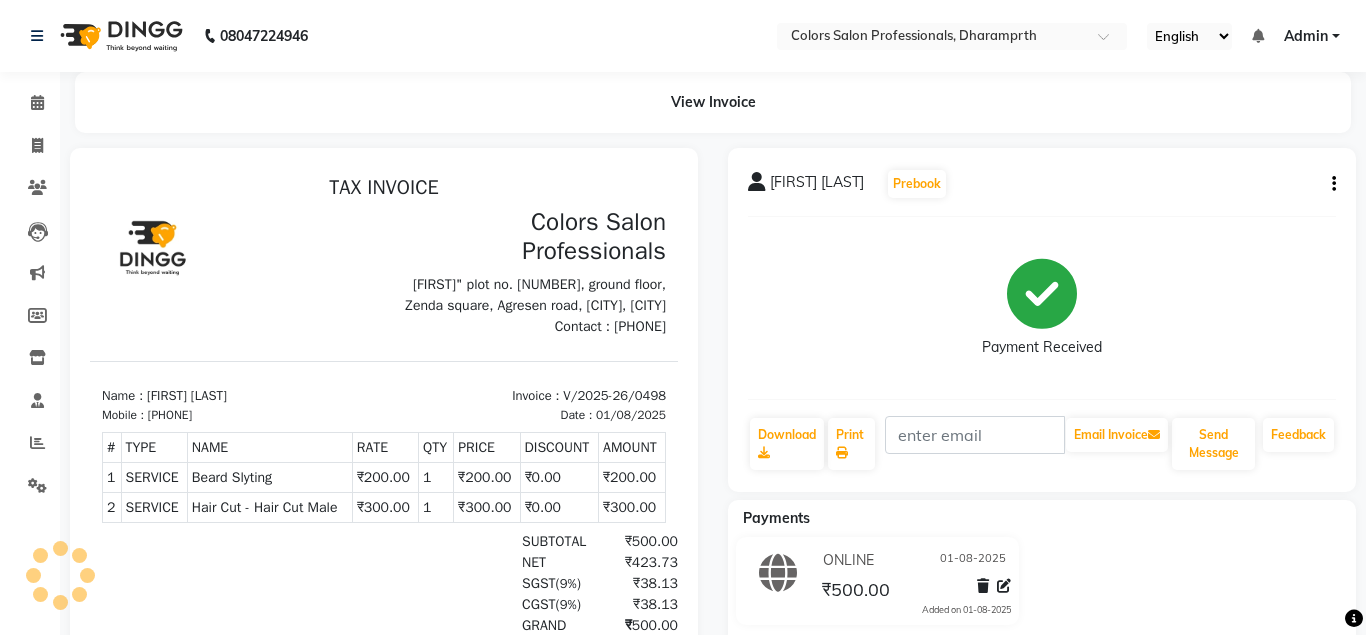 scroll, scrollTop: 0, scrollLeft: 0, axis: both 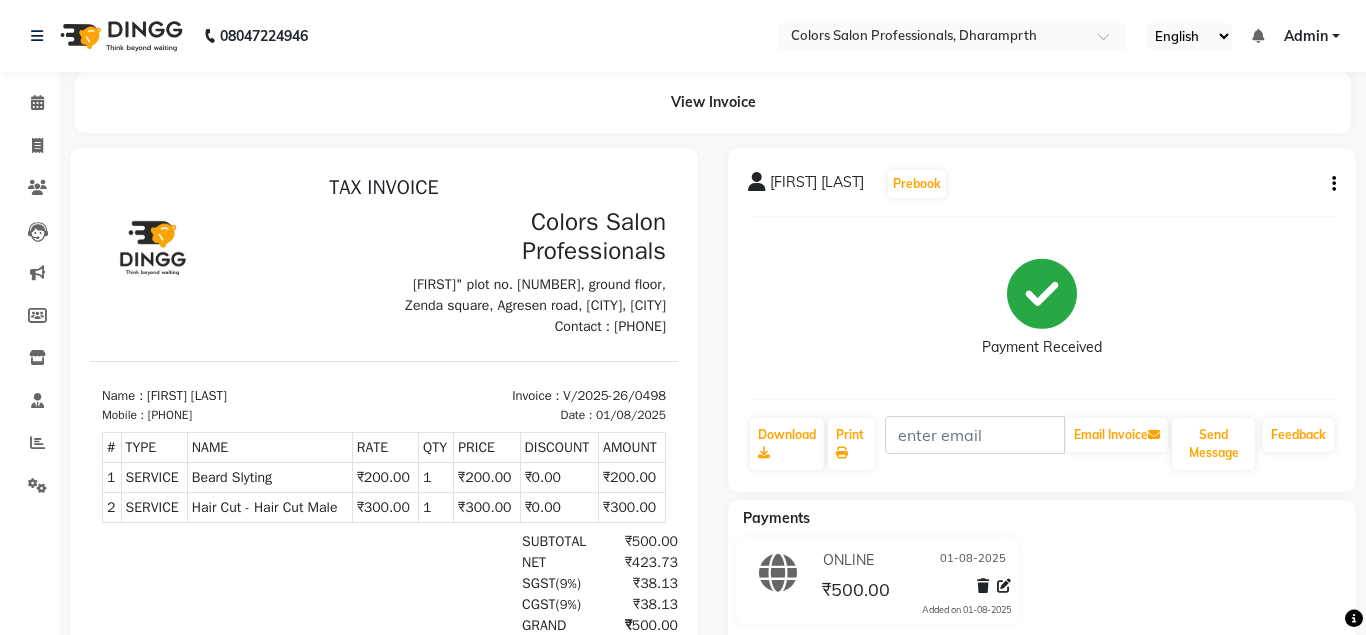 select on "7161" 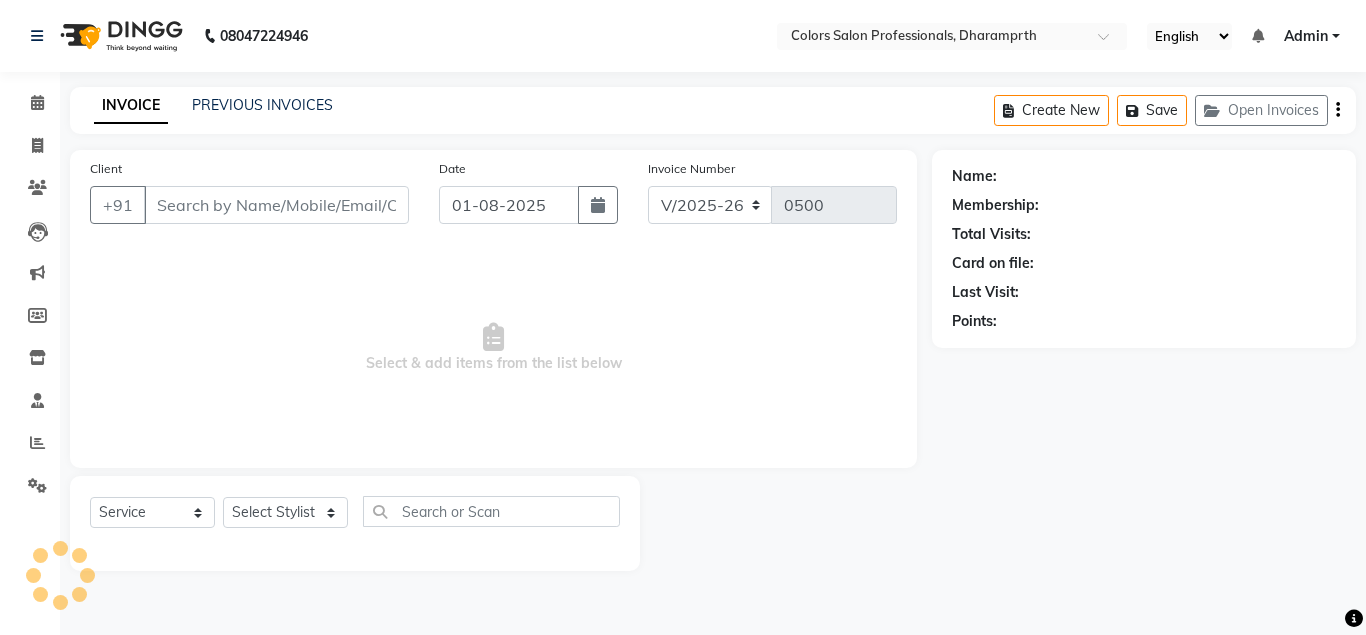 type on "[PHONE]" 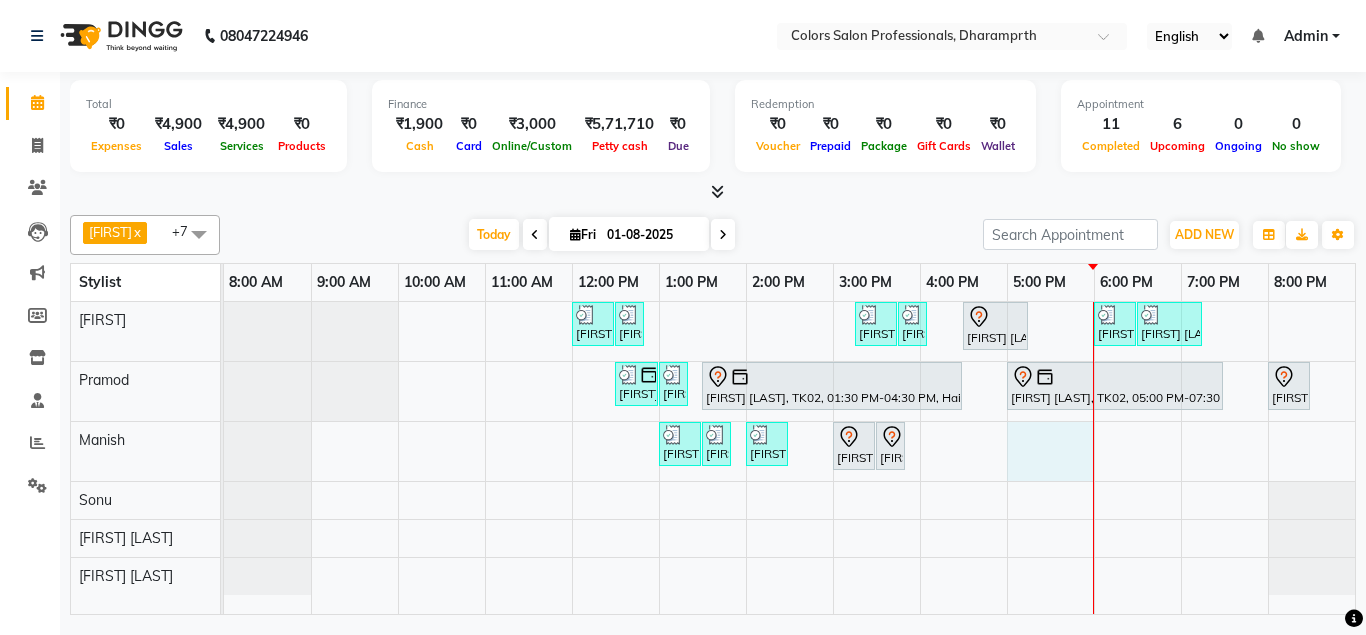click on "[FIRST] [LAST], TK05, 12:00 PM-12:30 PM, Hair Cut - Hair Cut Male     [FIRST] [LAST], TK05, 12:30 PM-12:45 PM, Beard Slyting     [FIRST] [LAST], TK10, 03:15 PM-03:45 PM, Hair Cut - Hair Cut Male     [FIRST] [LAST], TK10, 03:45 PM-04:00 PM, Beard Slyting             [FIRST] [LAST], TK01, 04:30 PM-05:15 PM, Hair Coloring - Touch up female (INOVA)     [FIRST] [LAST], TK11, 06:00 PM-06:30 PM, Hair Coloring - Male Hair Color (INOVA)     [FIRST] [LAST], TK11, 06:30 PM-07:15 PM, Hair Styling - Blow dry (Komponent/curlions)female     [FIRST] [LAST], TK04, 12:30 PM-01:00 PM, Hair Cut - Hair Cut Male     [FIRST] [LAST], TK09, 01:00 PM-01:15 PM, Beard Slyting             [FIRST] [LAST], TK02, 01:30 PM-04:30 PM, Hair Treatment - Botox (Copacabana)             [FIRST] [LAST], TK02, 05:00 PM-07:30 PM, Hair Coloring - Global Color female (INOVA)             [FIRST] [LAST], TK03, 08:00 PM-08:30 PM, Hair Cut - Hair Cut Male     [FIRST] [LAST], TK07, 01:00 PM-01:30 PM, Hair Cut - Hair Cut Male" at bounding box center [789, 458] 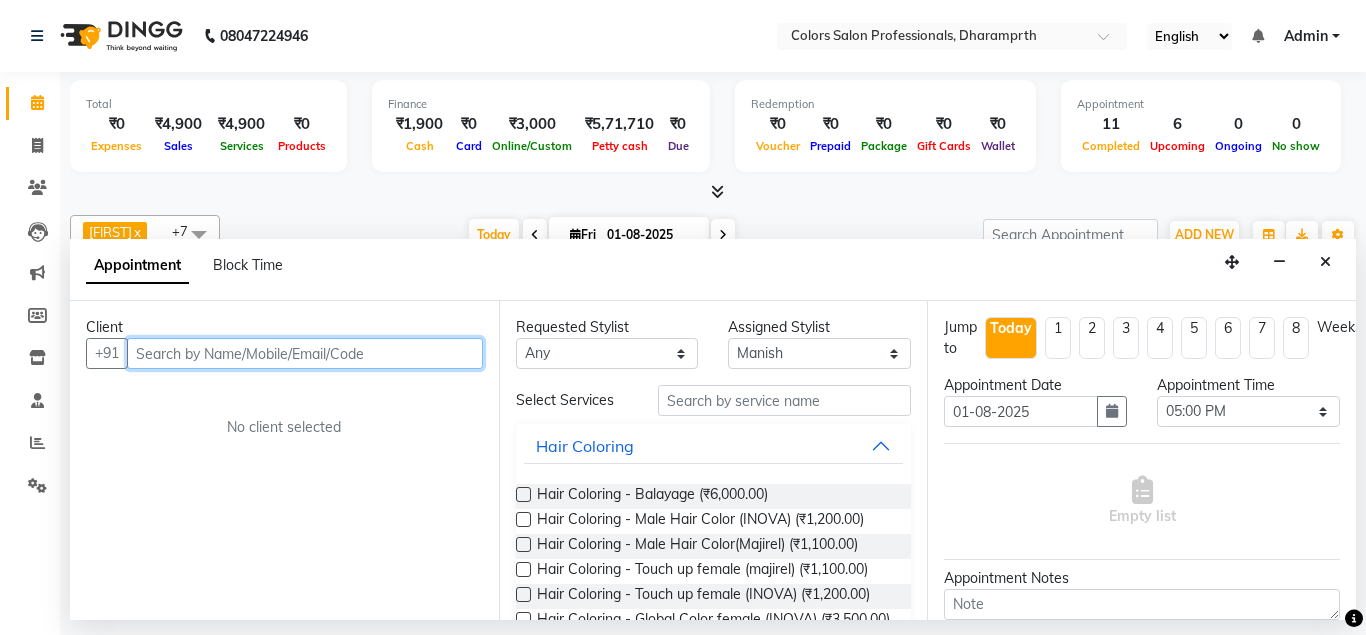 click at bounding box center [305, 353] 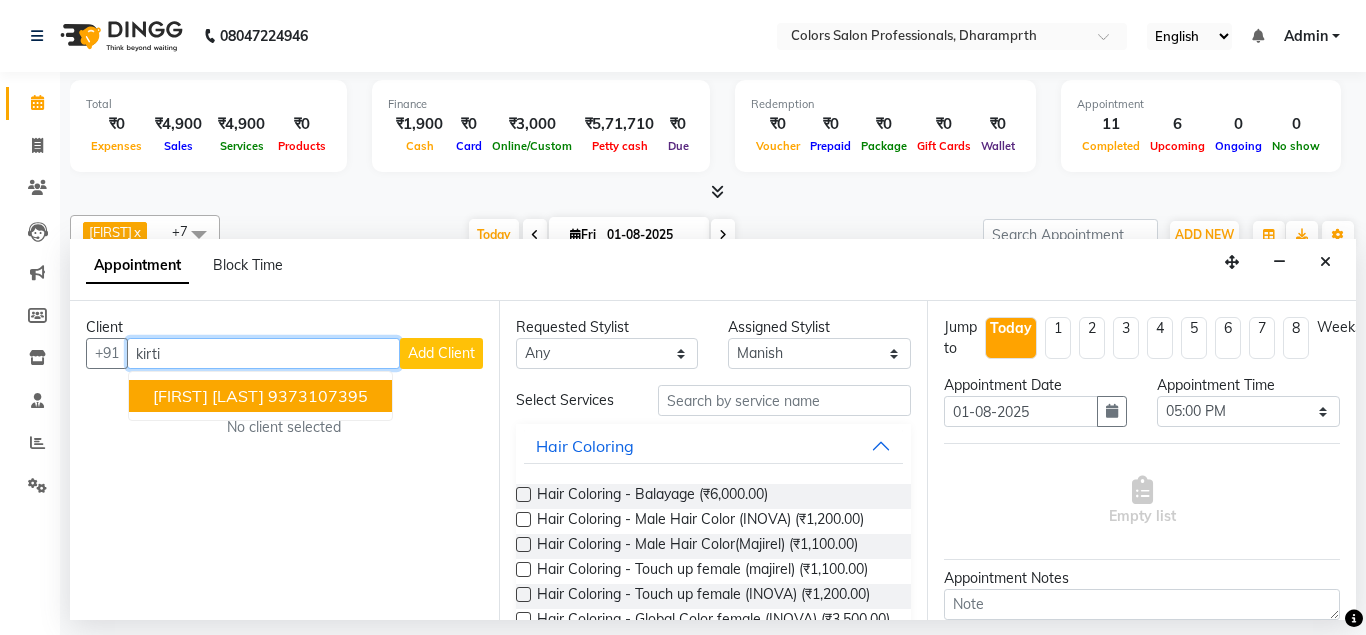 click on "9373107395" at bounding box center [318, 396] 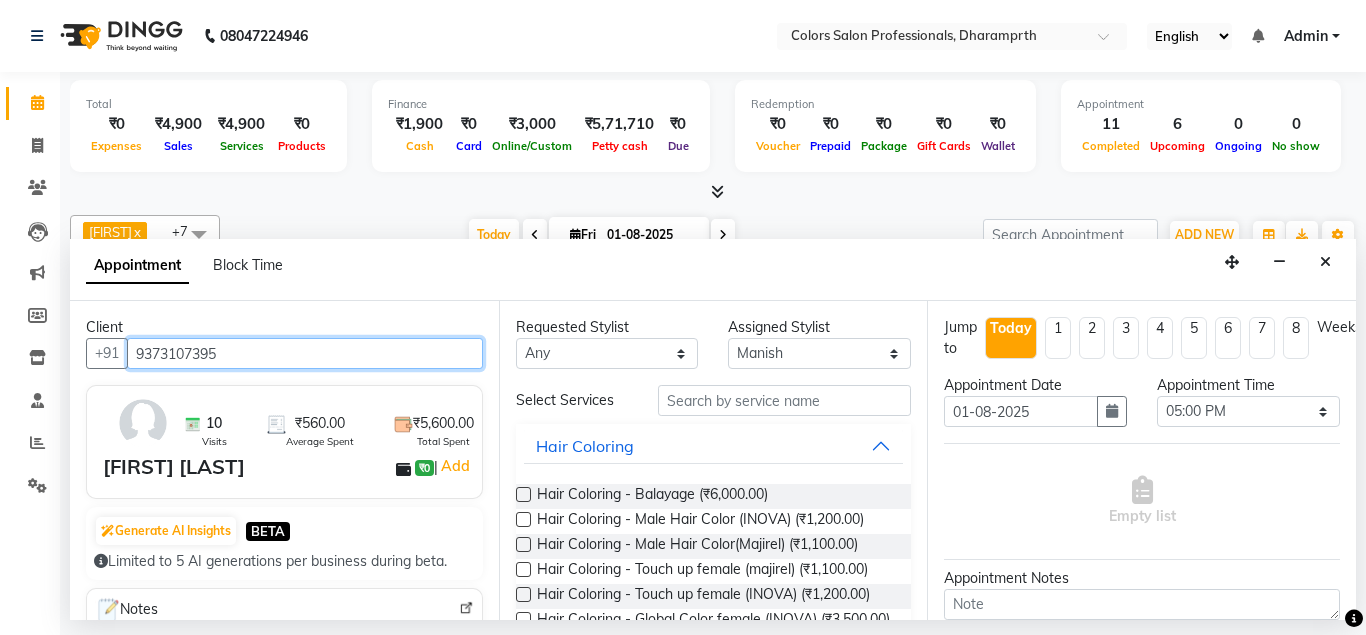 type on "9373107395" 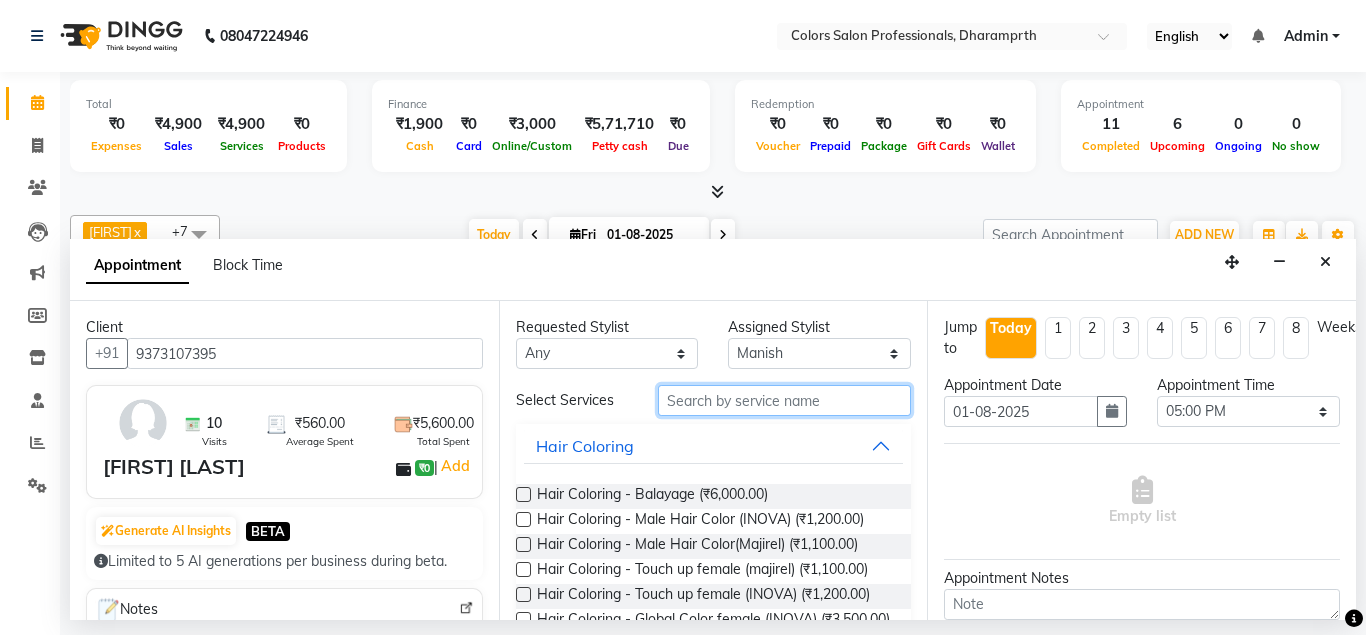 click at bounding box center (785, 400) 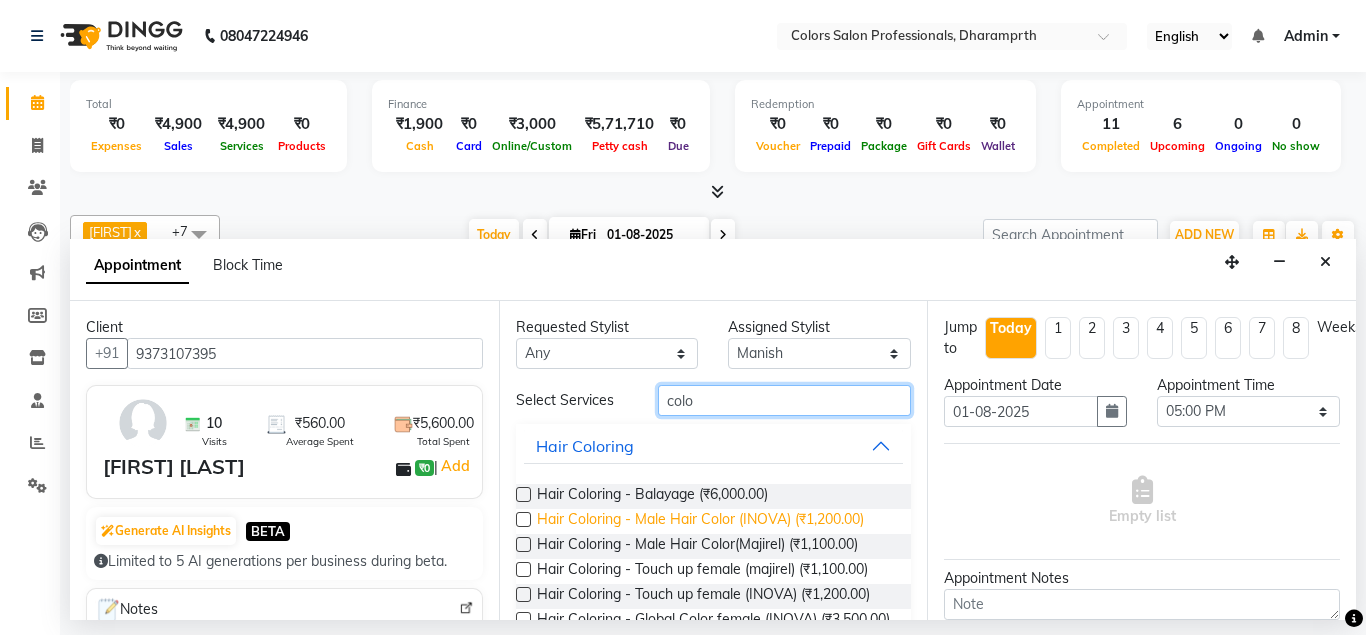 type on "colo" 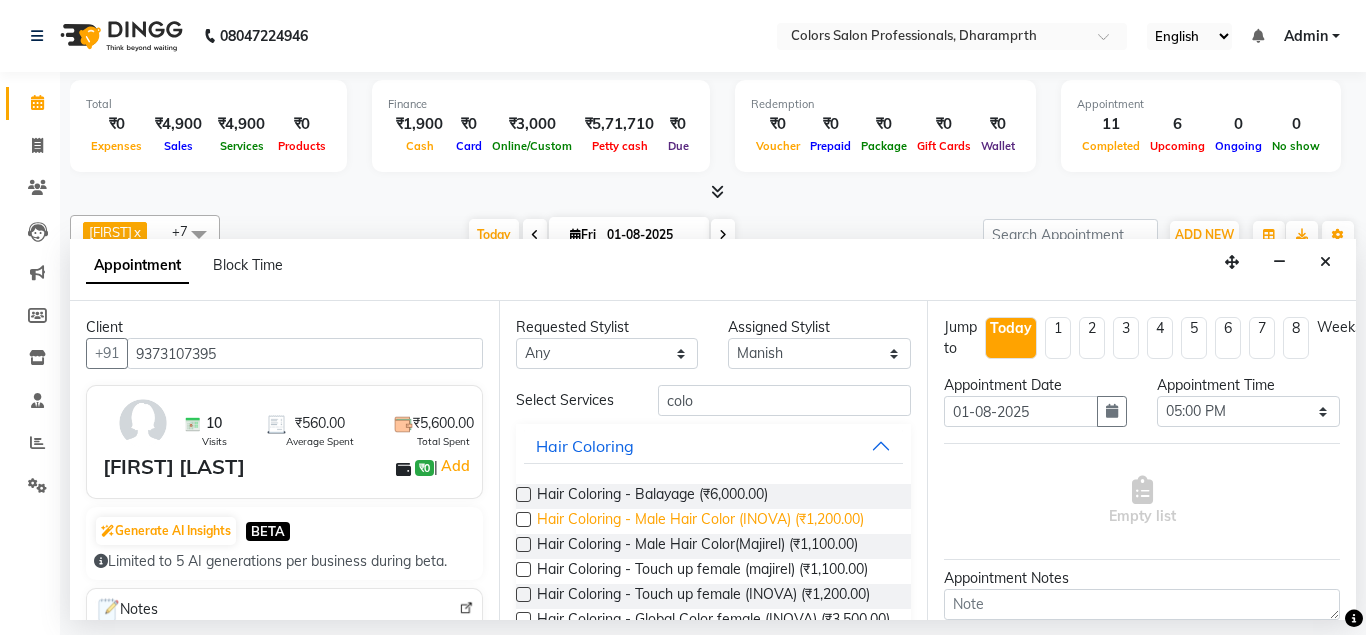 click on "Hair Coloring - Male Hair Color (INOVA) (₹1,200.00)" at bounding box center (700, 521) 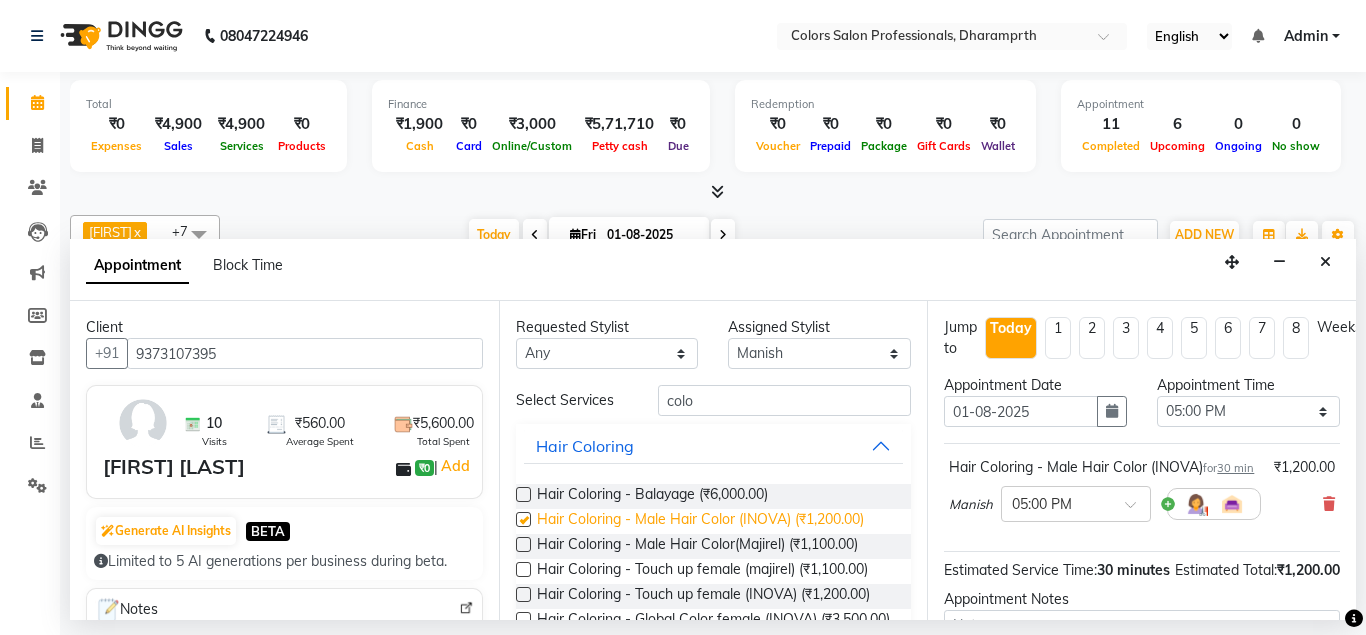 checkbox on "false" 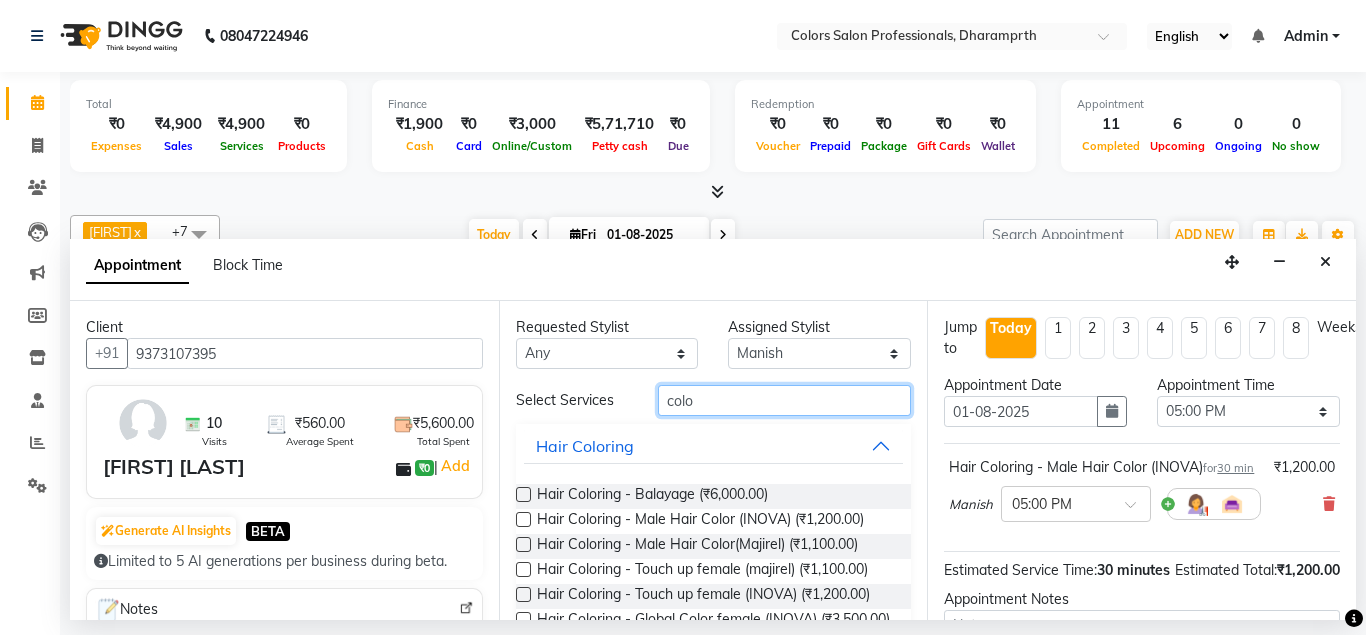 click on "colo" at bounding box center [785, 400] 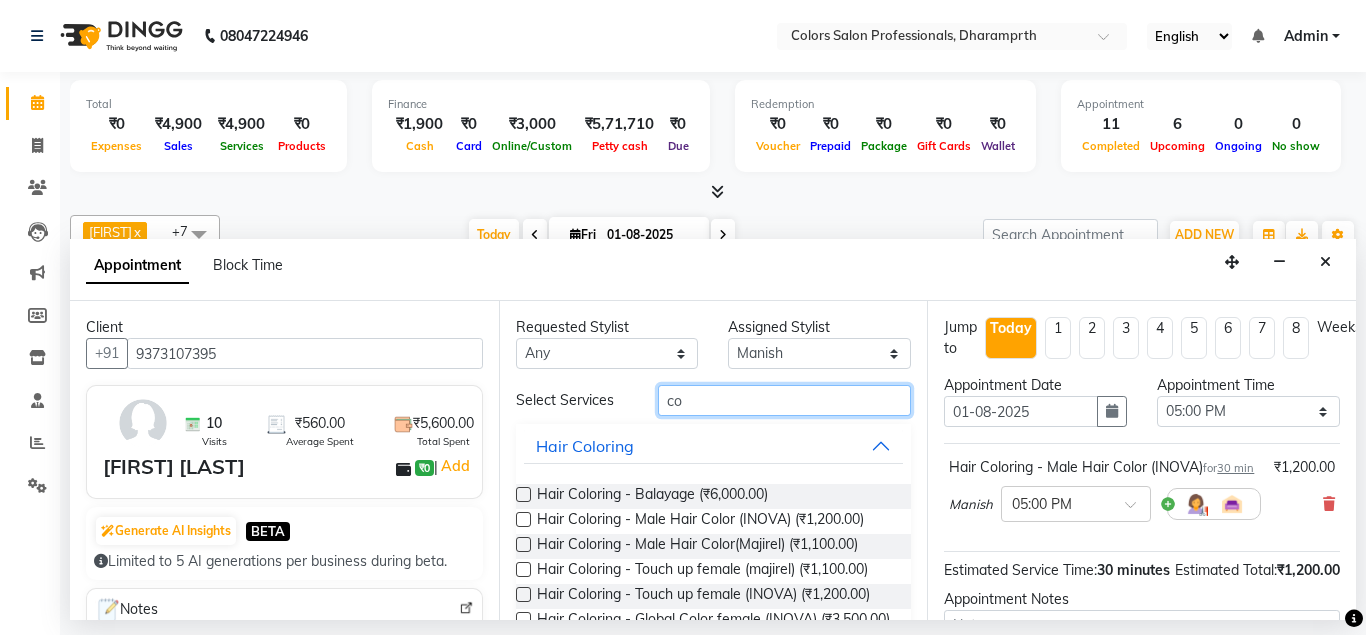 type on "c" 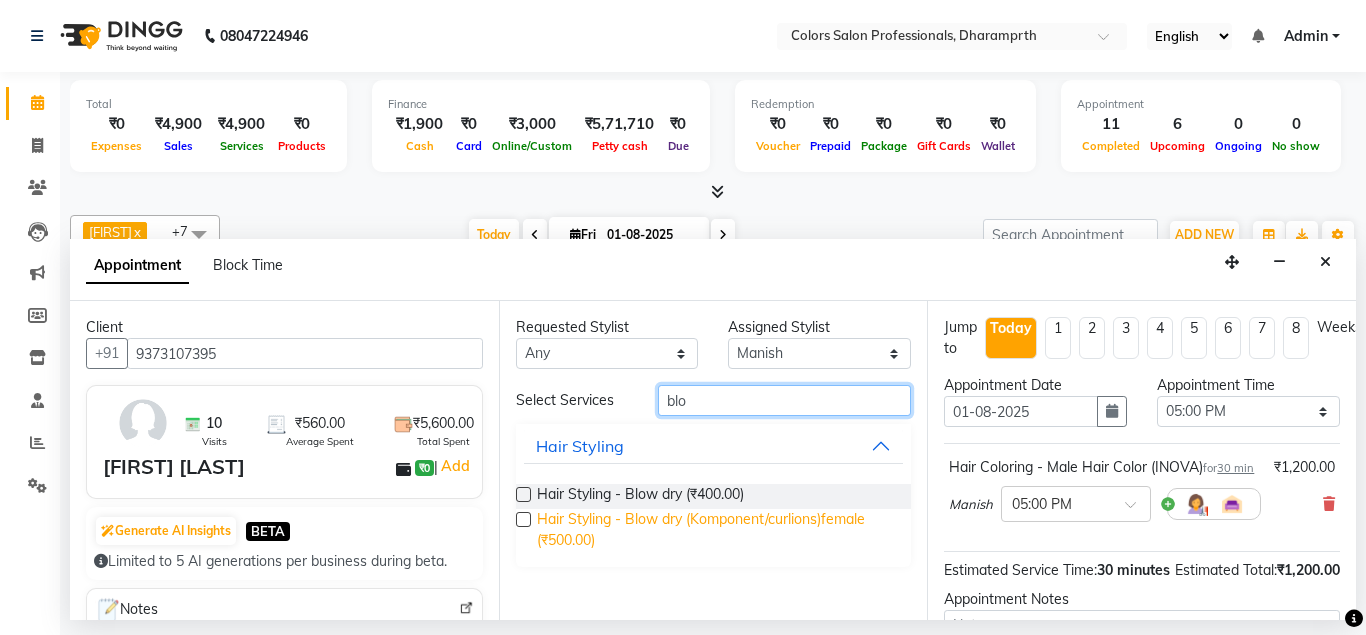 type on "blo" 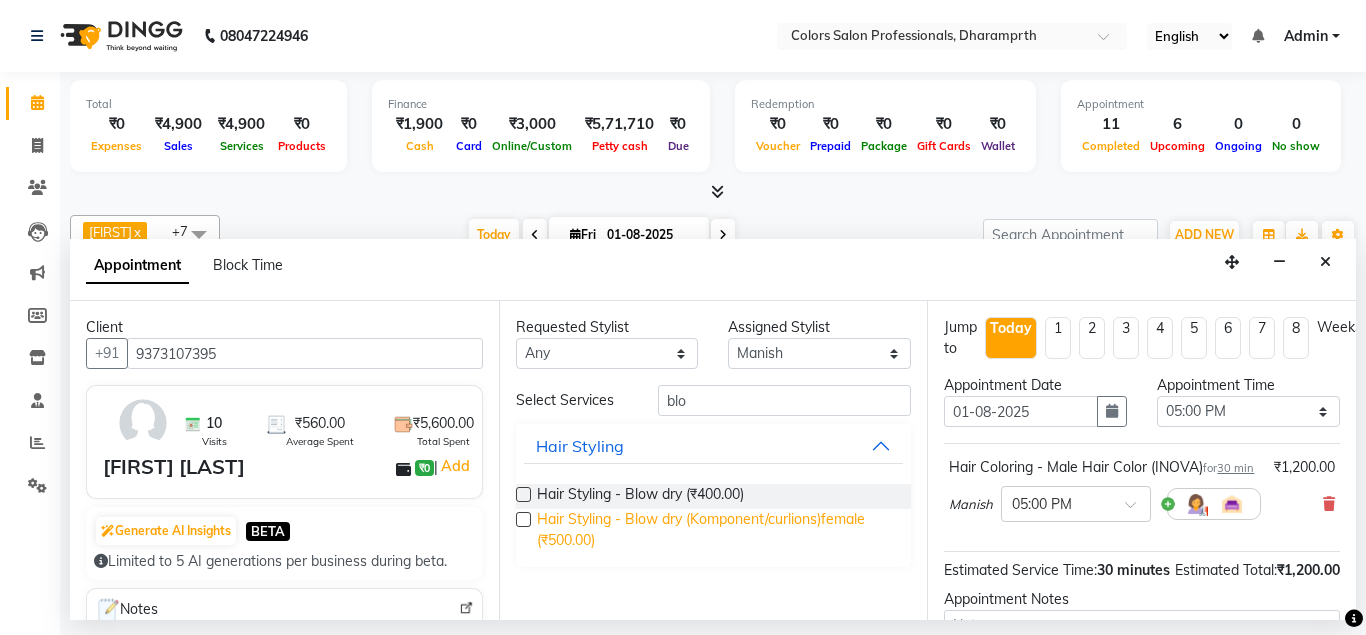 click on "Hair Styling - Blow dry (Komponent/curlions)female (₹500.00)" at bounding box center (716, 530) 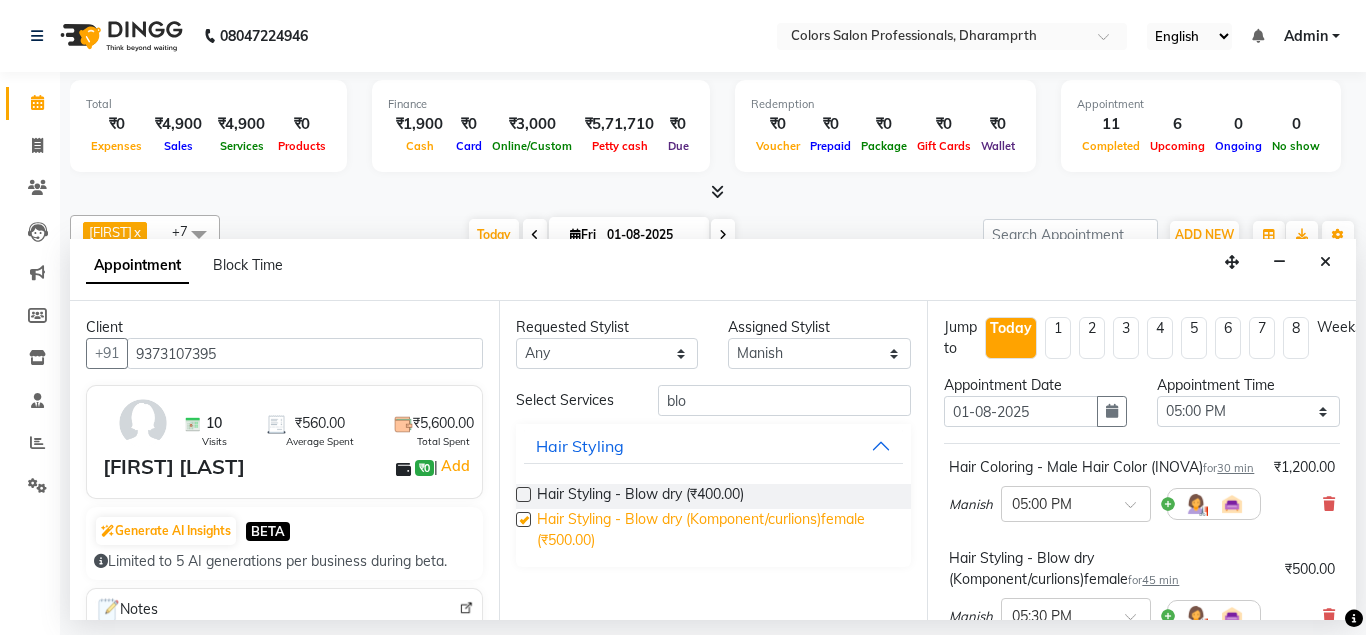 checkbox on "false" 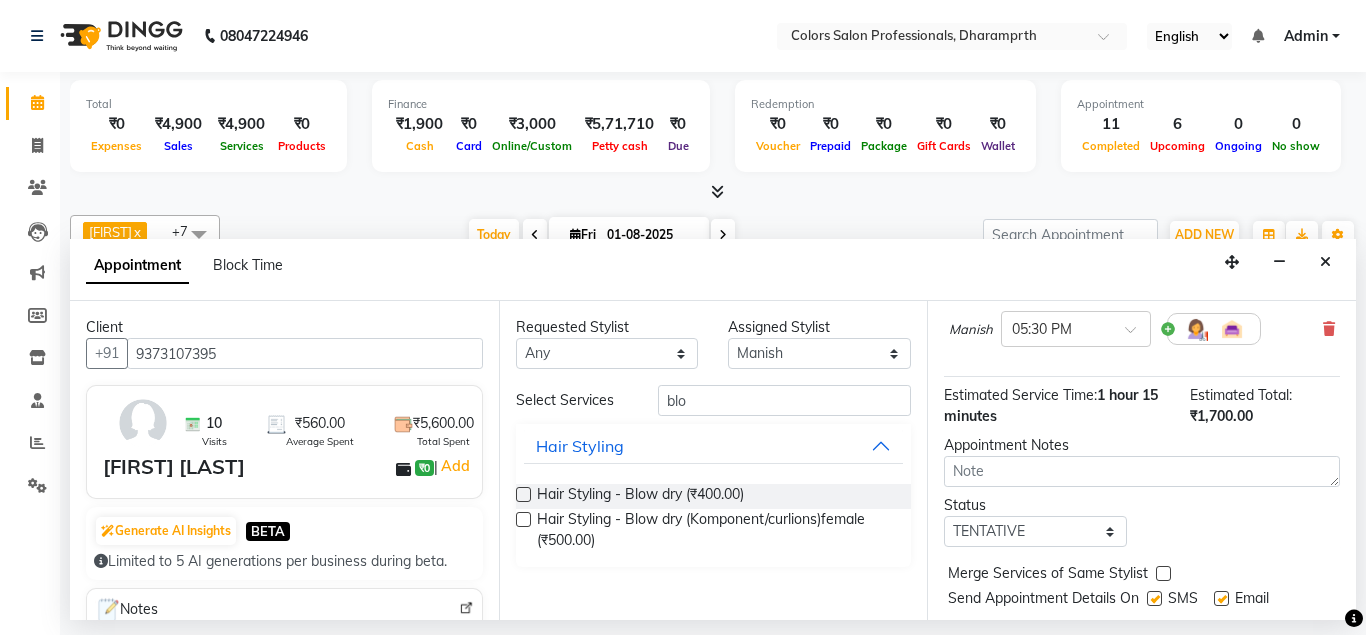 scroll, scrollTop: 340, scrollLeft: 0, axis: vertical 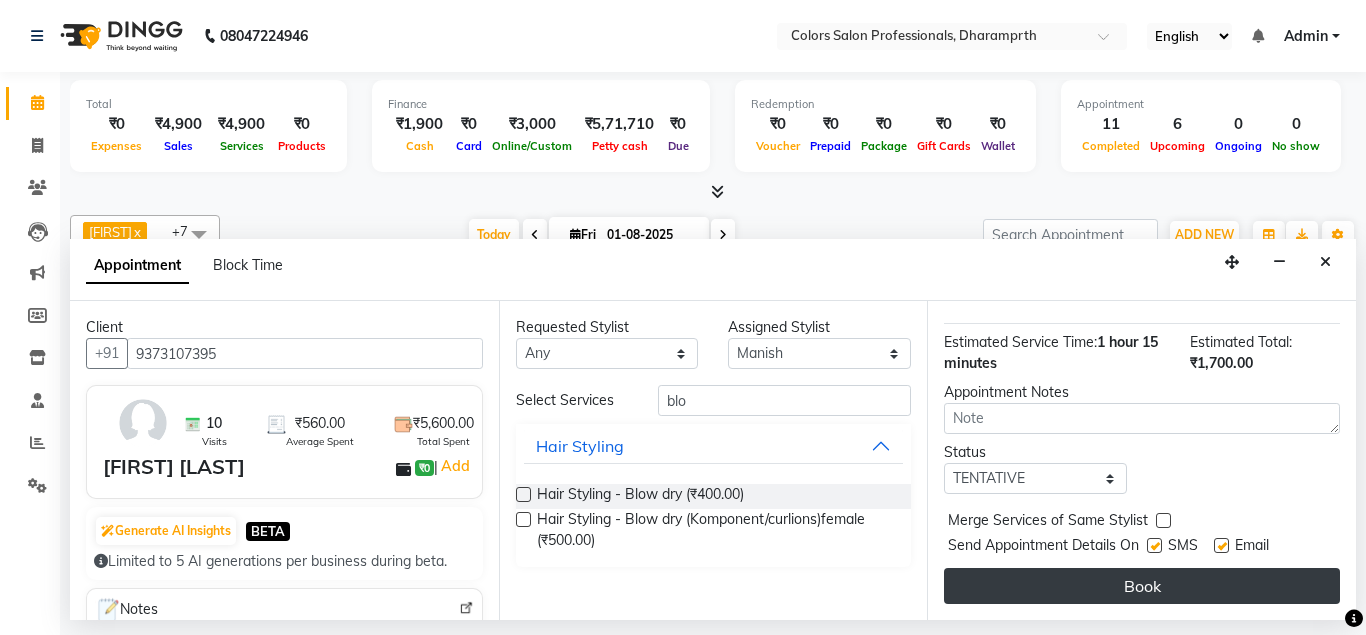 click on "Book" at bounding box center [1142, 586] 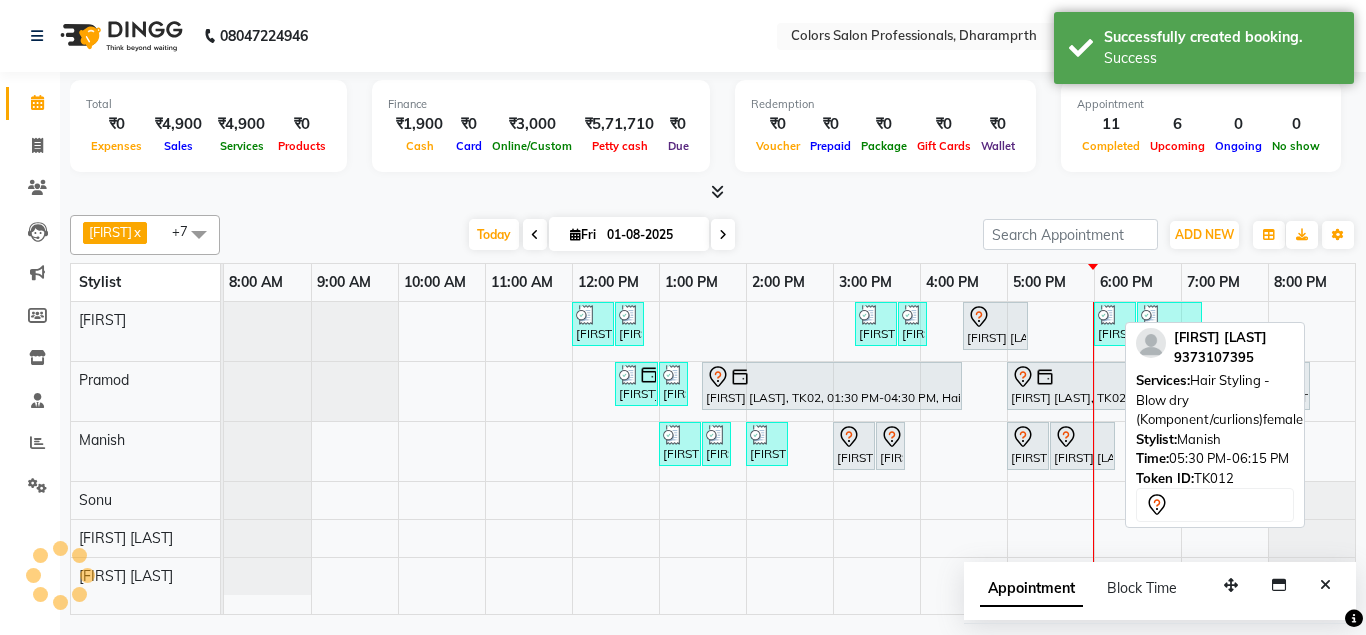 click on "[FIRST] [LAST], TK12, 05:30 PM-06:15 PM, Hair Styling - Blow dry (Komponent/curlions)female" at bounding box center [1082, 446] 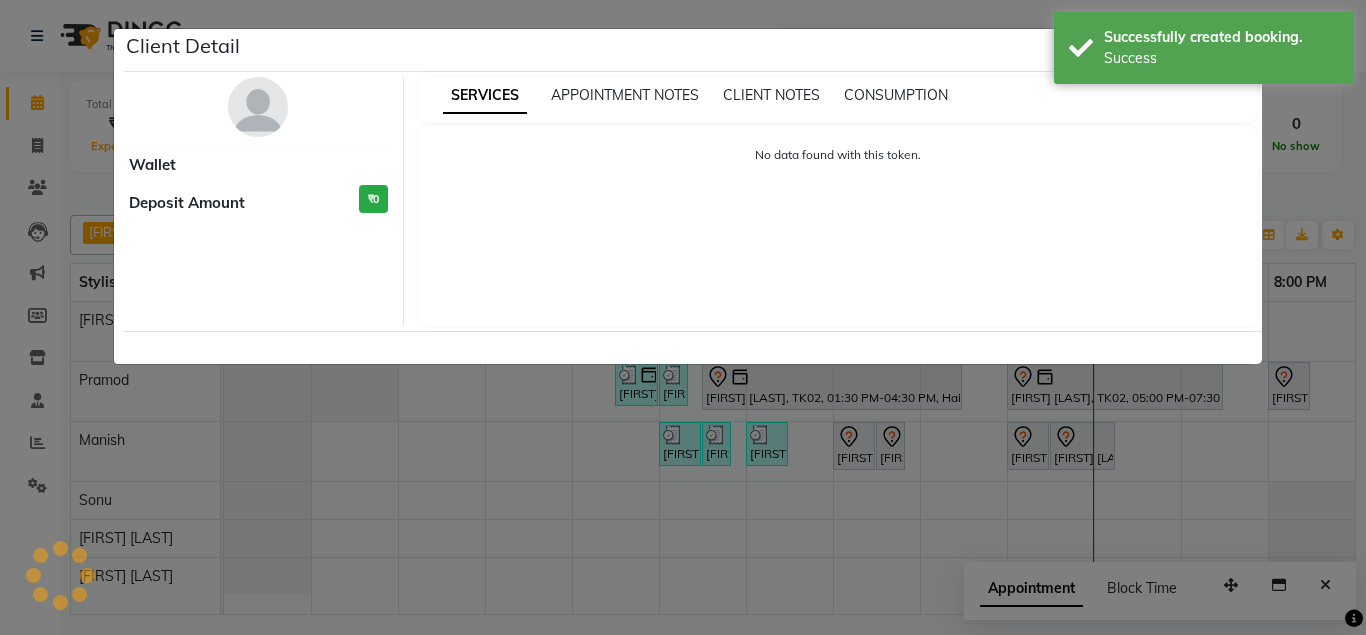 select on "7" 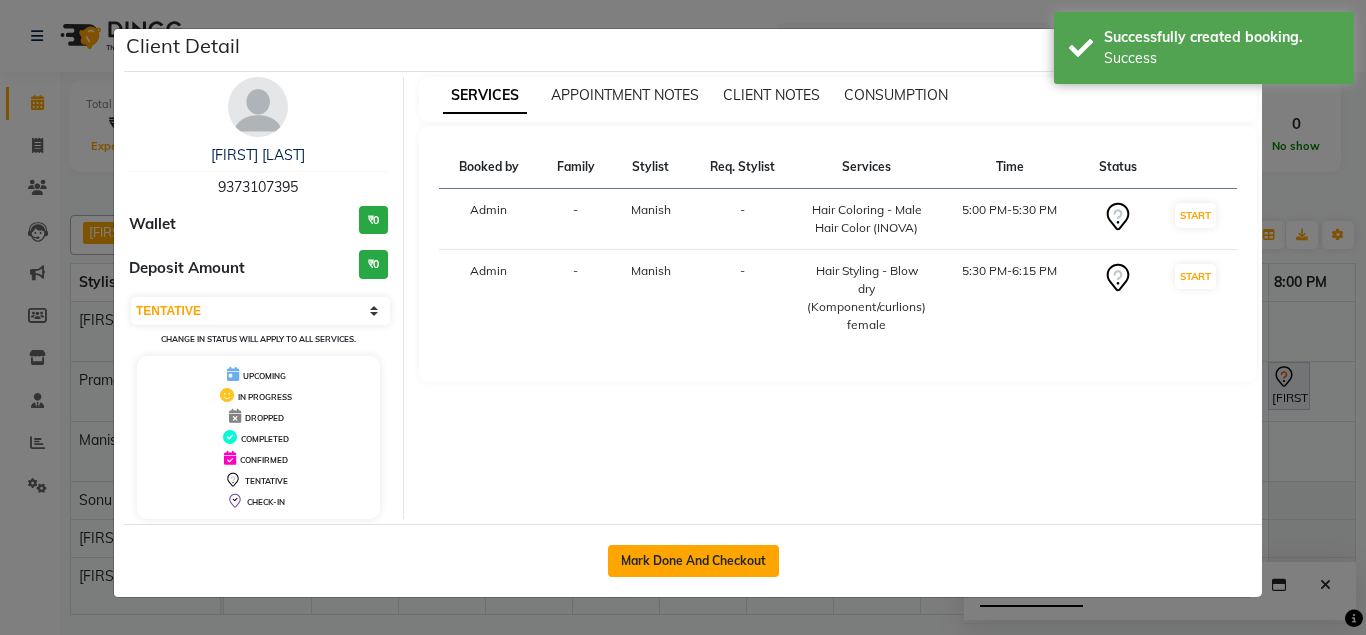 click on "Mark Done And Checkout" 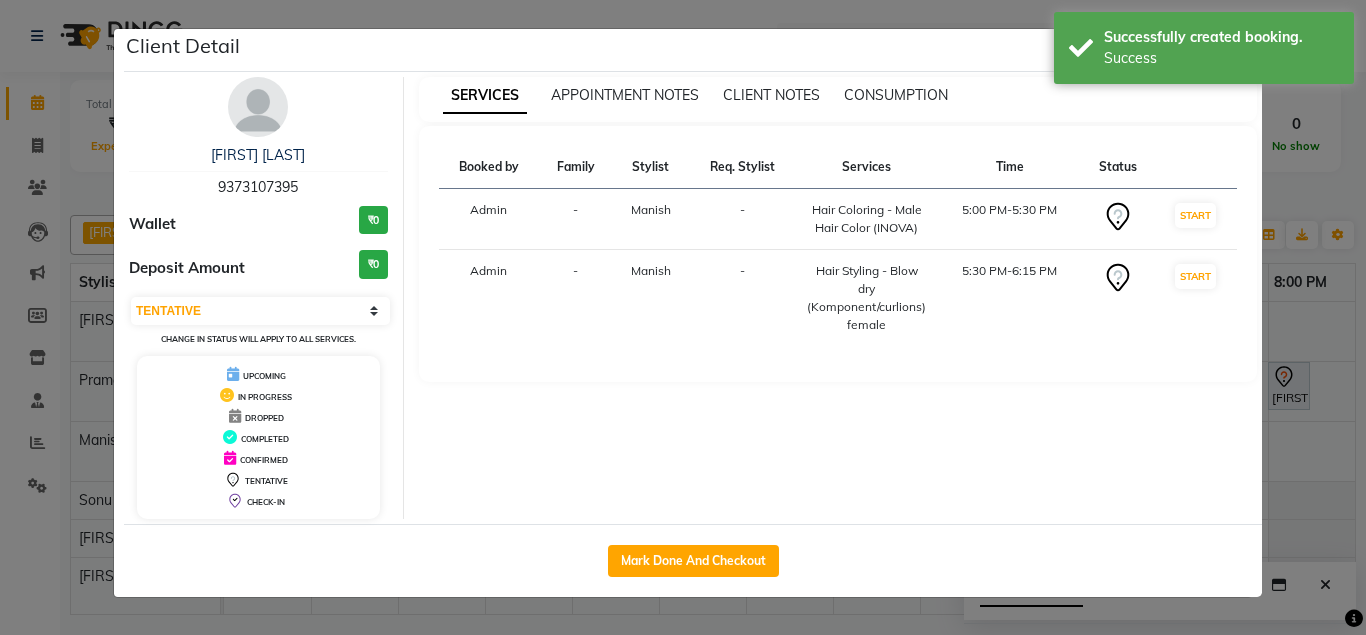 select on "7161" 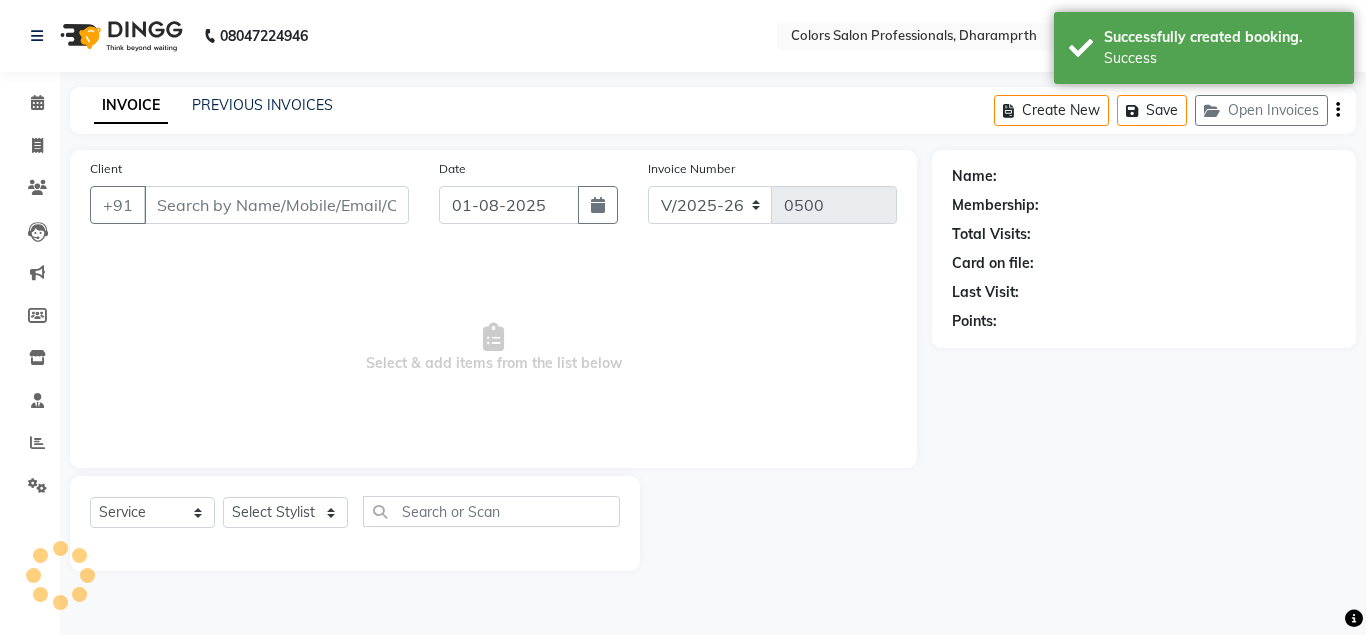 type on "9373107395" 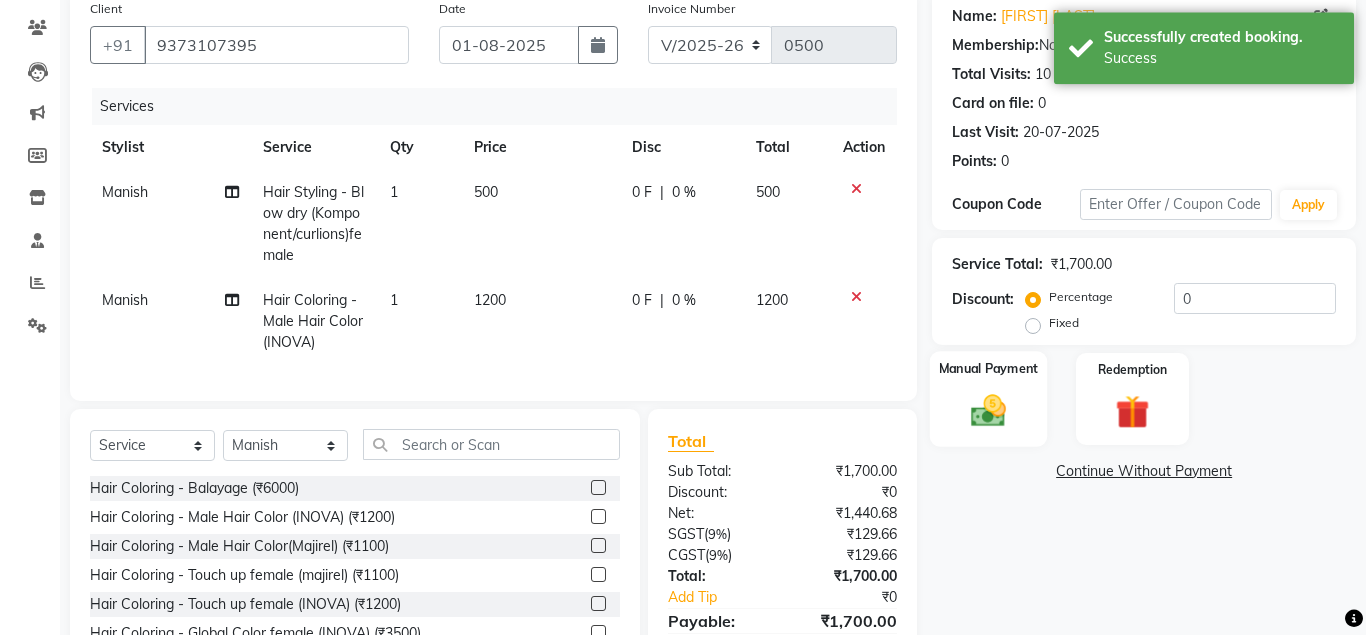 scroll, scrollTop: 259, scrollLeft: 0, axis: vertical 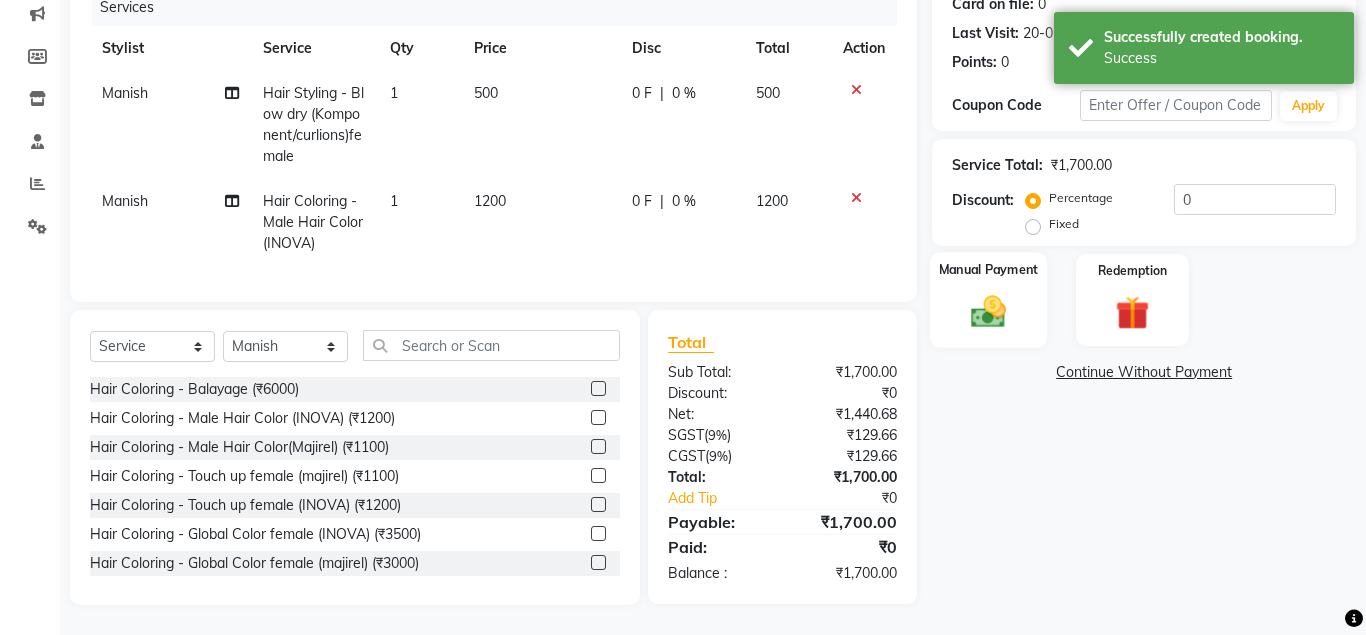 click 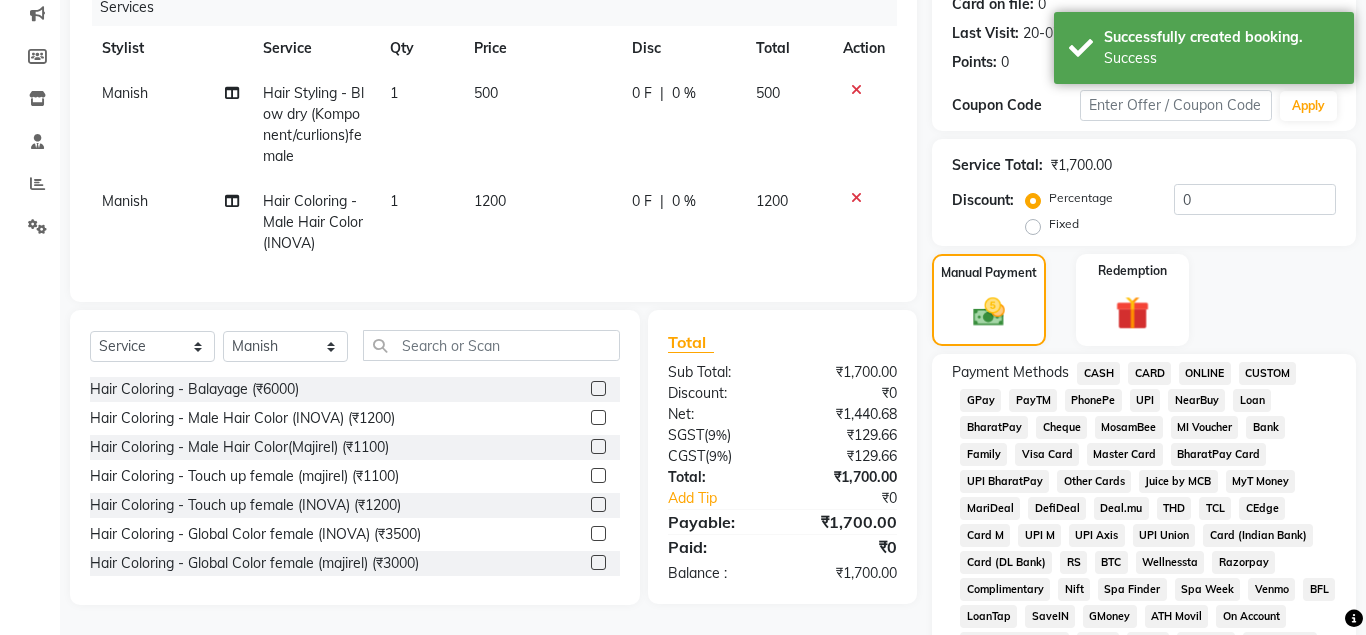 click on "CASH" 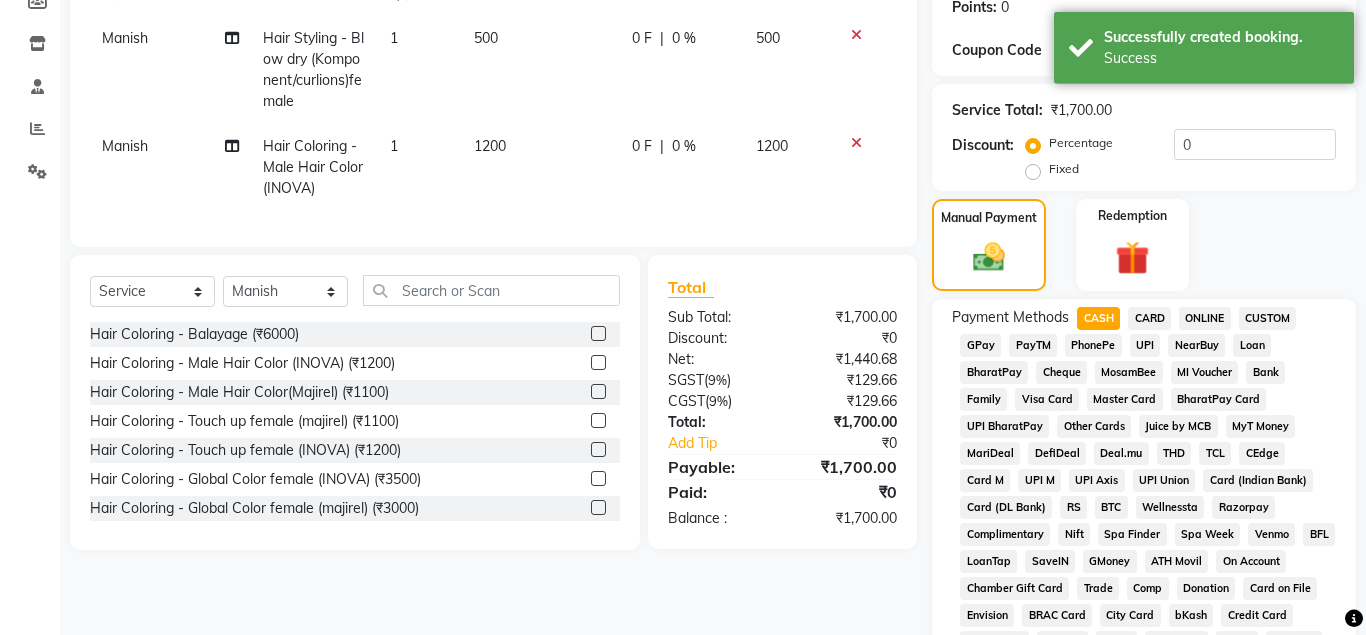 scroll, scrollTop: 867, scrollLeft: 0, axis: vertical 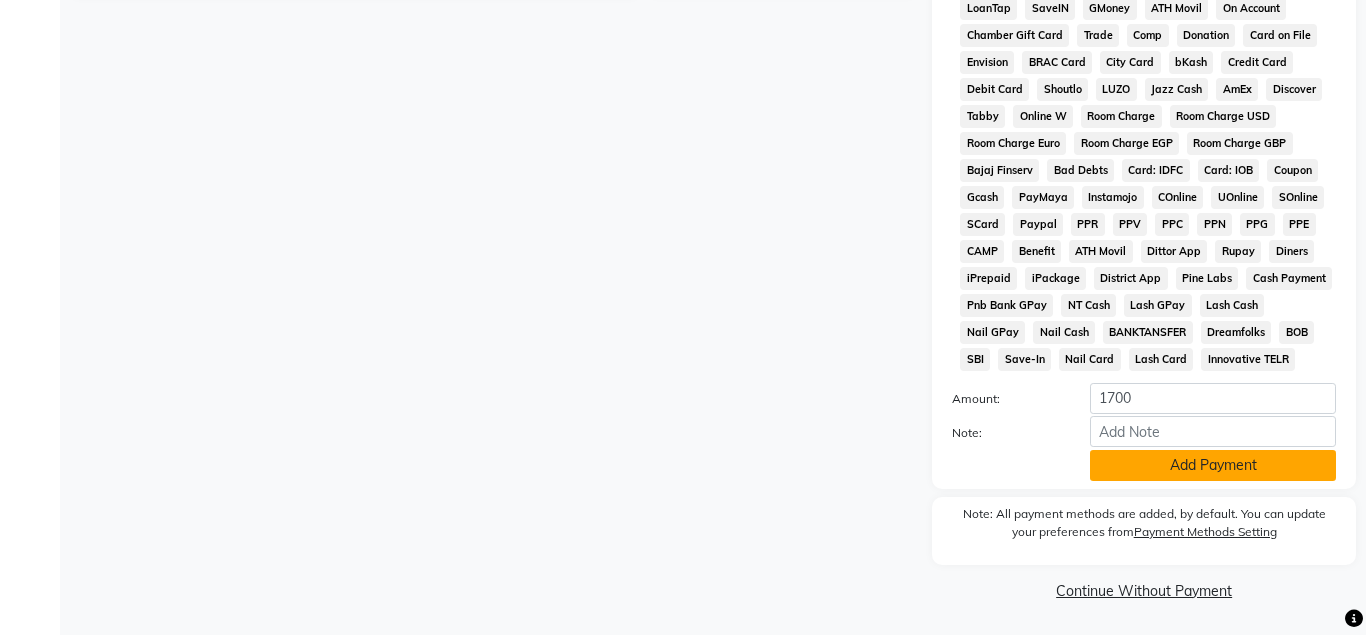 click on "Add Payment" 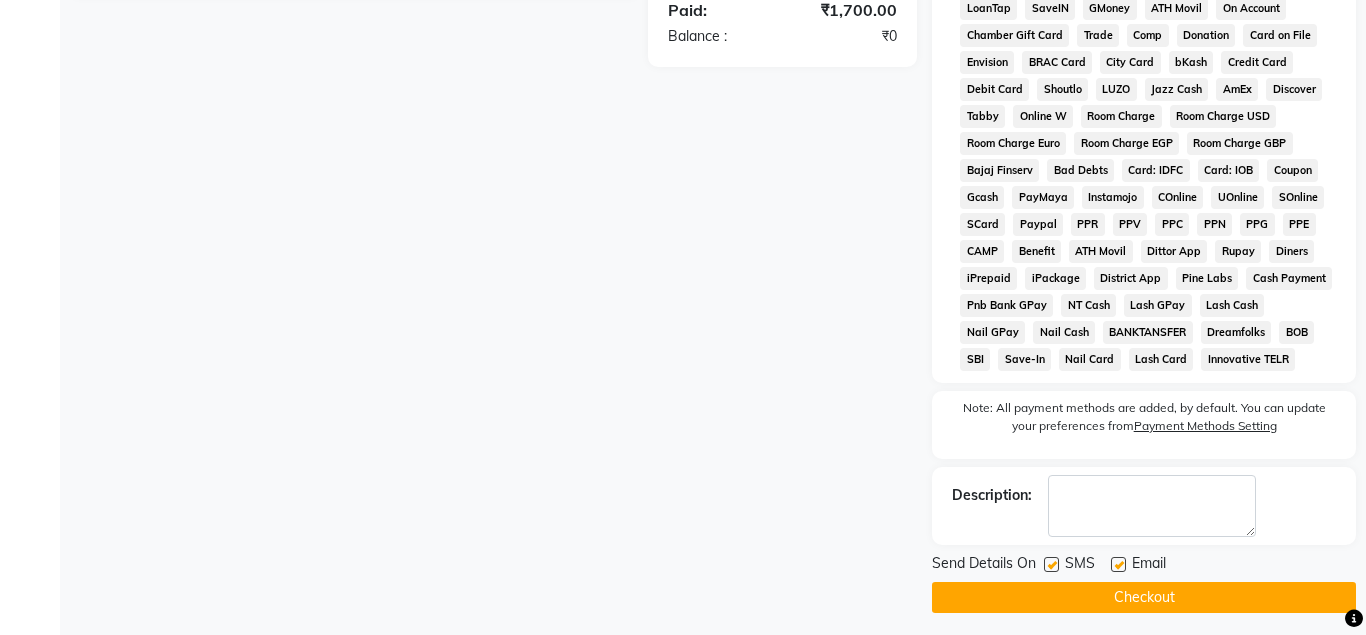scroll, scrollTop: 875, scrollLeft: 0, axis: vertical 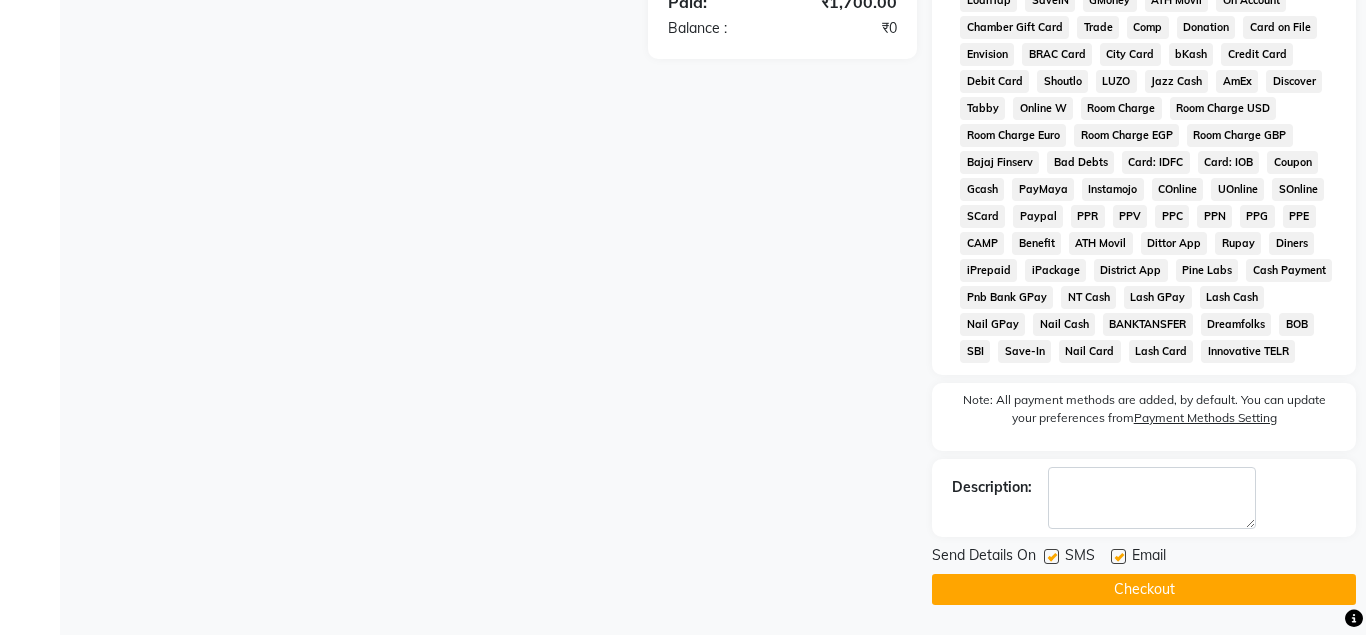 click on "Checkout" 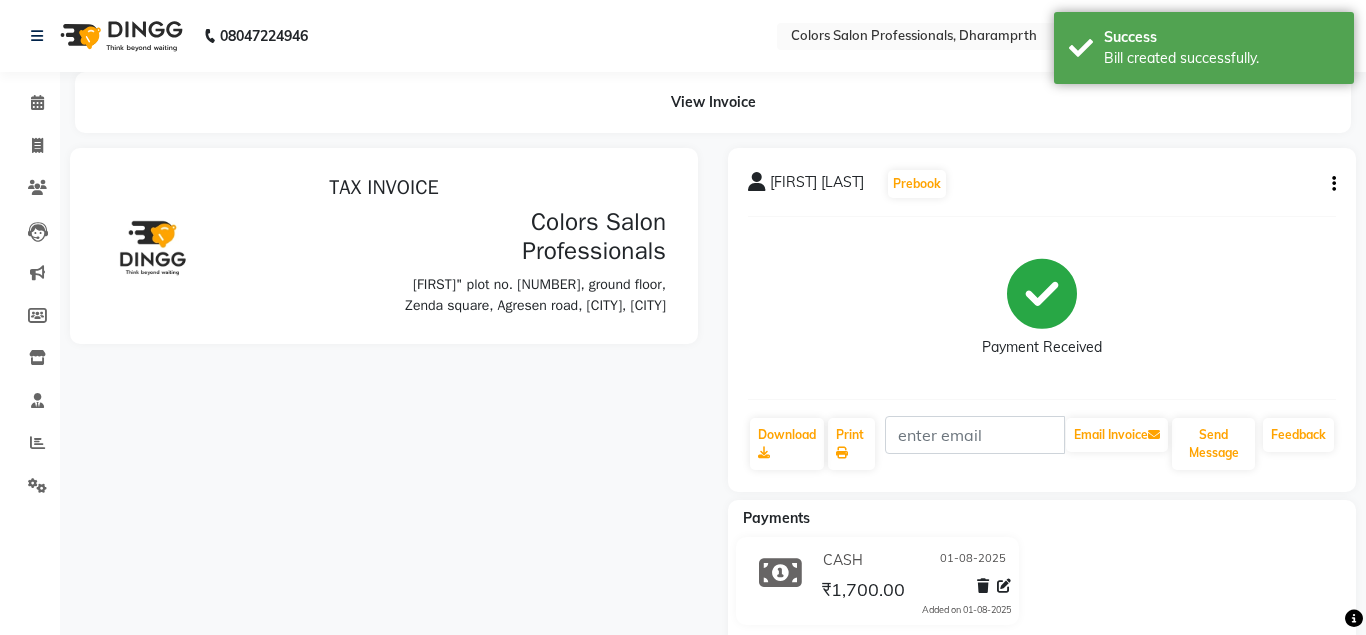 scroll, scrollTop: 0, scrollLeft: 0, axis: both 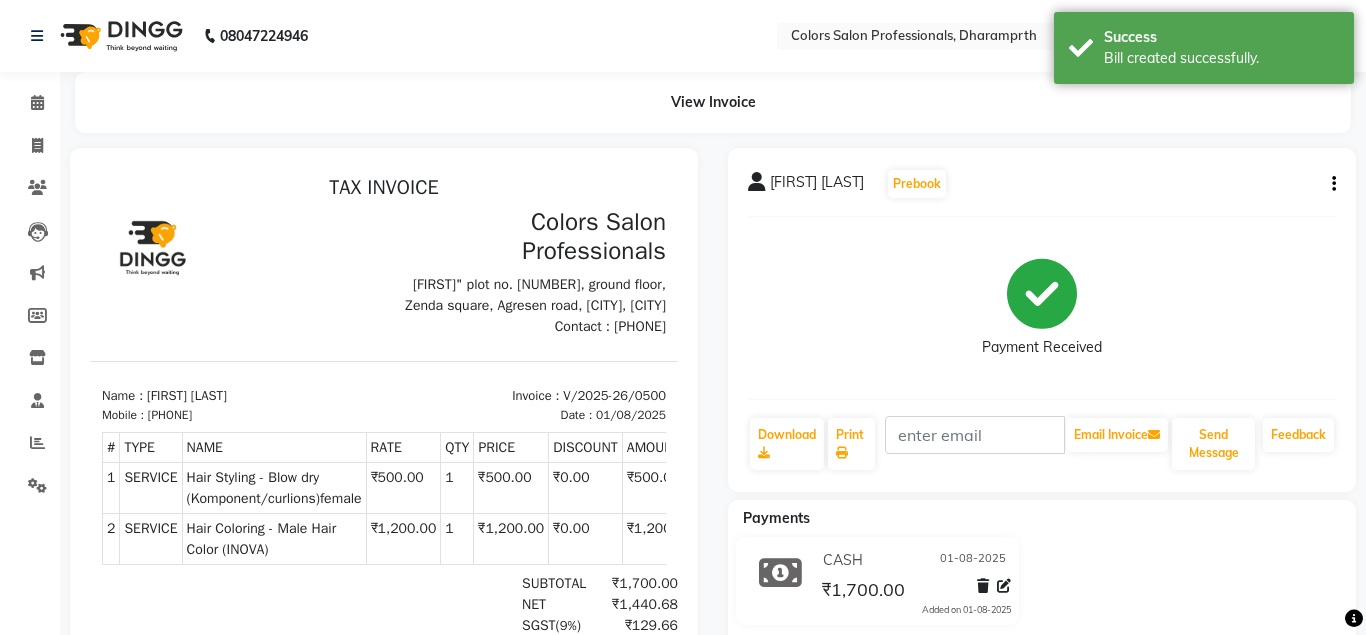 select on "7161" 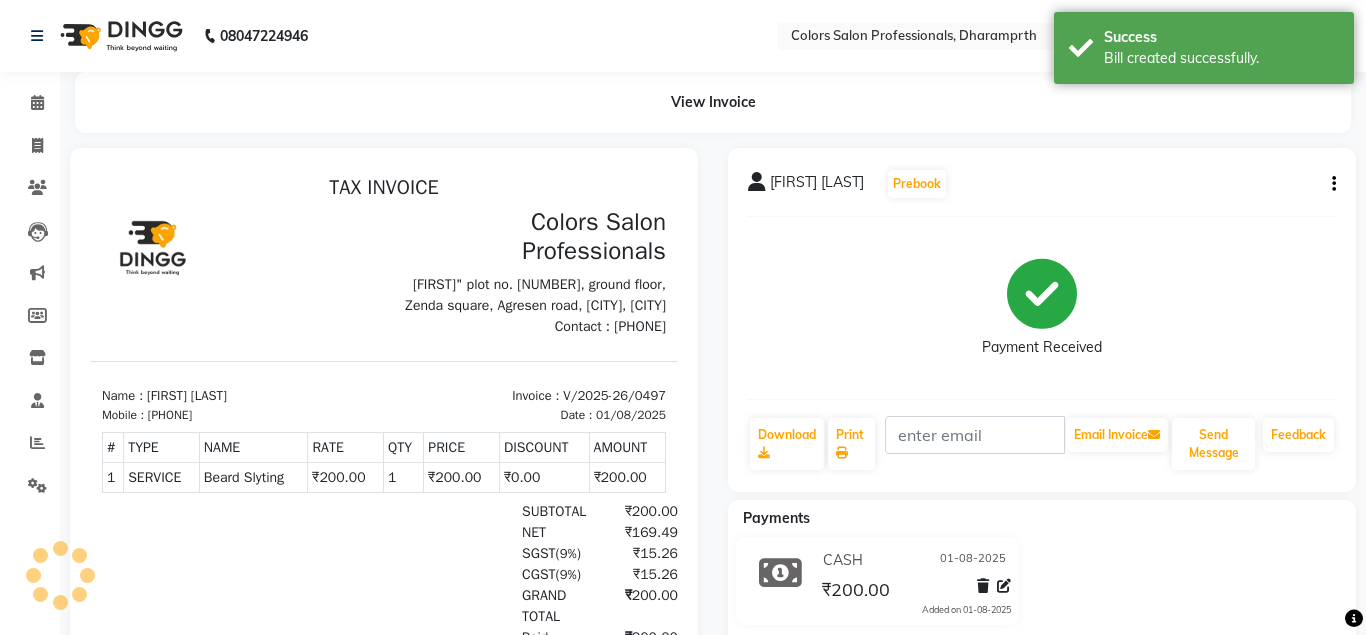 scroll, scrollTop: 0, scrollLeft: 0, axis: both 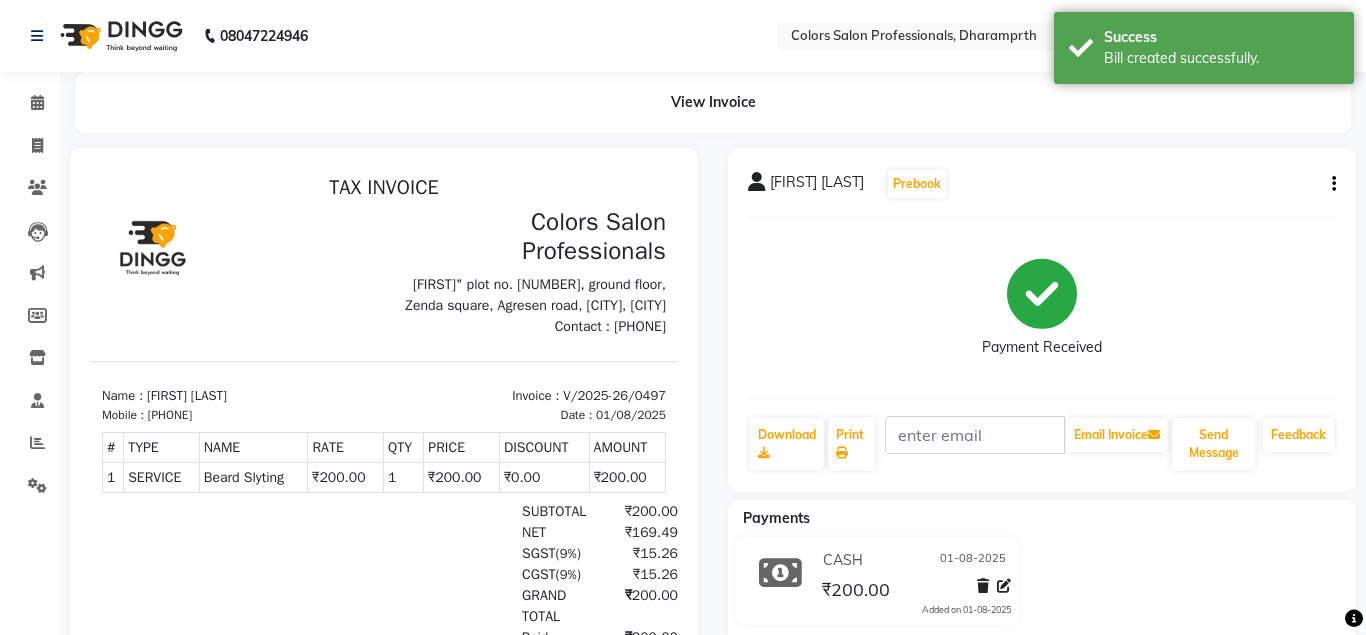 select on "7161" 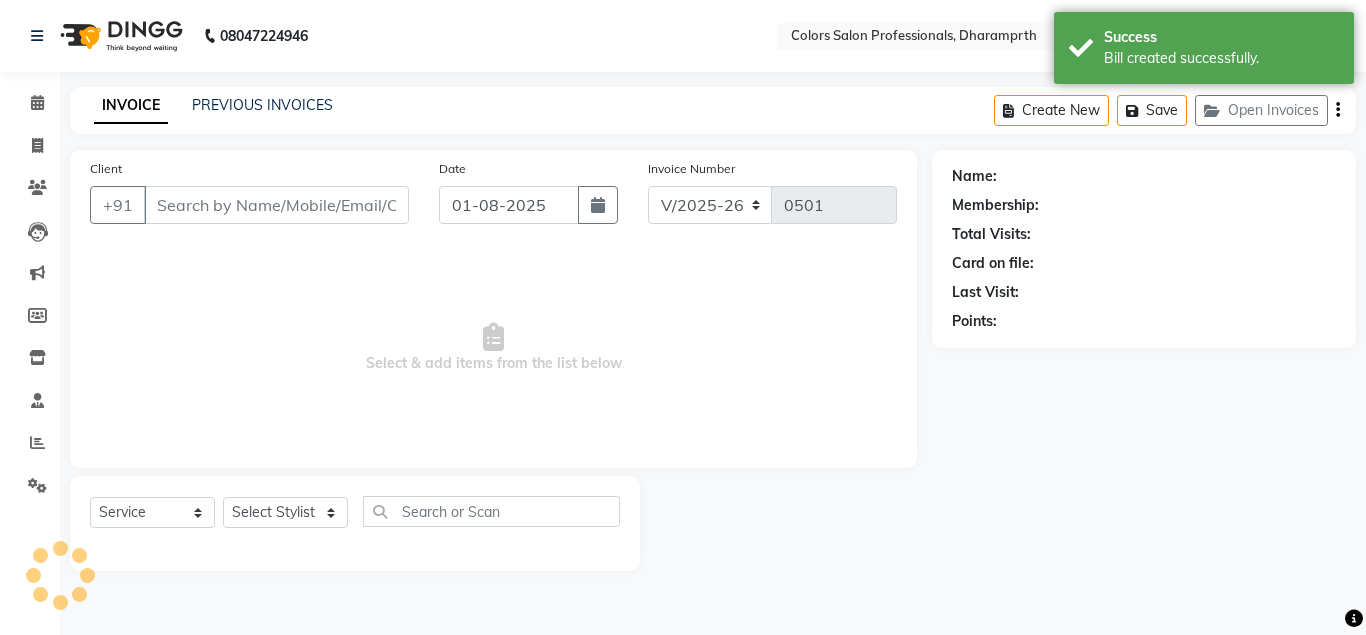 type on "9975444444" 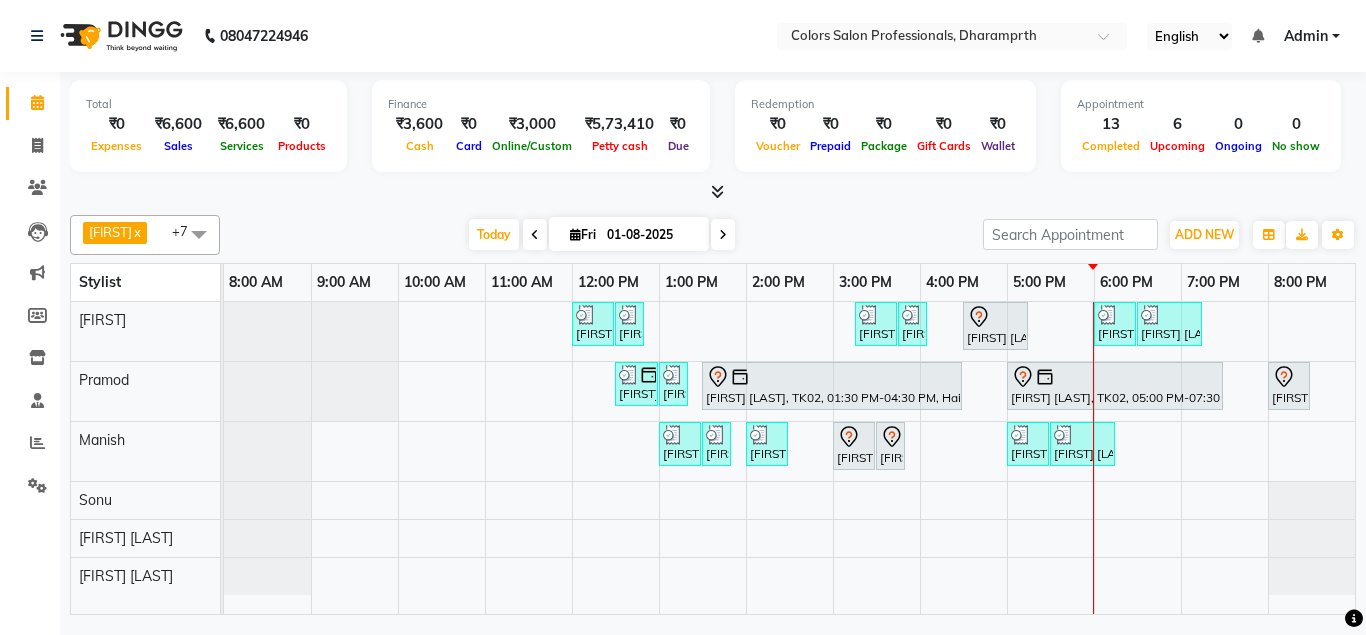 click at bounding box center [723, 235] 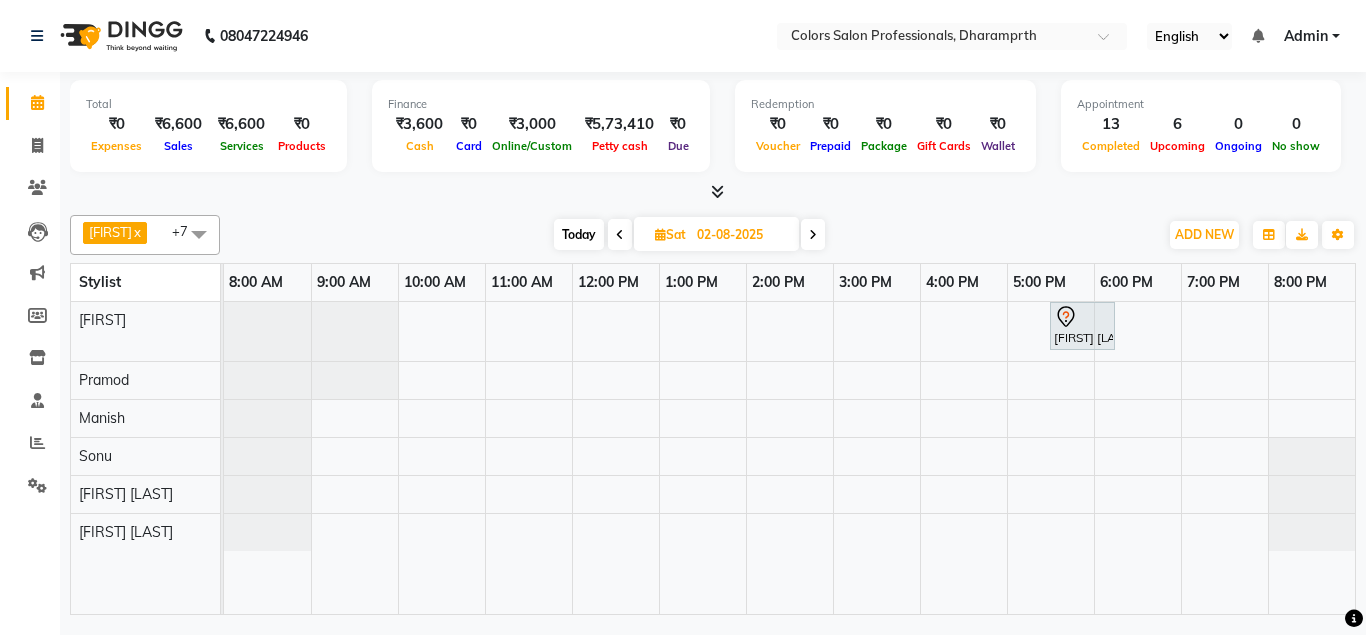 click at bounding box center [813, 235] 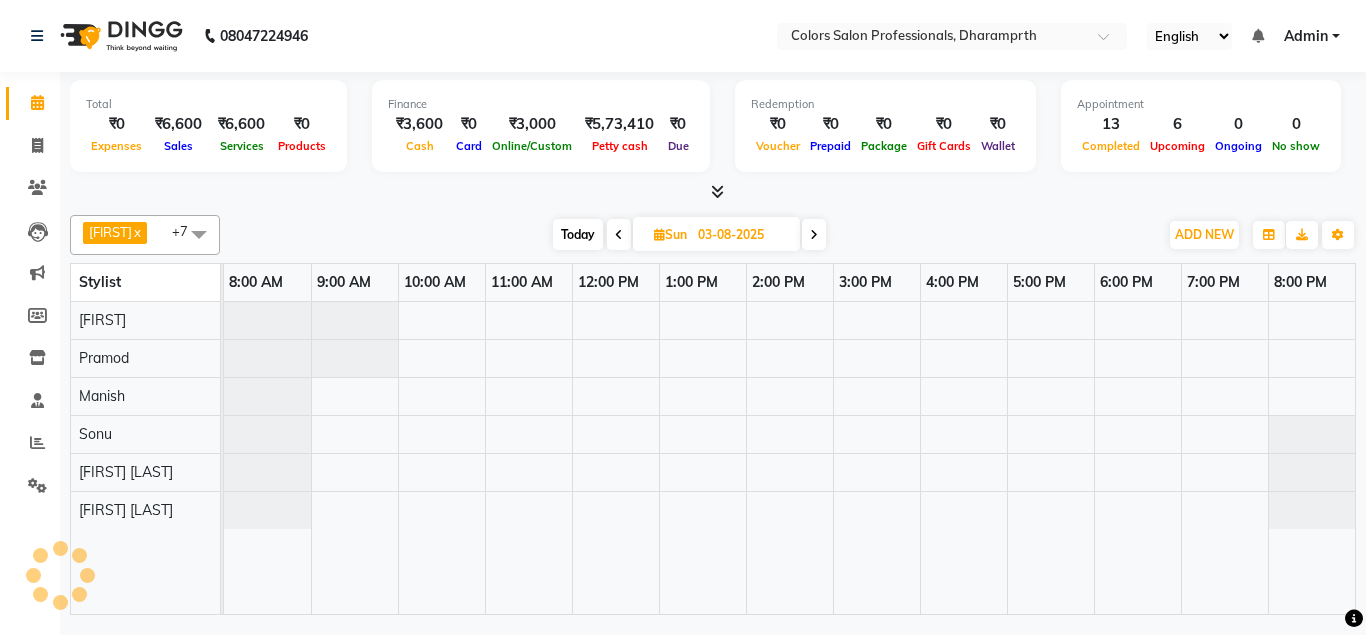 click at bounding box center (619, 234) 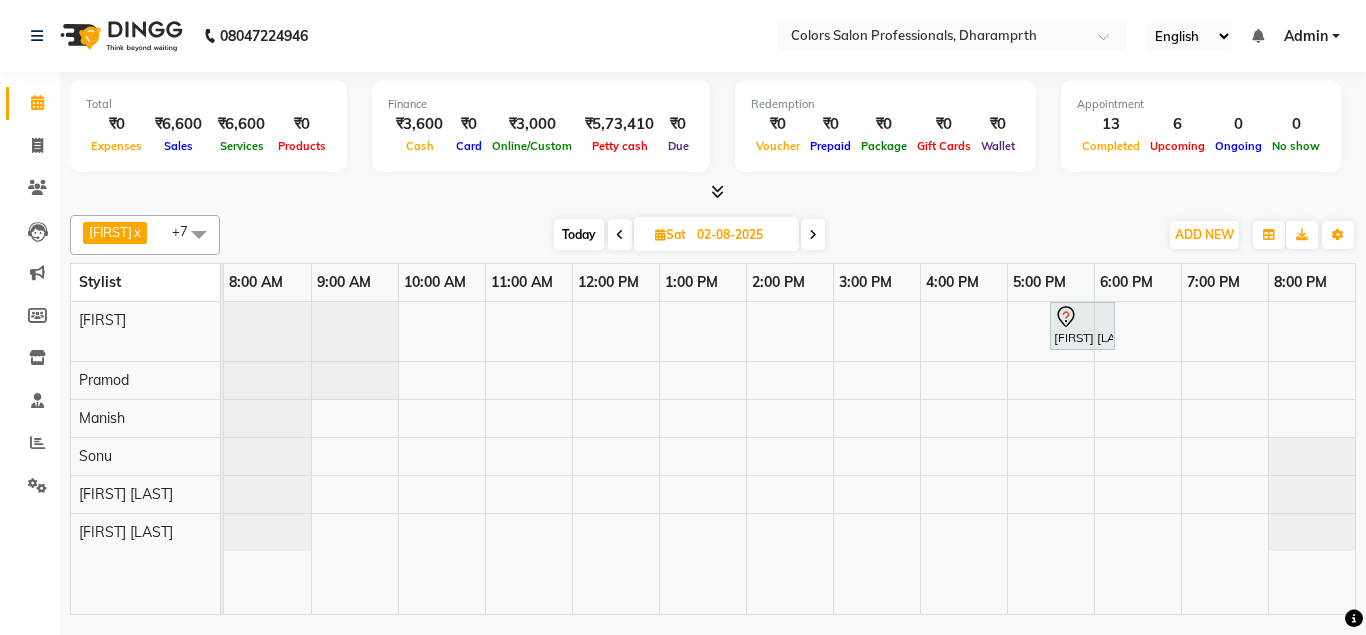 click at bounding box center (620, 234) 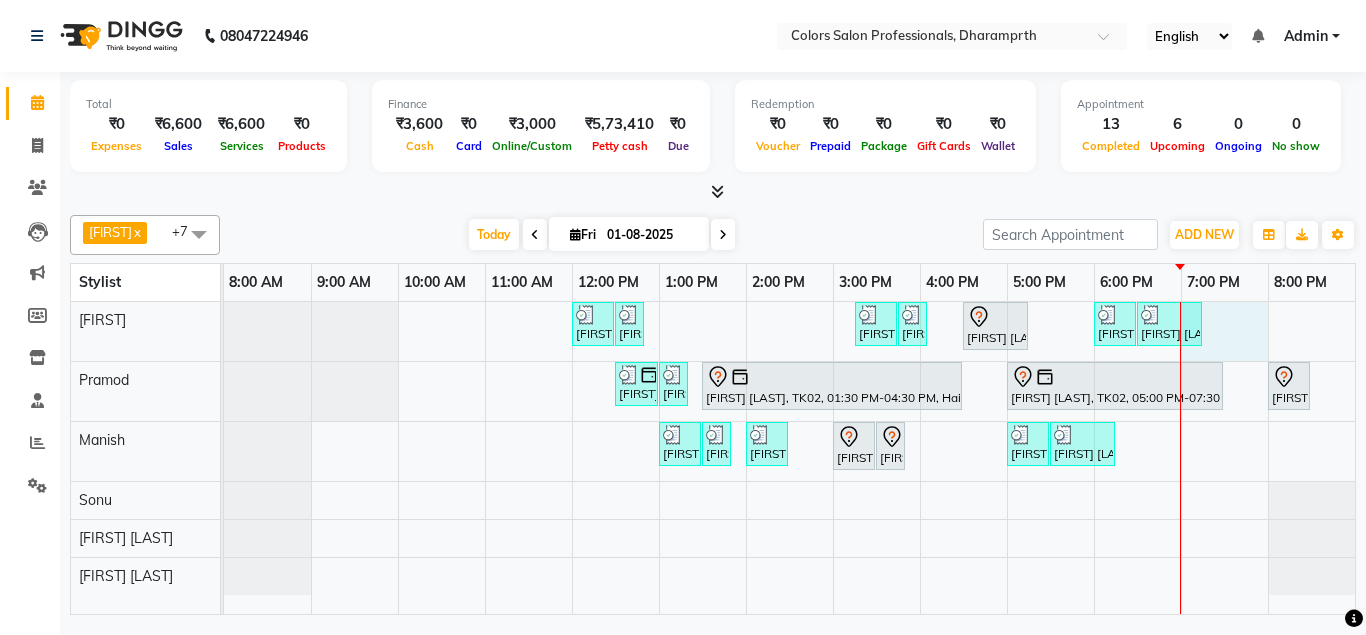 click on "[FIRST] [LAST], TK05, 12:00 PM-12:30 PM, Hair Cut - Hair Cut Male     [FIRST] [LAST], TK05, 12:30 PM-12:45 PM, Beard Slyting     [FIRST] [LAST], TK10, 03:15 PM-03:45 PM, Hair Cut - Hair Cut Male     [FIRST] [LAST], TK10, 03:45 PM-04:00 PM, Beard Slyting             [FIRST] [LAST], TK01, 04:30 PM-05:15 PM, Hair Coloring - Touch up female (INOVA)     [FIRST] [LAST], TK11, 06:00 PM-06:30 PM, Hair Coloring - Male Hair Color (INOVA)     [FIRST] [LAST], TK11, 06:30 PM-07:15 PM, Hair Styling - Blow dry (Komponent/curlions)female     [FIRST] [LAST], TK04, 12:30 PM-01:00 PM, Hair Cut - Hair Cut Male     [FIRST] [LAST], TK09, 01:00 PM-01:15 PM, Beard Slyting             [FIRST] [LAST], TK02, 01:30 PM-04:30 PM, Hair Treatment - Botox (Copacabana)             [FIRST] [LAST], TK02, 05:00 PM-07:30 PM, Hair Coloring - Global Color female (INOVA)             [FIRST] [LAST], TK03, 08:00 PM-08:30 PM, Hair Cut - Hair Cut Male     [FIRST] [LAST], TK07, 01:00 PM-01:30 PM, Hair Cut - Hair Cut Male" at bounding box center [789, 458] 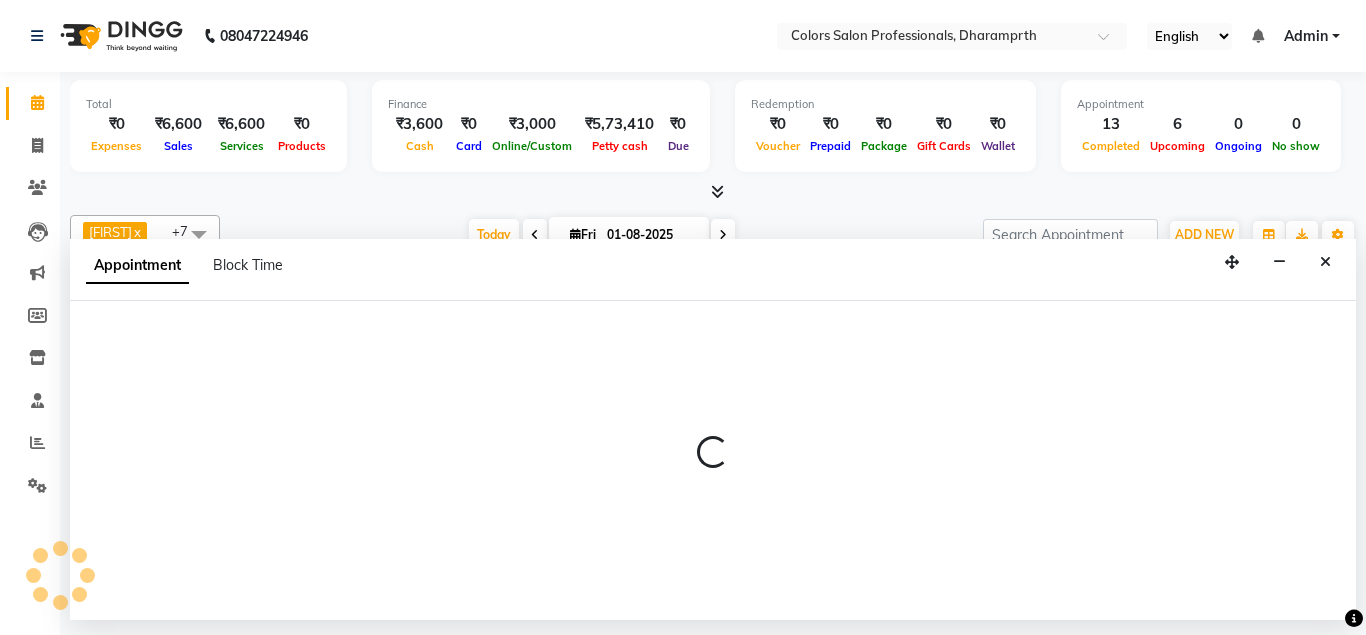 select on "60228" 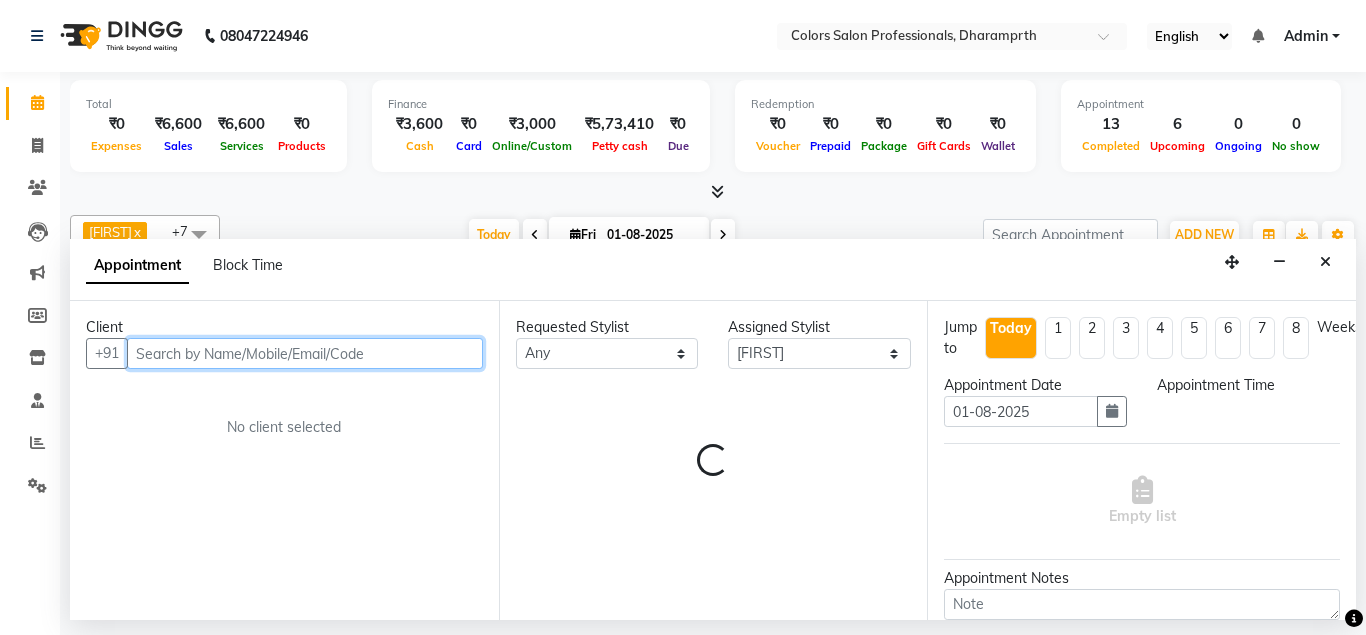 select on "1140" 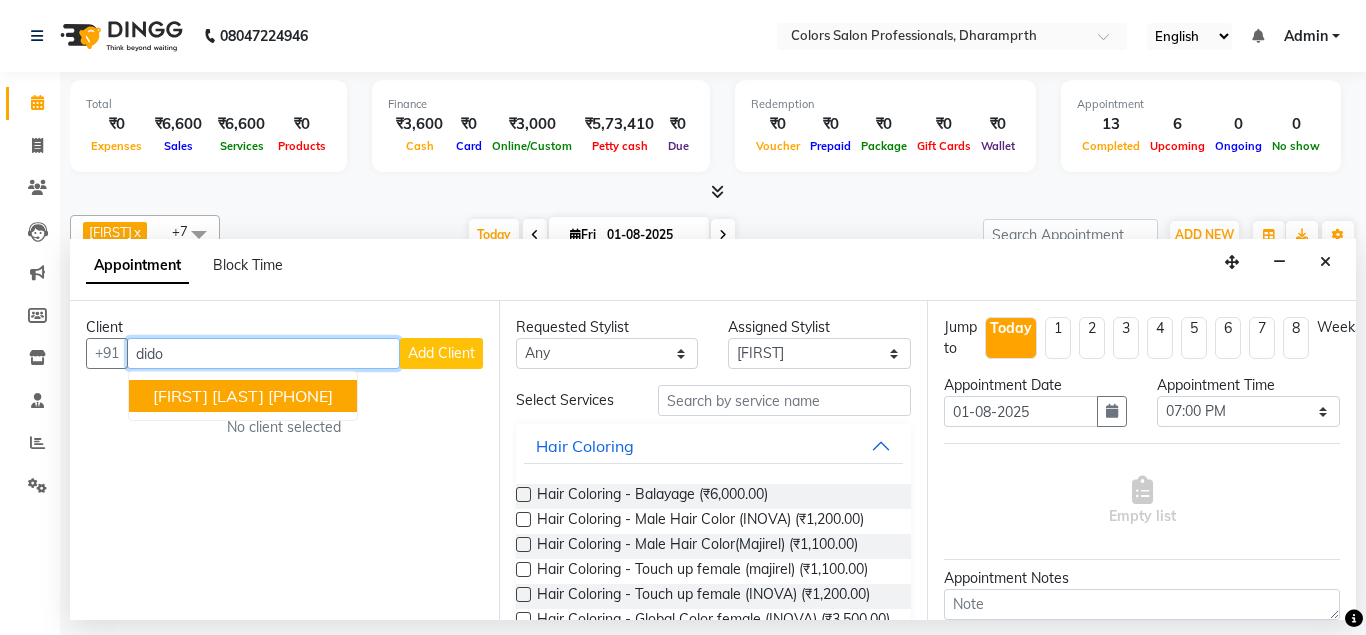 click on "[PHONE]" at bounding box center (300, 396) 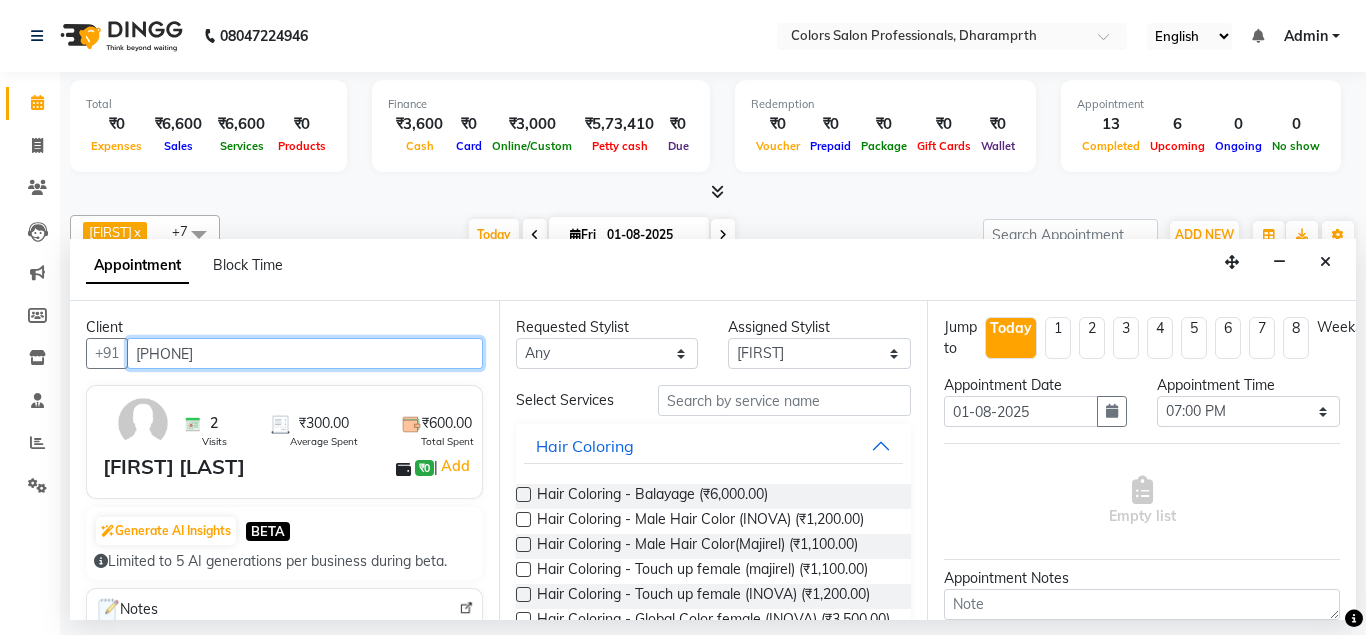 type on "[PHONE]" 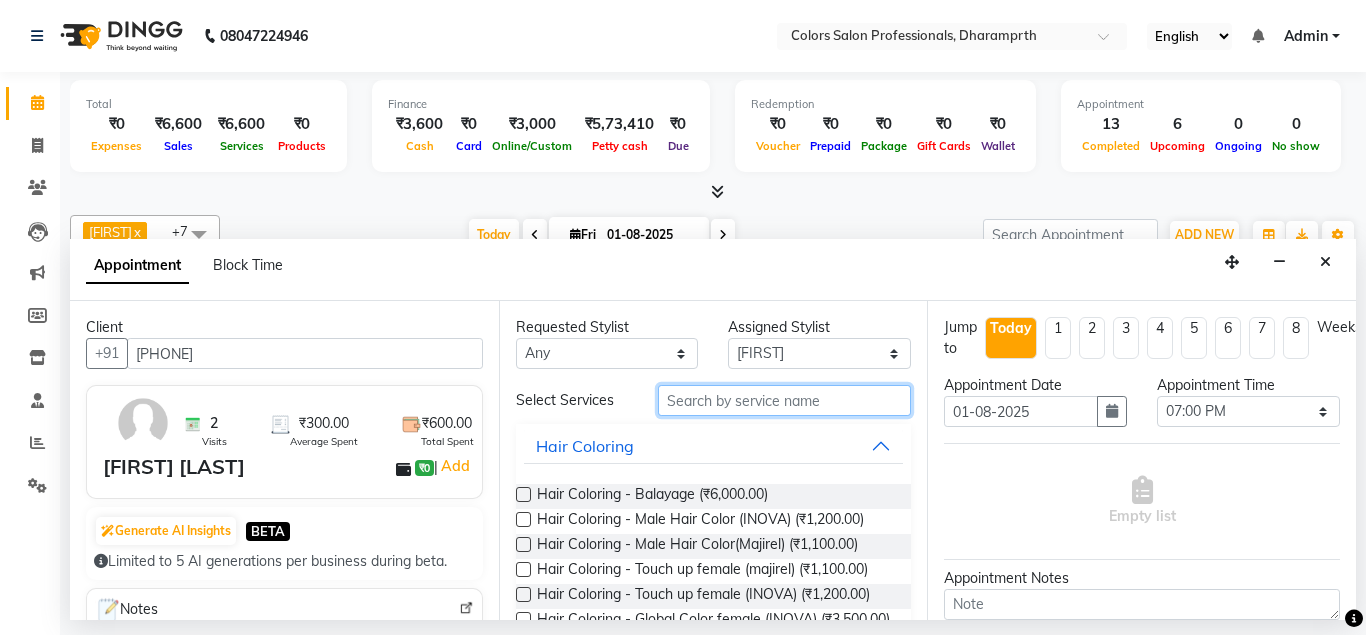click at bounding box center [785, 400] 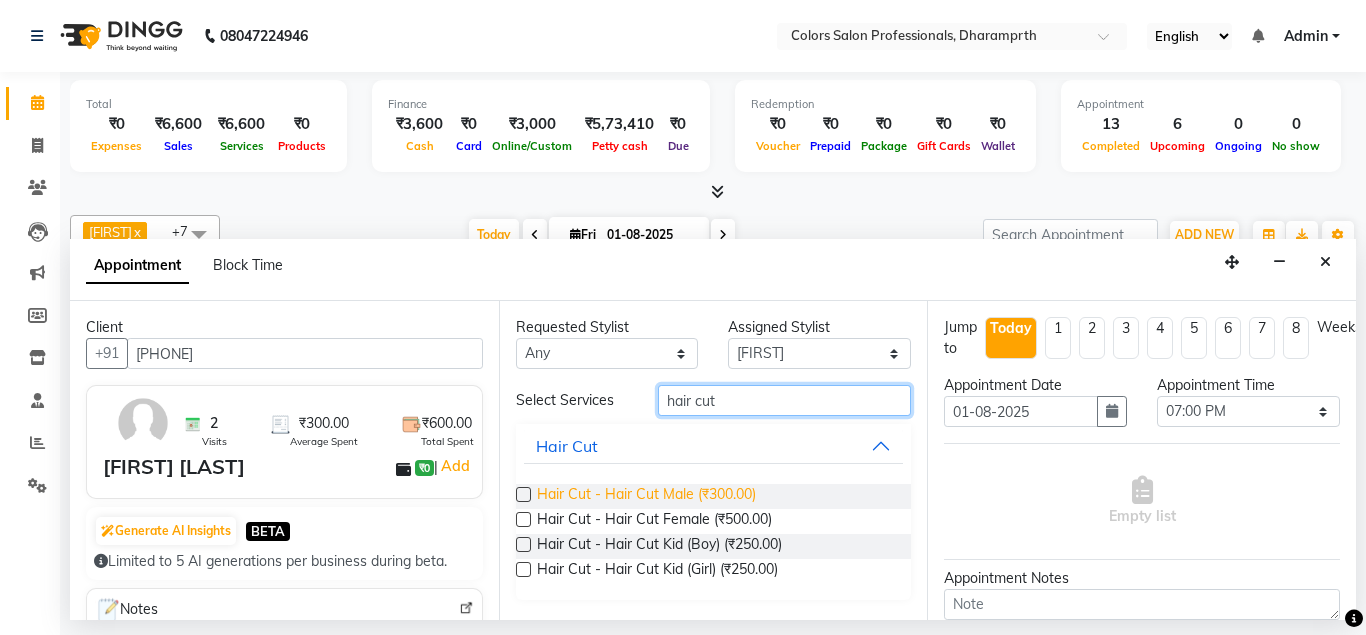 type on "hair cut" 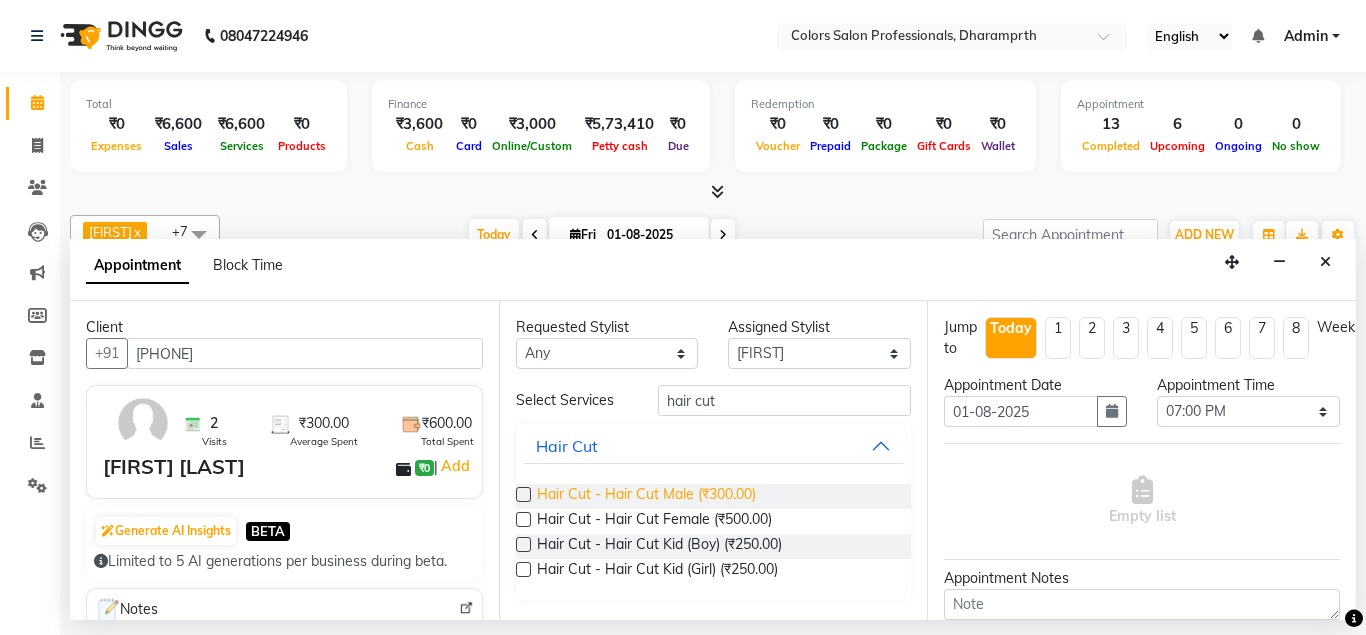 click on "Hair Cut - Hair Cut Male (₹300.00)" at bounding box center (646, 496) 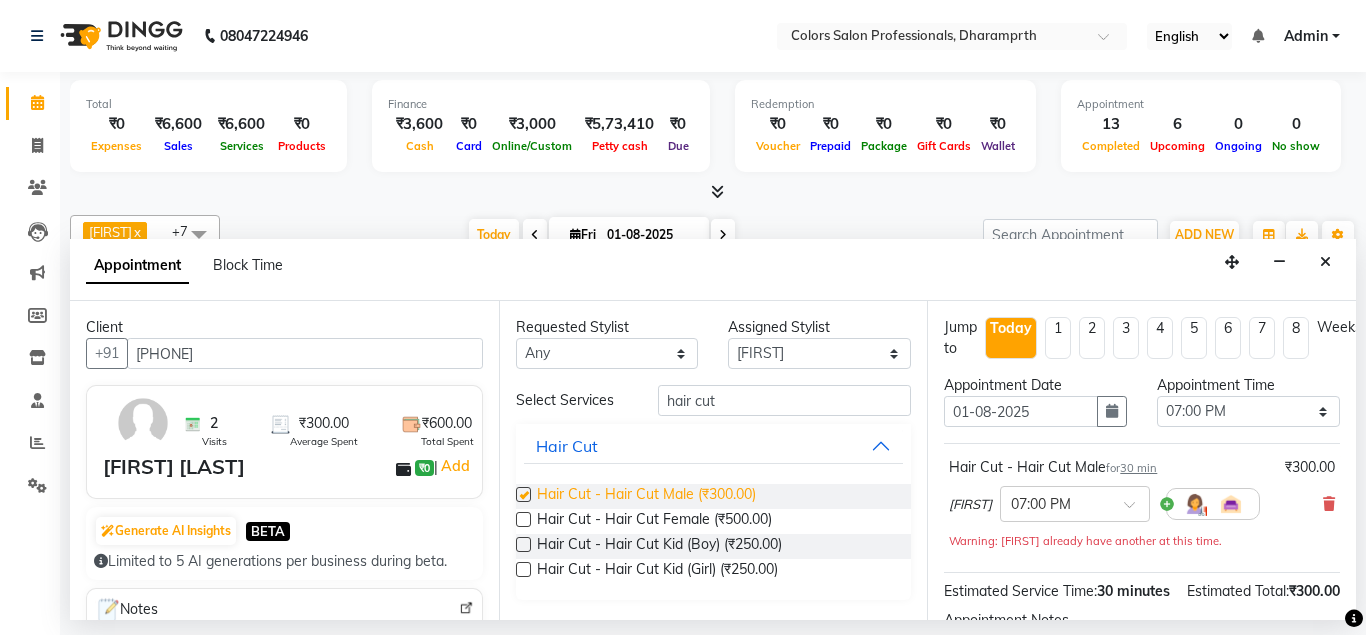 checkbox on "false" 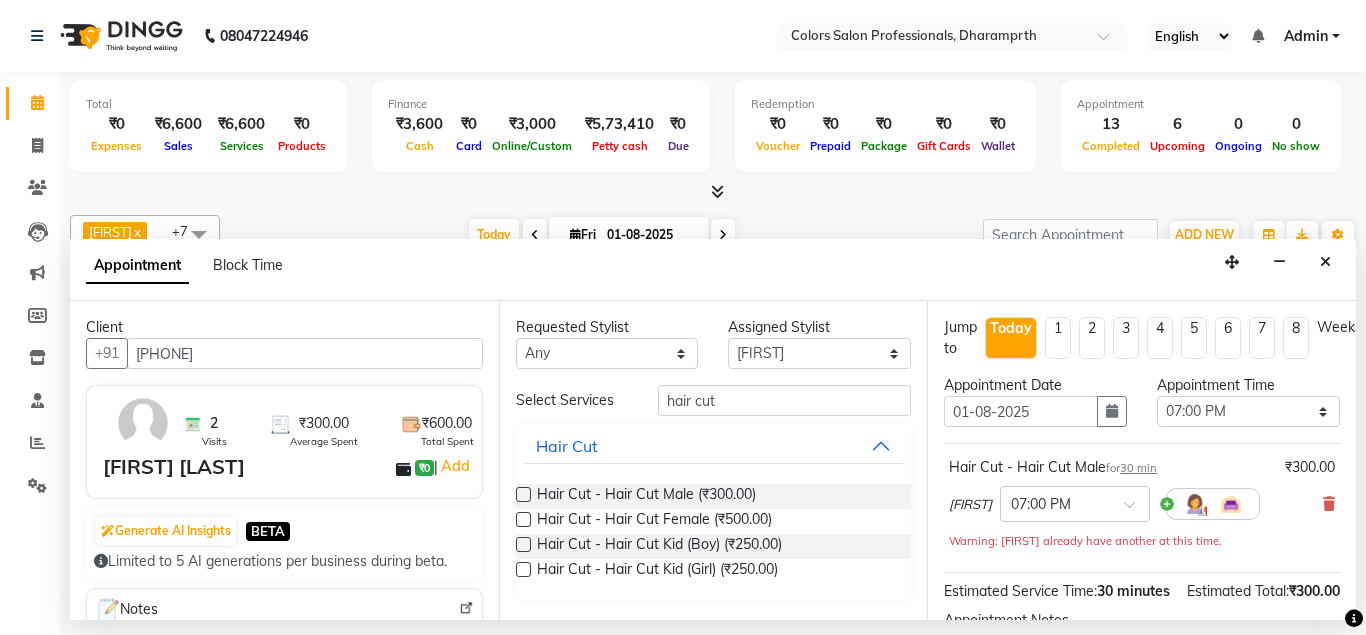 scroll, scrollTop: 228, scrollLeft: 0, axis: vertical 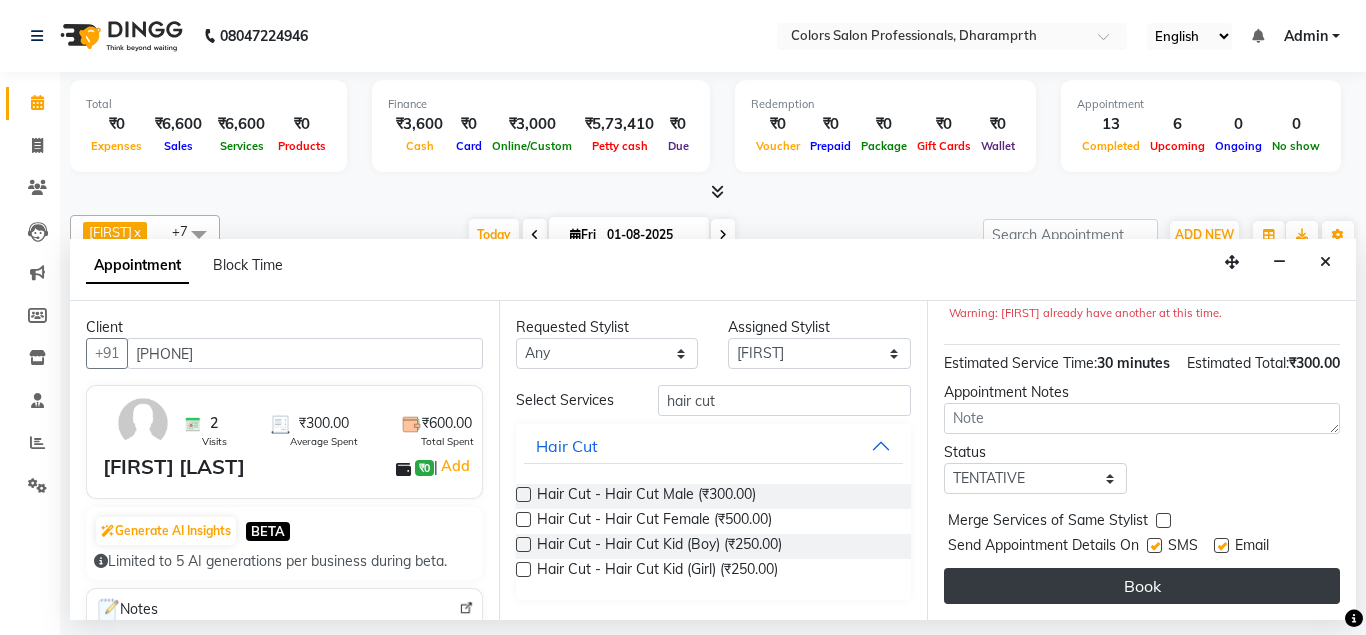 click on "Book" at bounding box center [1142, 586] 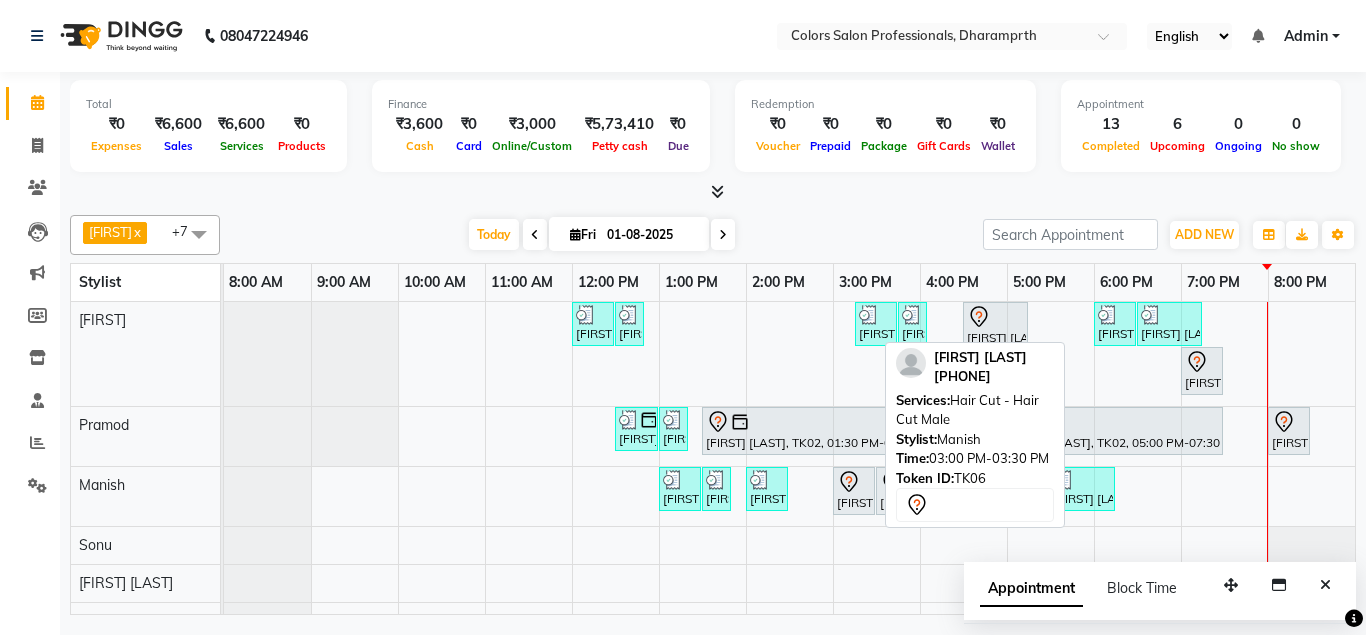 click on "[FIRST] [LAST], TK06, 03:00 PM-03:30 PM, Hair Cut - Hair Cut Male" at bounding box center (854, 491) 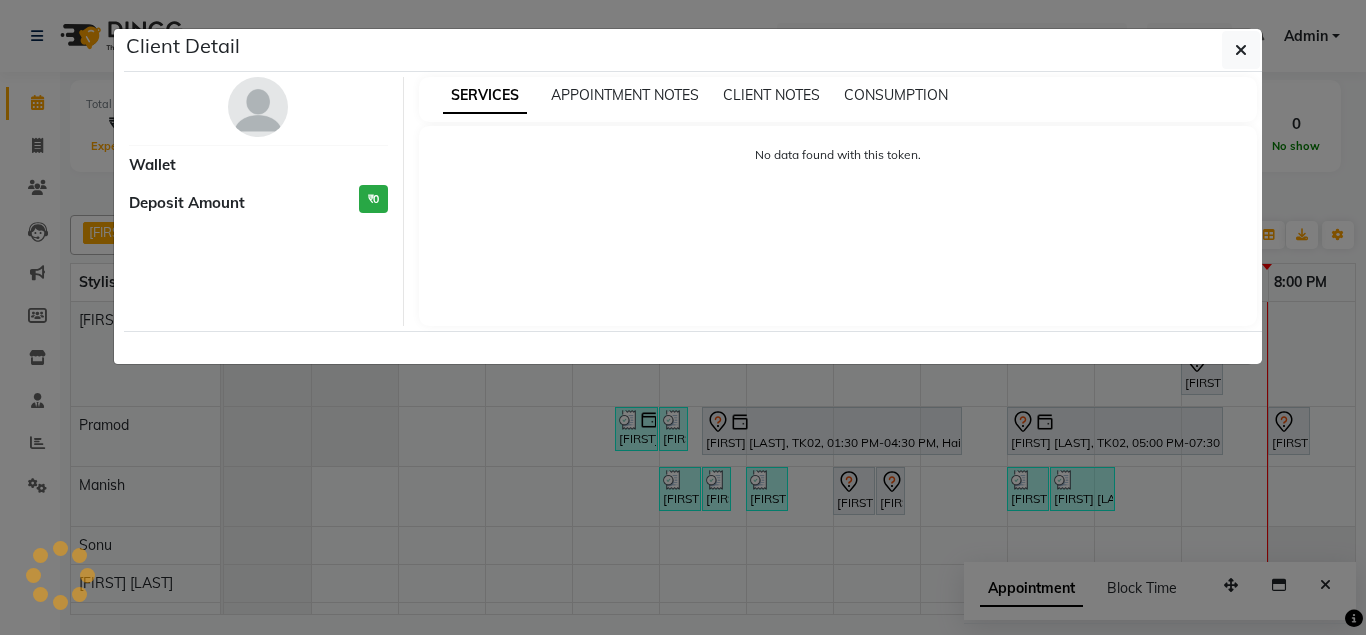select on "7" 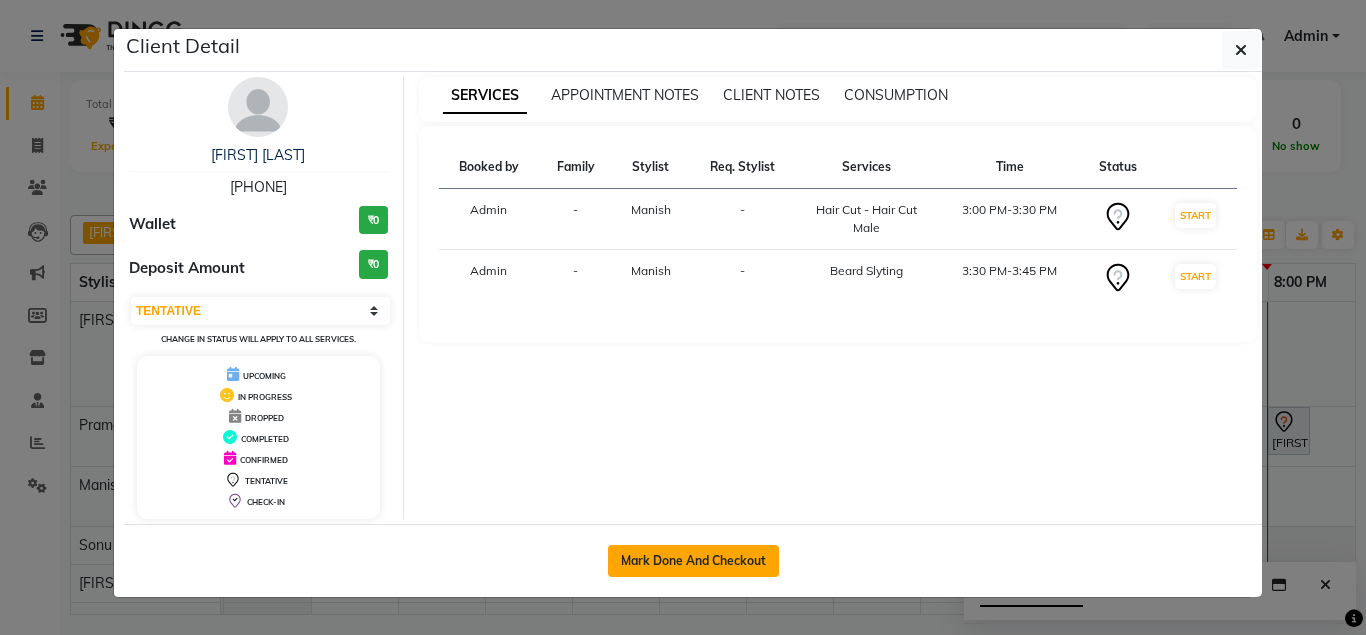 drag, startPoint x: 728, startPoint y: 544, endPoint x: 706, endPoint y: 560, distance: 27.202942 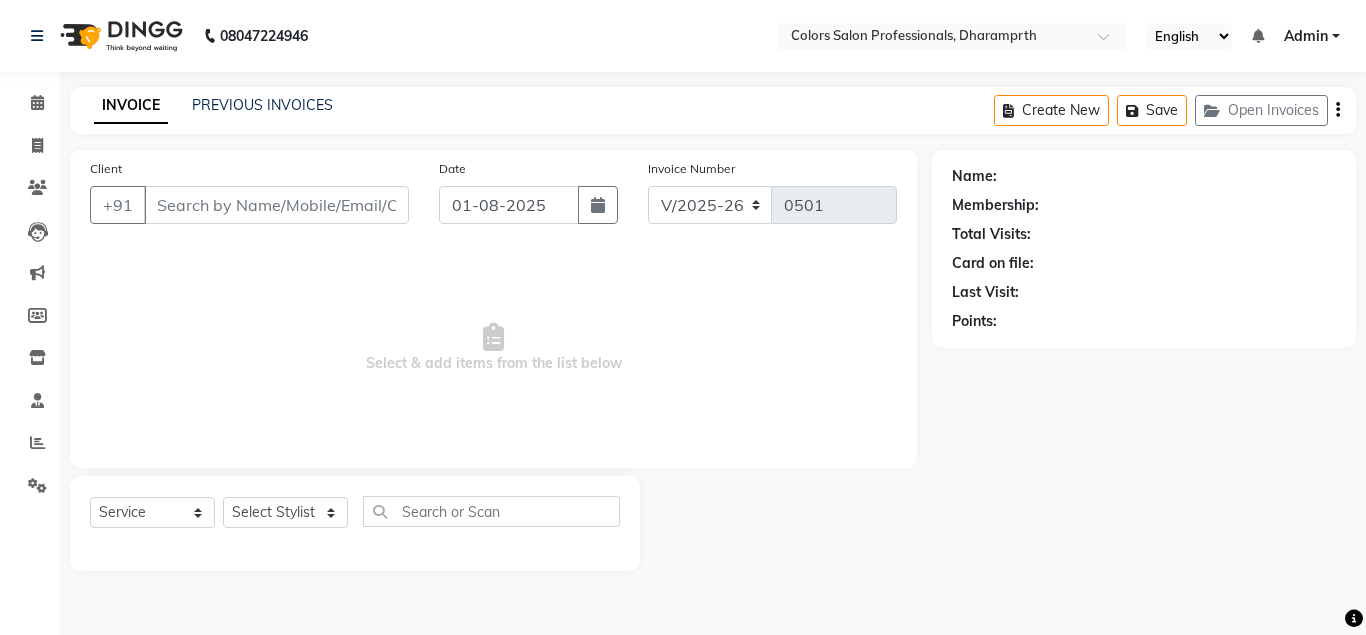 type on "[PHONE]" 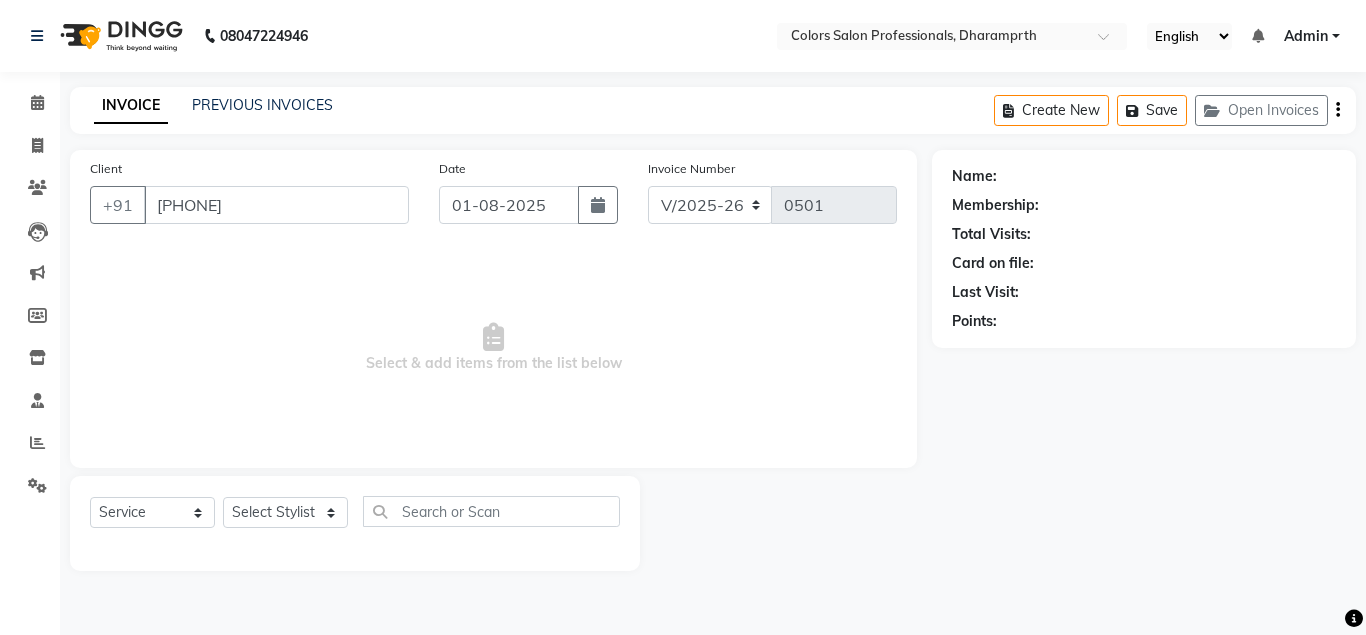 select on "60230" 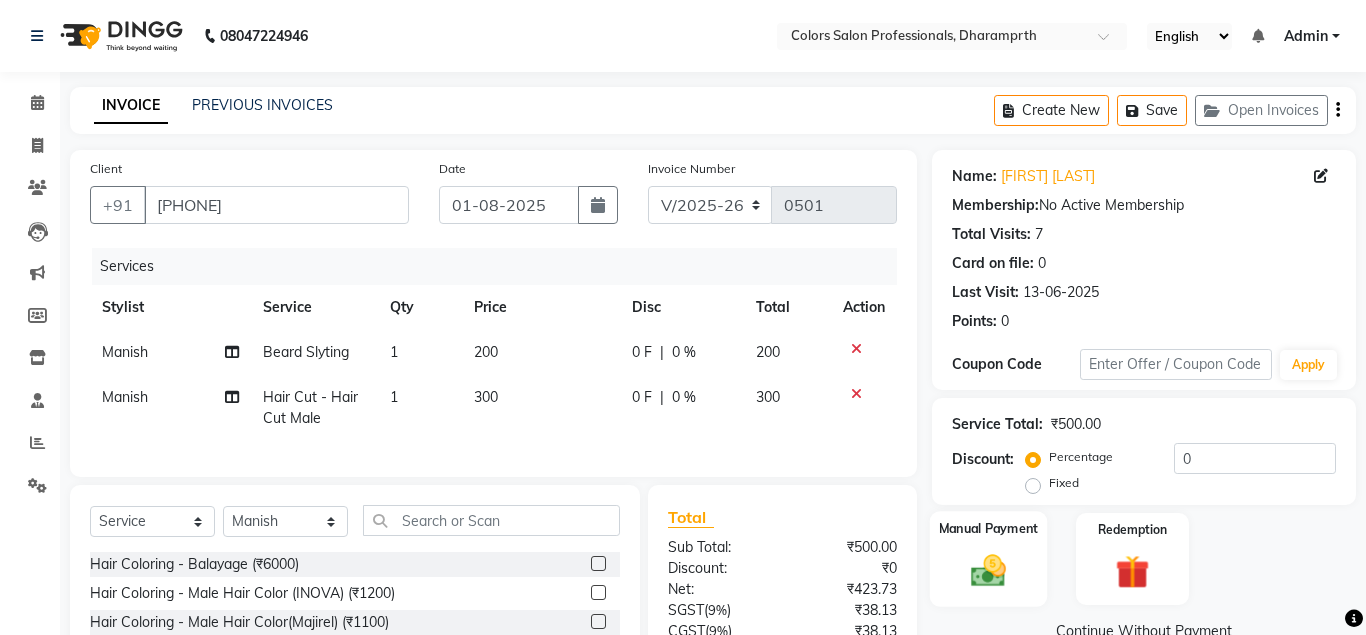 click 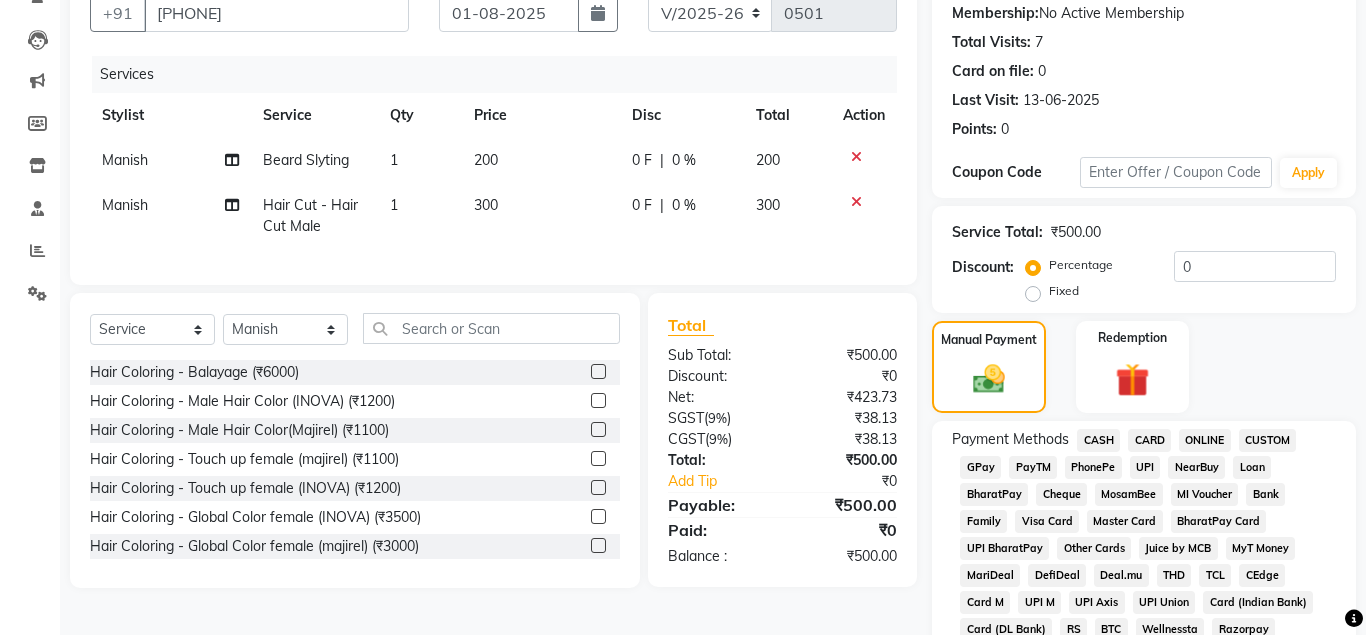 scroll, scrollTop: 204, scrollLeft: 0, axis: vertical 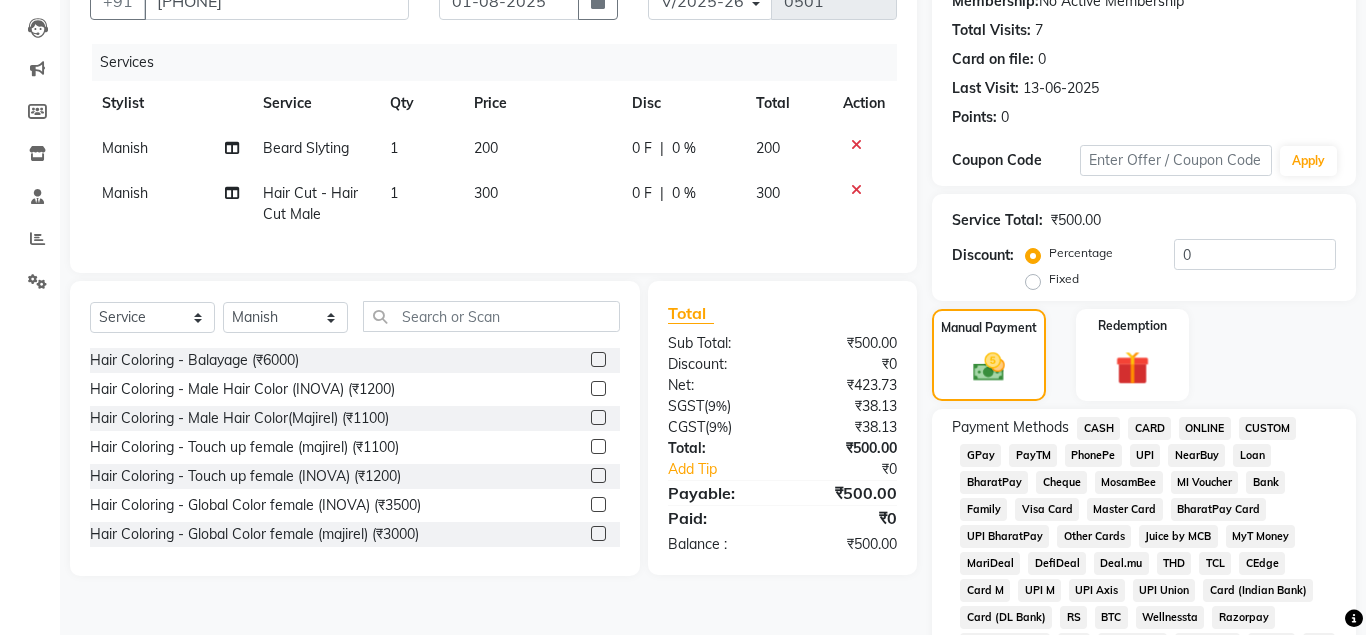 click on "ONLINE" 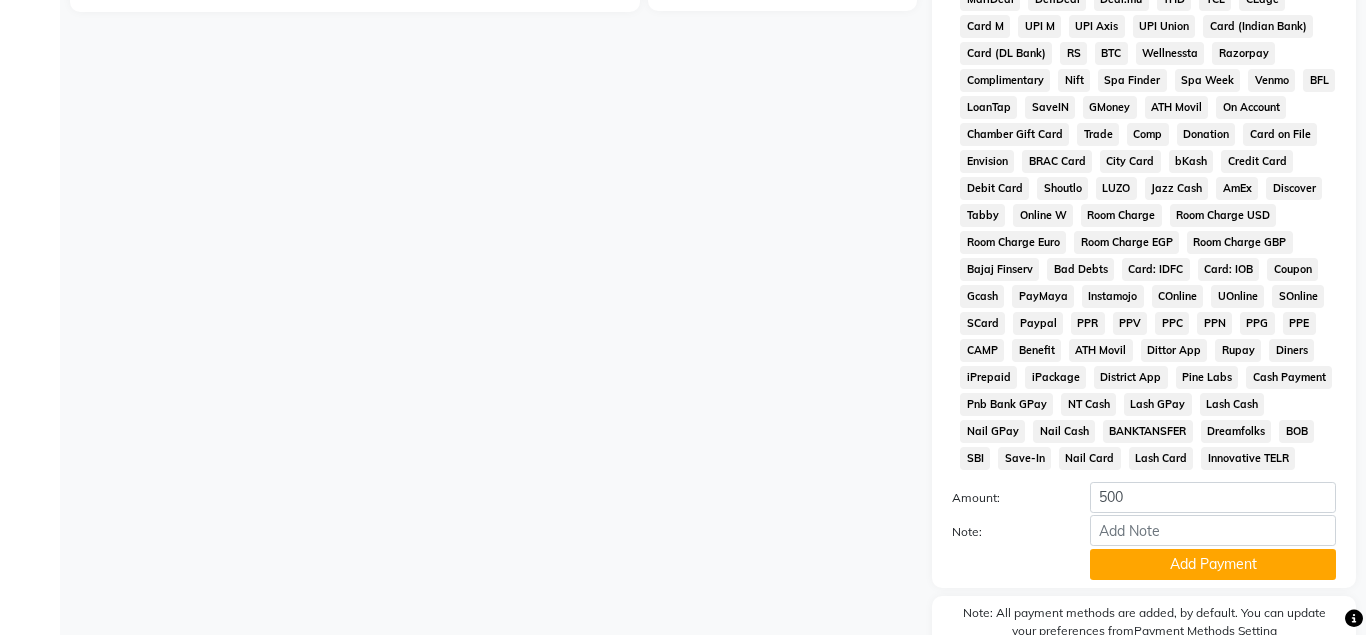 scroll, scrollTop: 816, scrollLeft: 0, axis: vertical 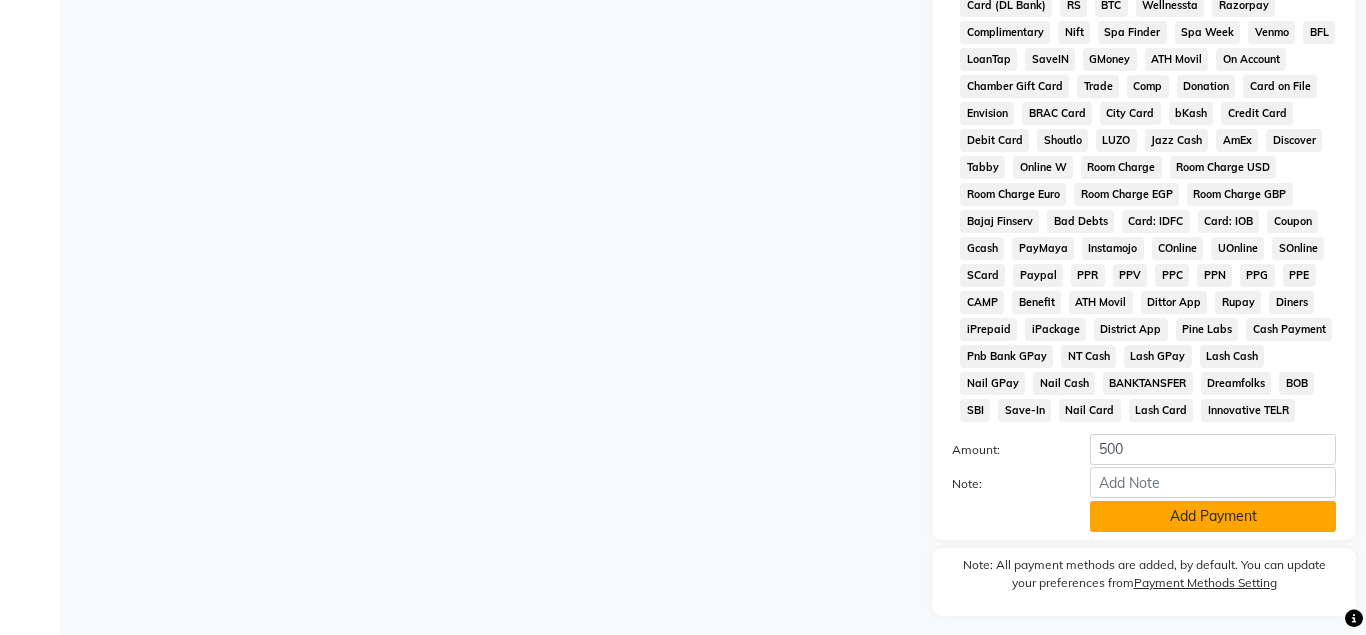 click on "Add Payment" 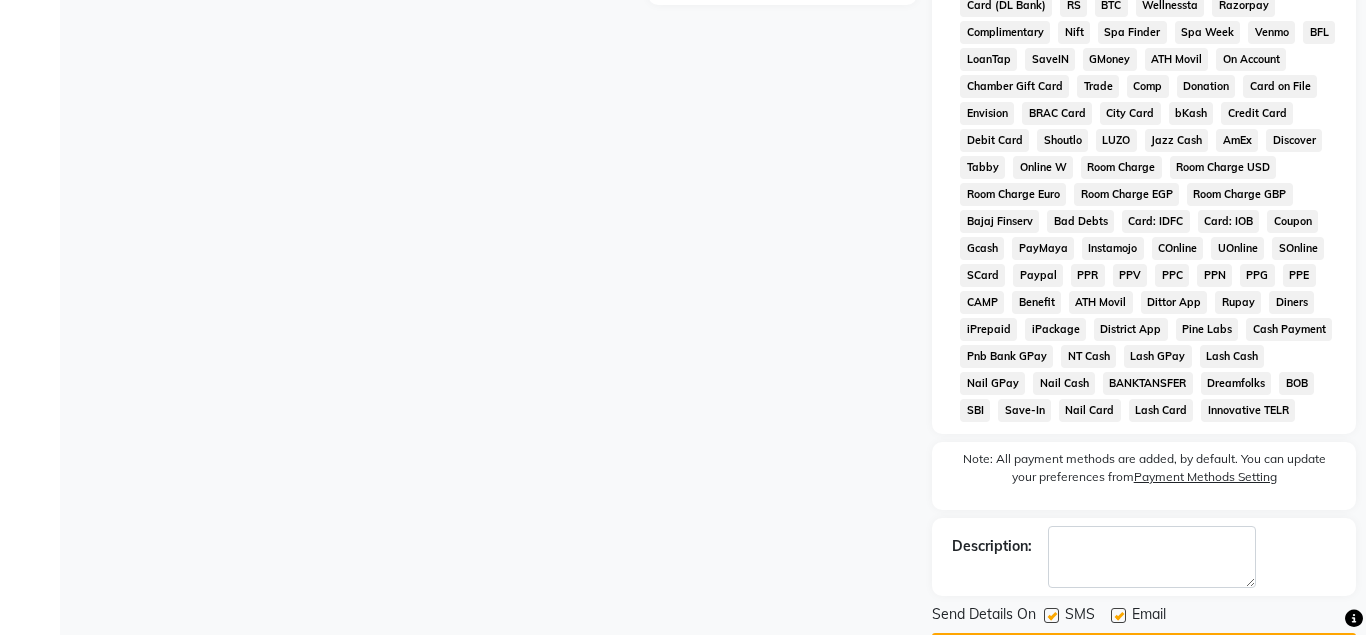scroll, scrollTop: 875, scrollLeft: 0, axis: vertical 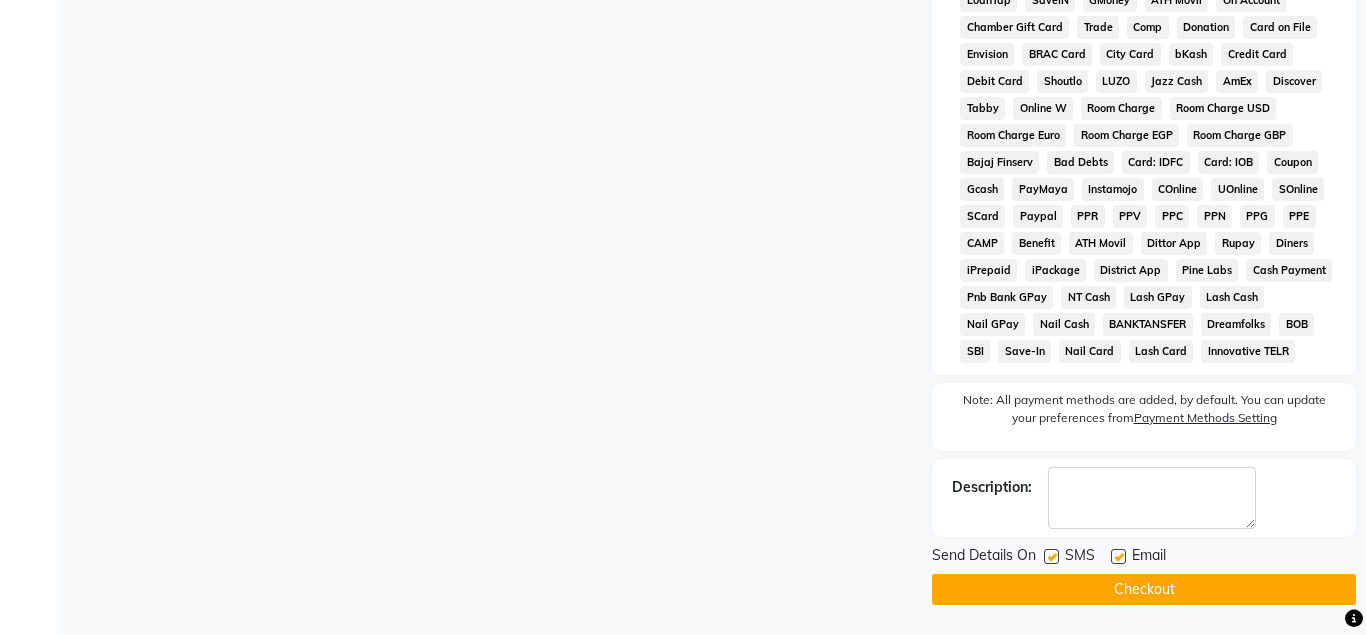 click on "Checkout" 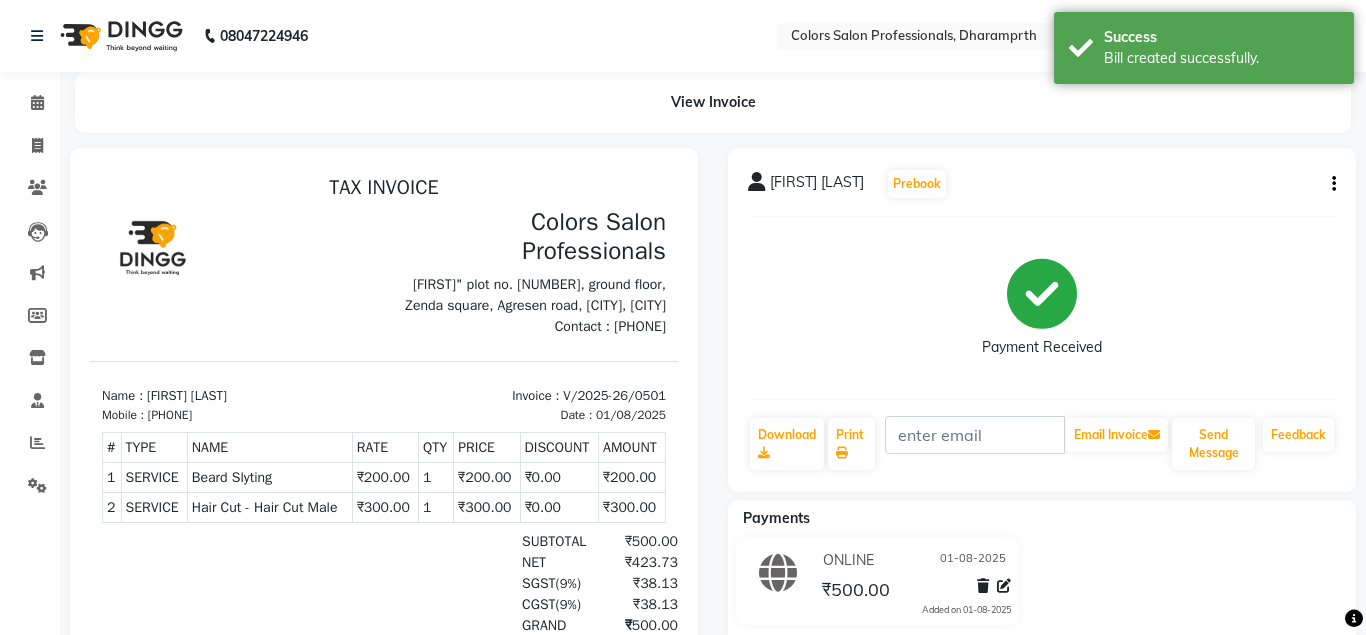 scroll, scrollTop: 0, scrollLeft: 0, axis: both 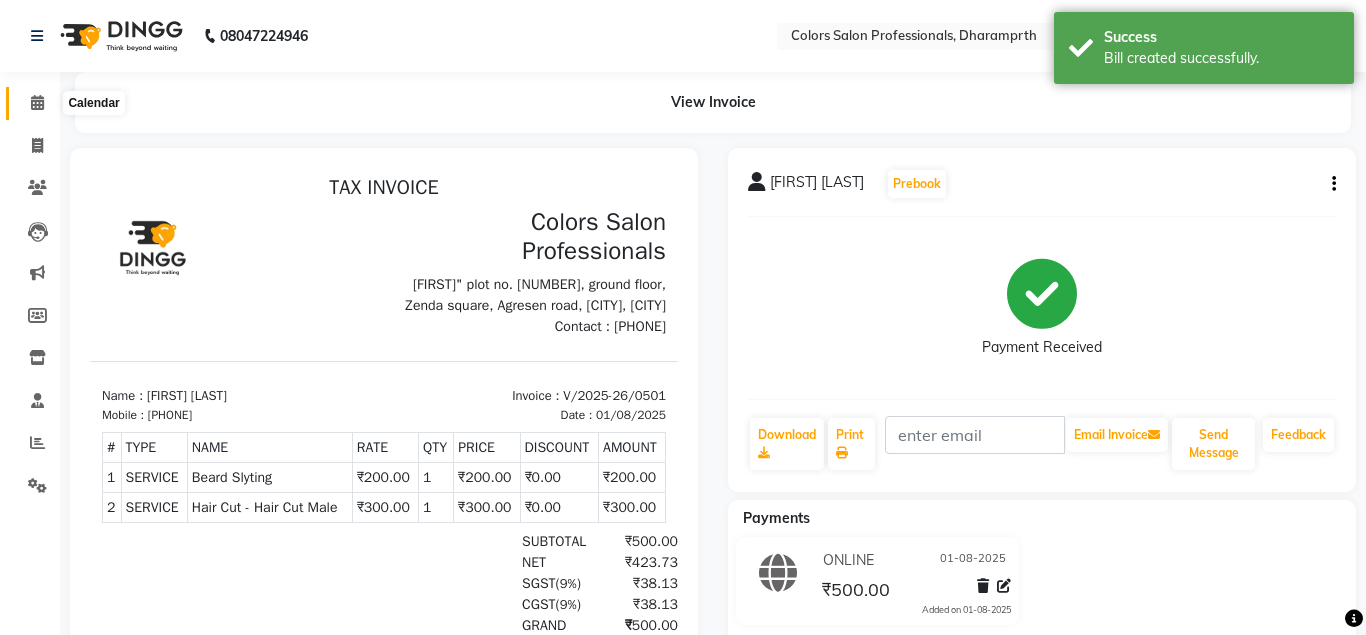 click 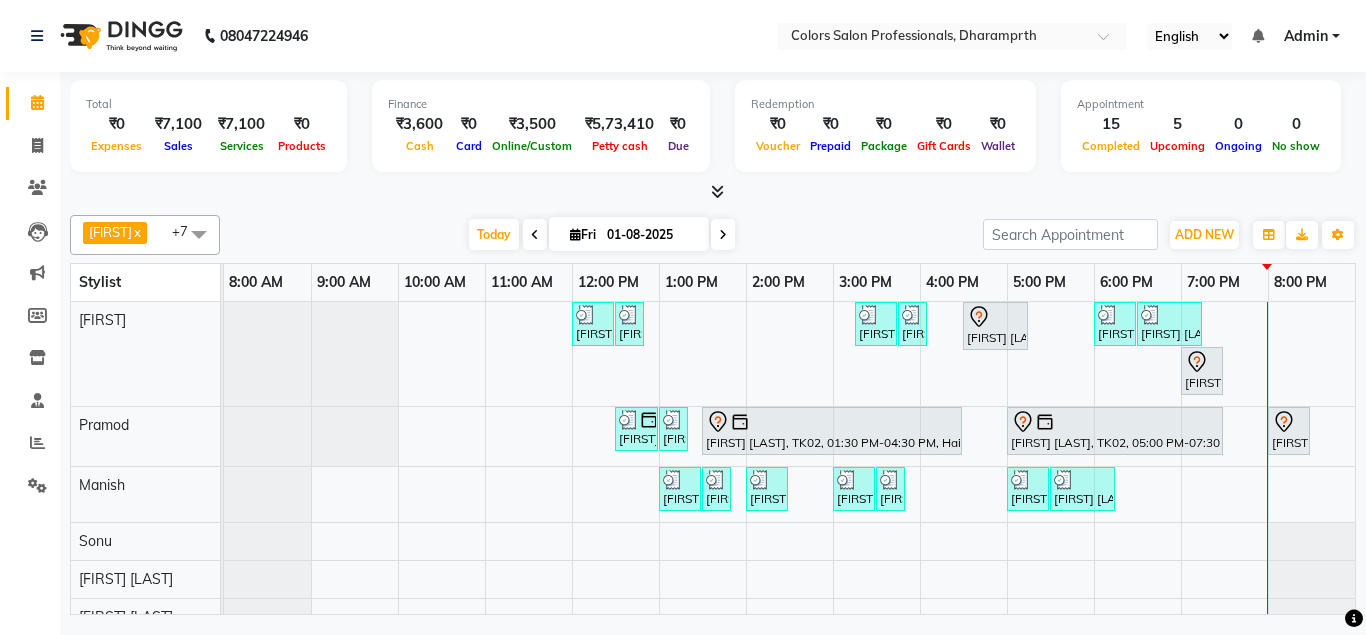 scroll, scrollTop: 16, scrollLeft: 0, axis: vertical 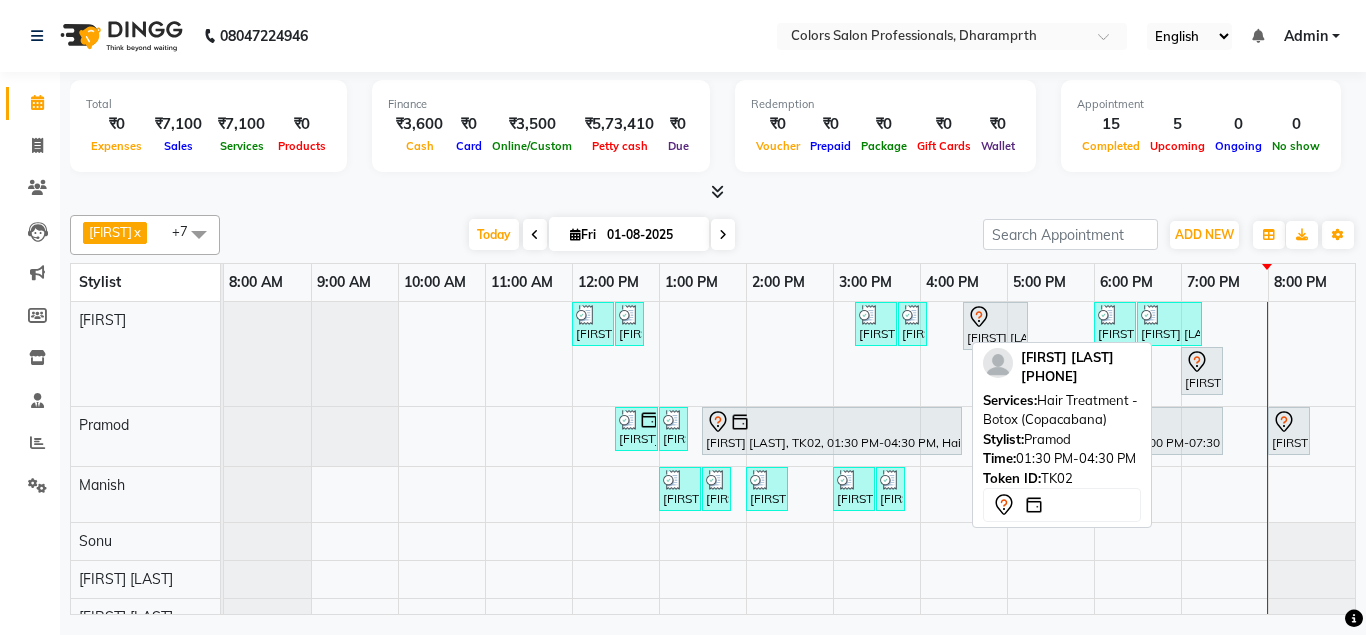 click on "[FIRST] [LAST], TK02, 01:30 PM-04:30 PM, Hair Treatment - Botox (Copacabana)" at bounding box center [832, 431] 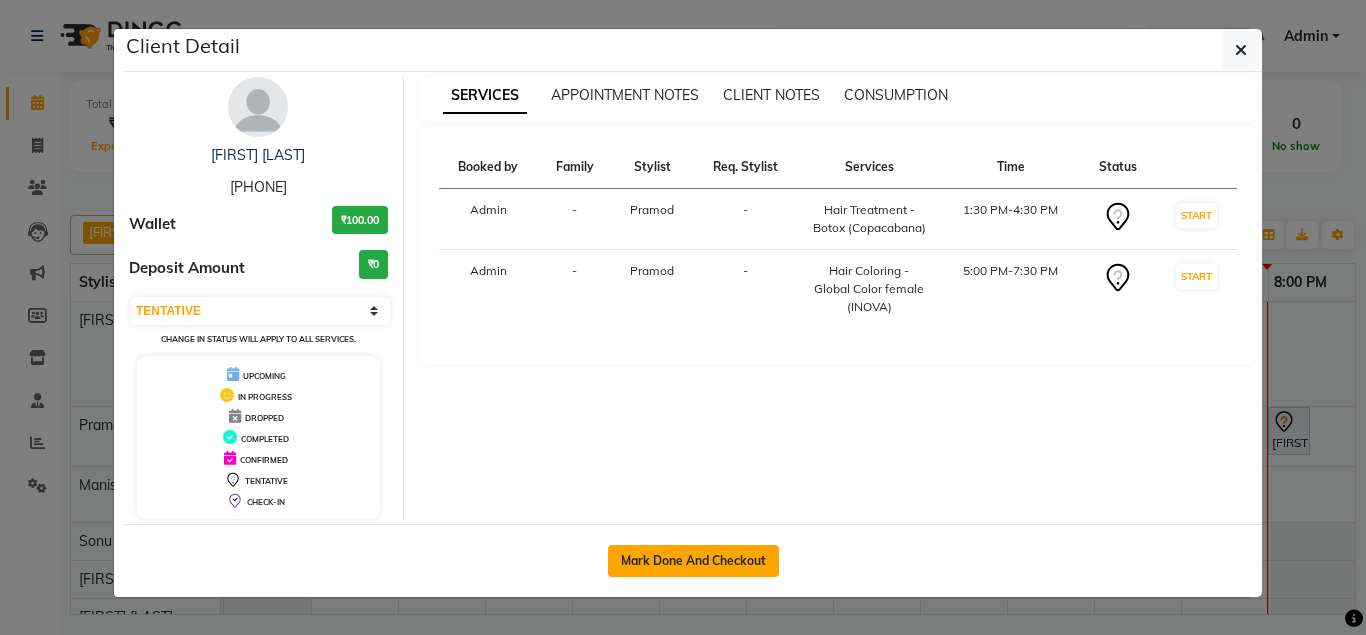 click on "Mark Done And Checkout" 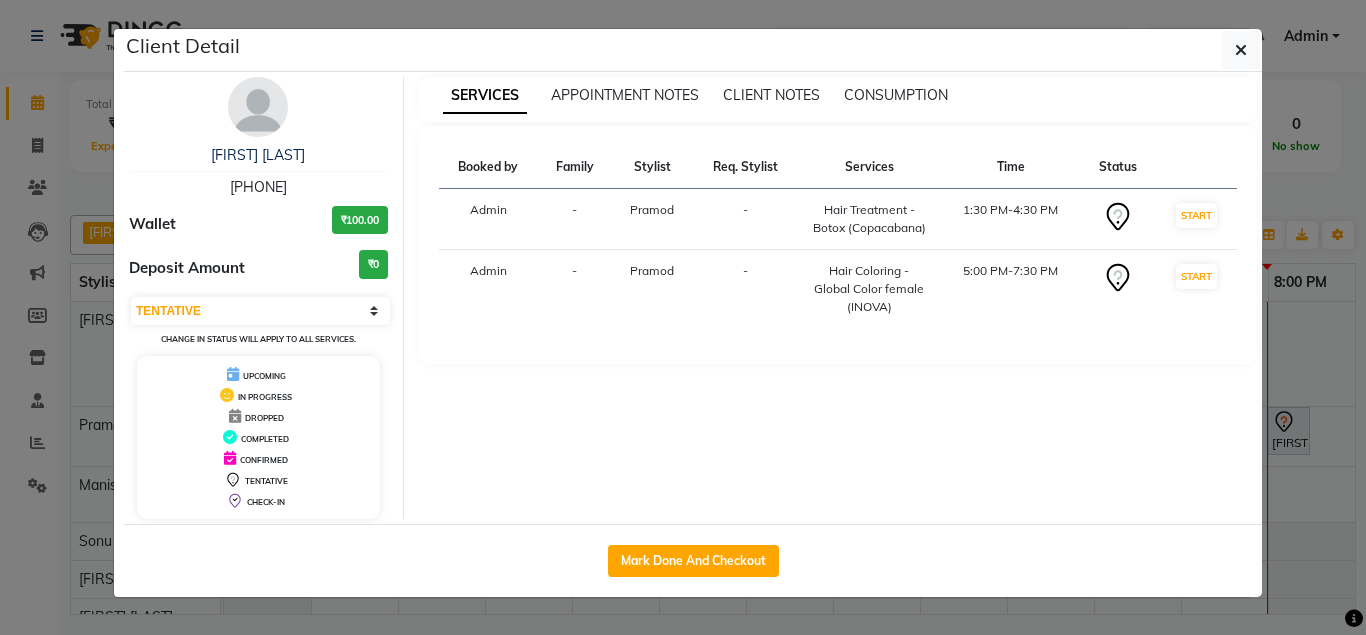 select on "7161" 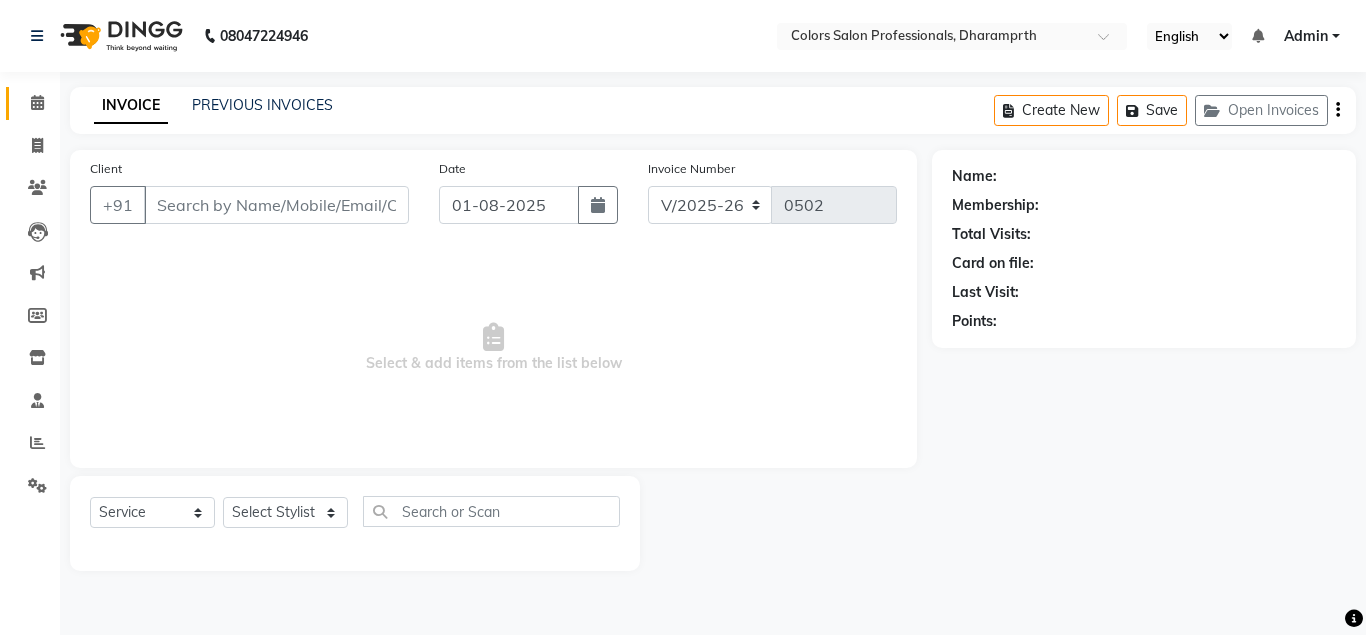 type on "[PHONE]" 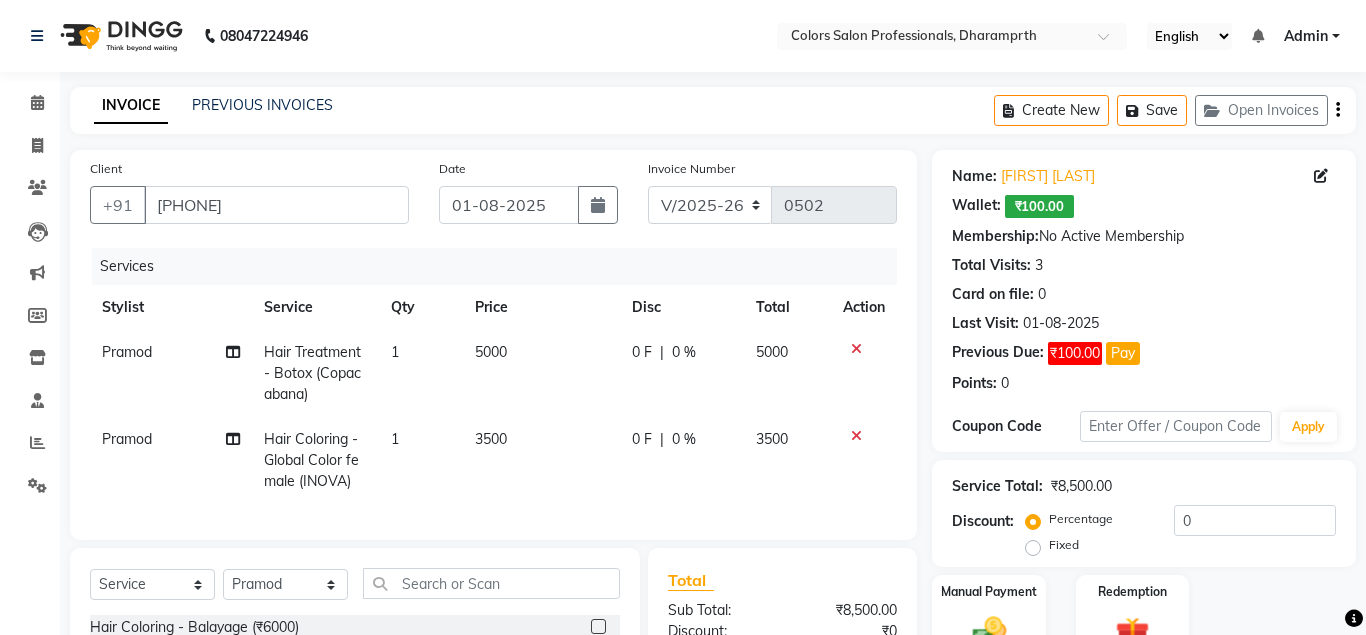 click 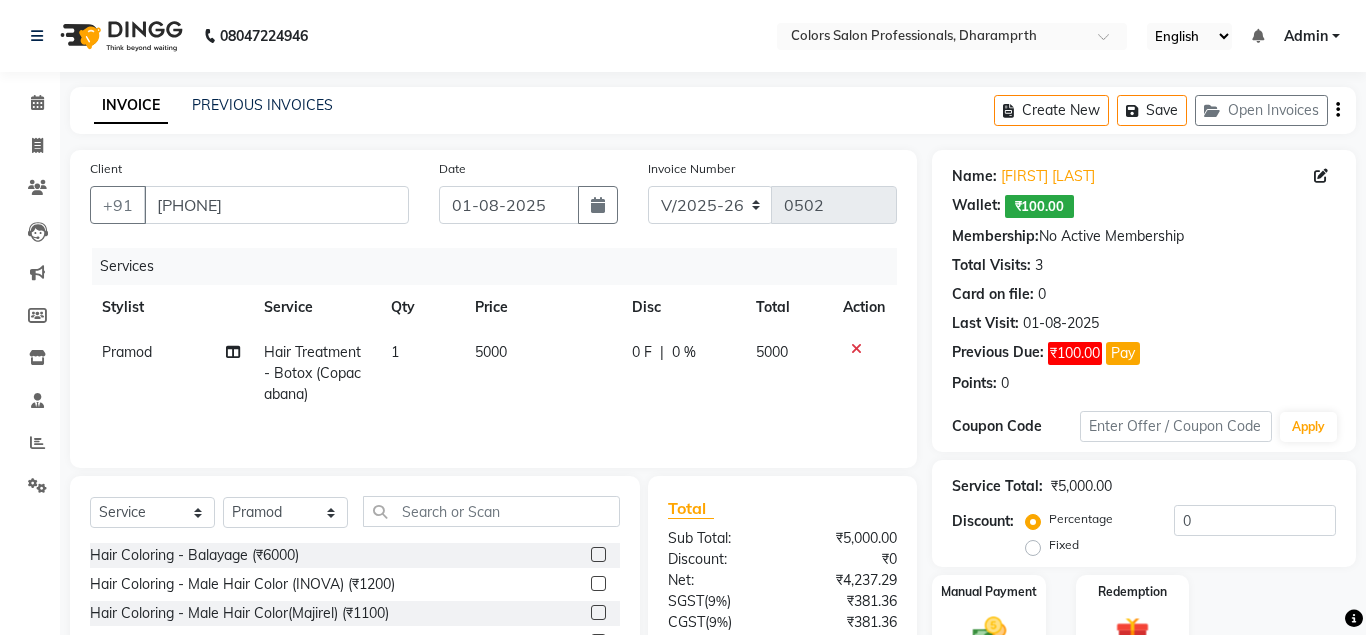 click on "5000" 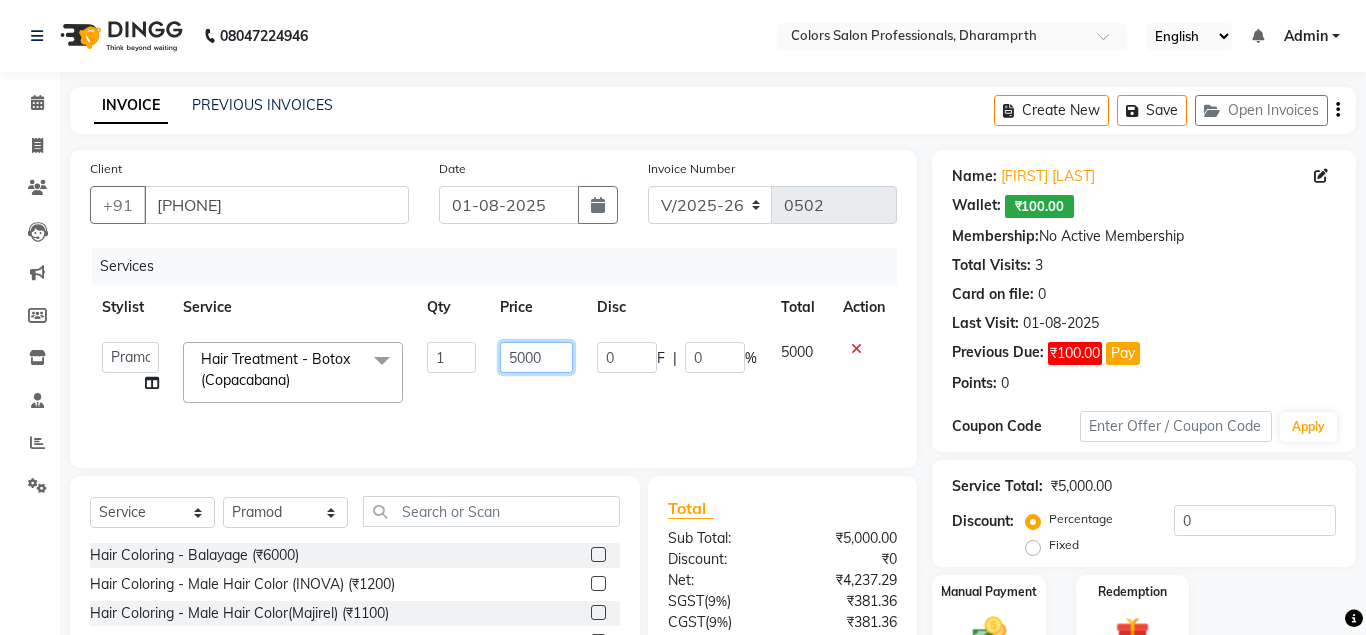 click on "5000" 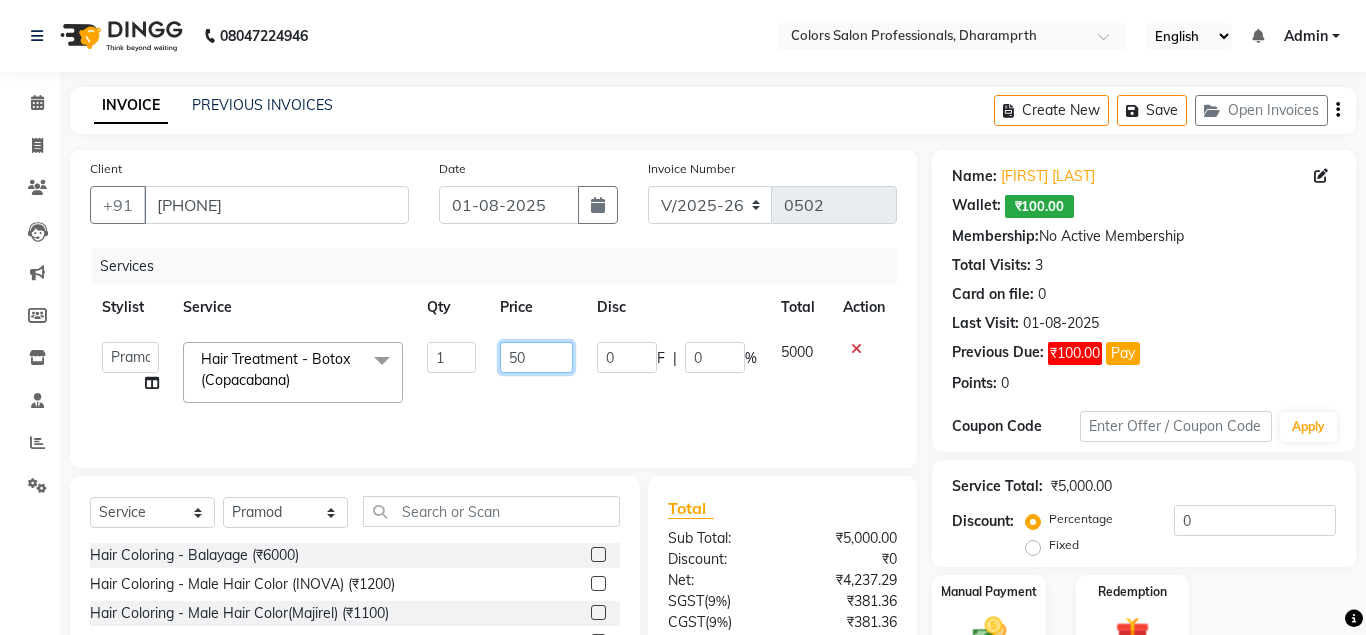 type on "5" 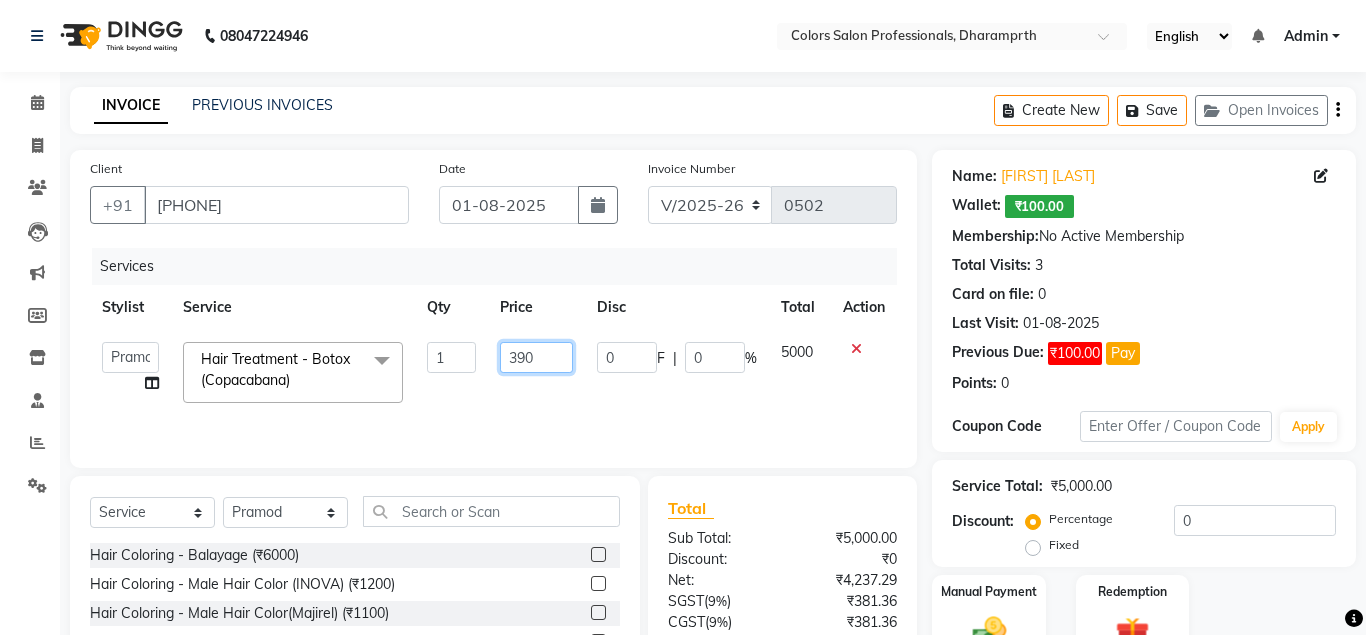 type on "3900" 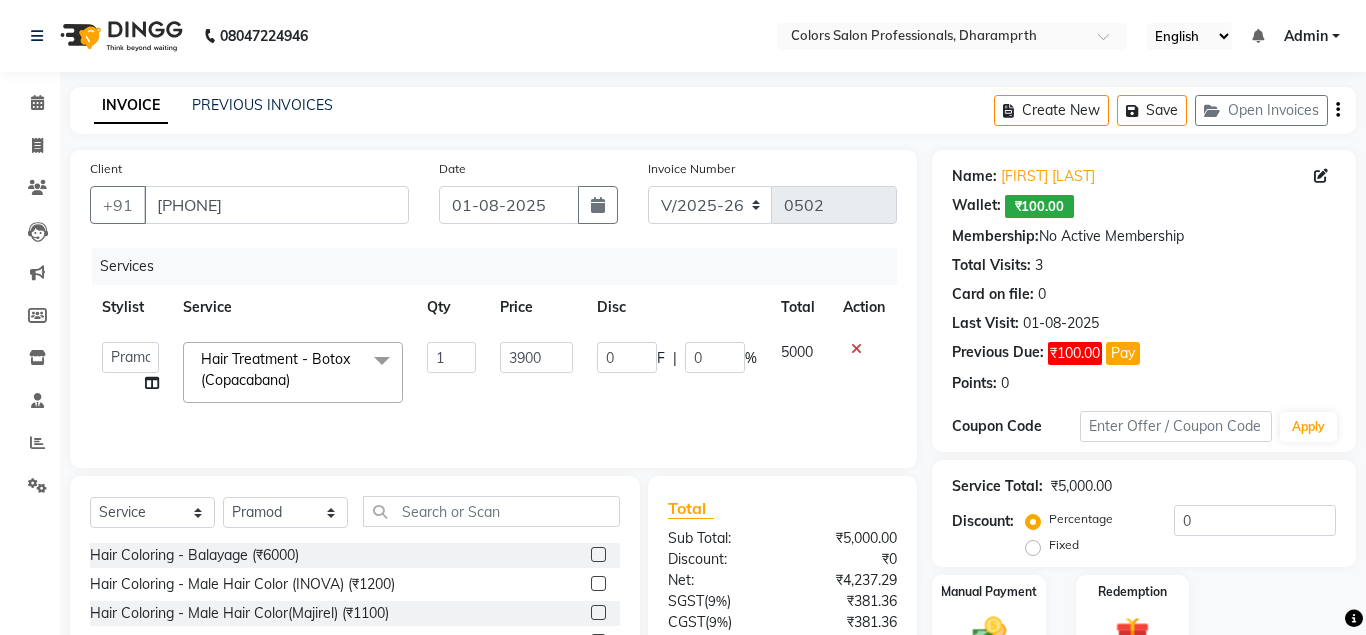 click on "5000" 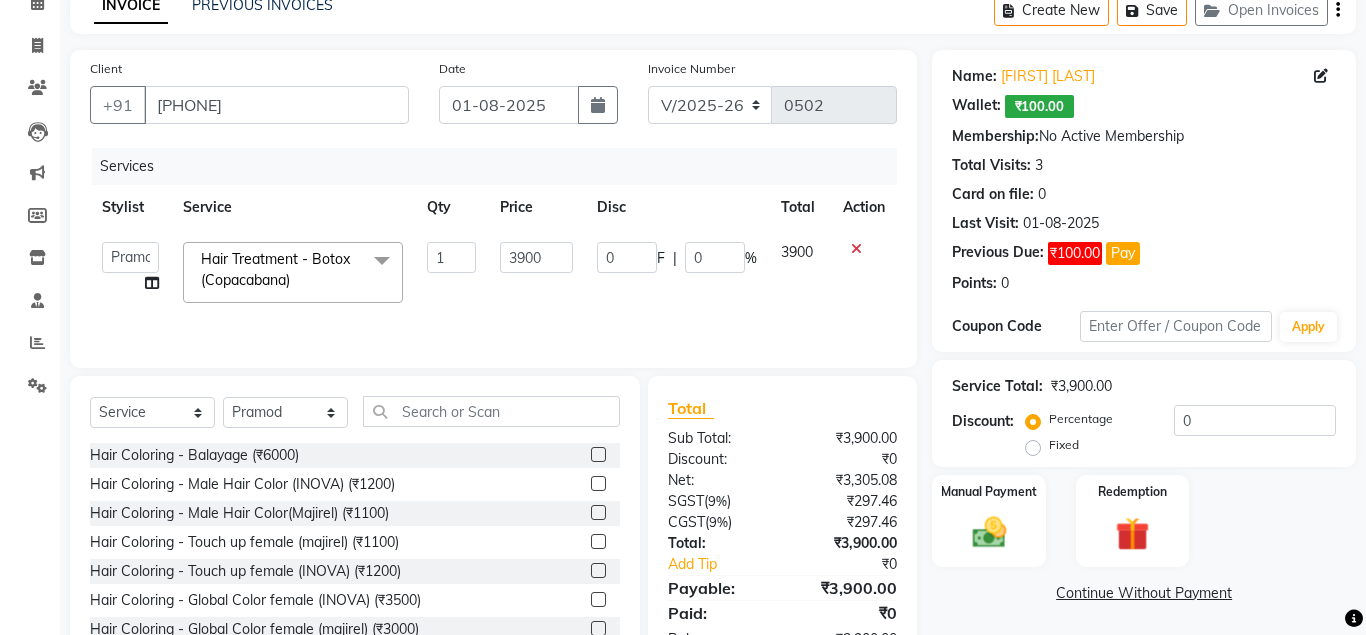 scroll, scrollTop: 102, scrollLeft: 0, axis: vertical 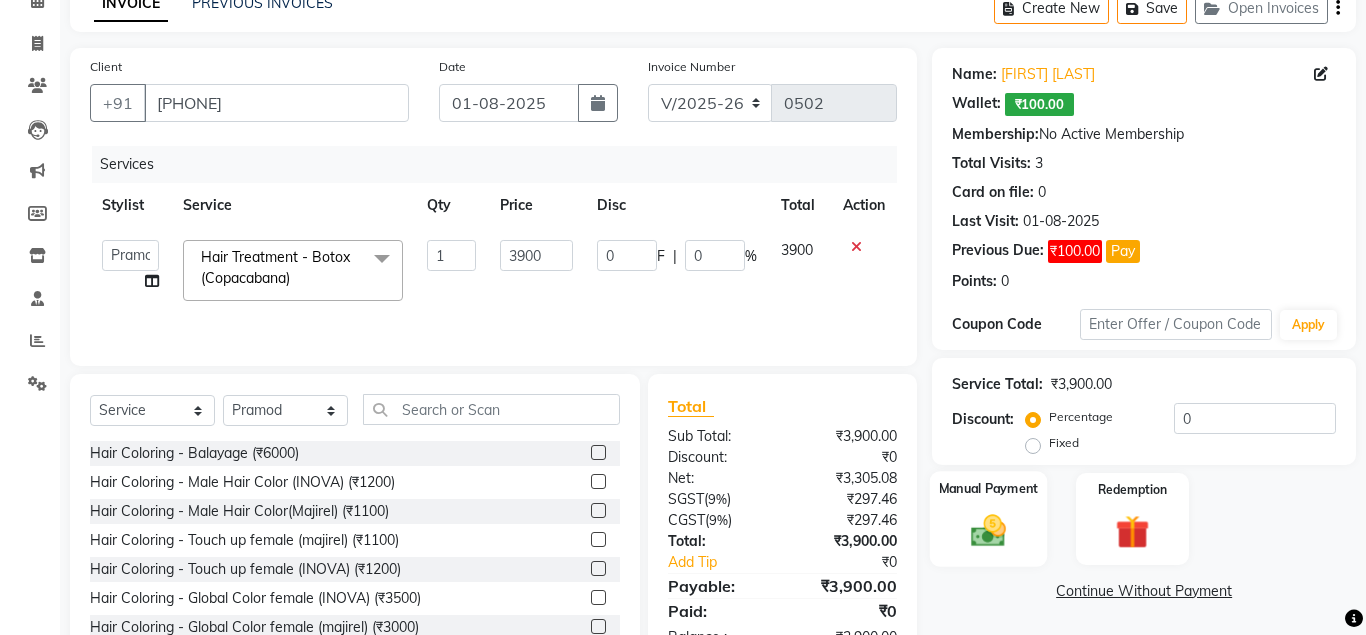 click 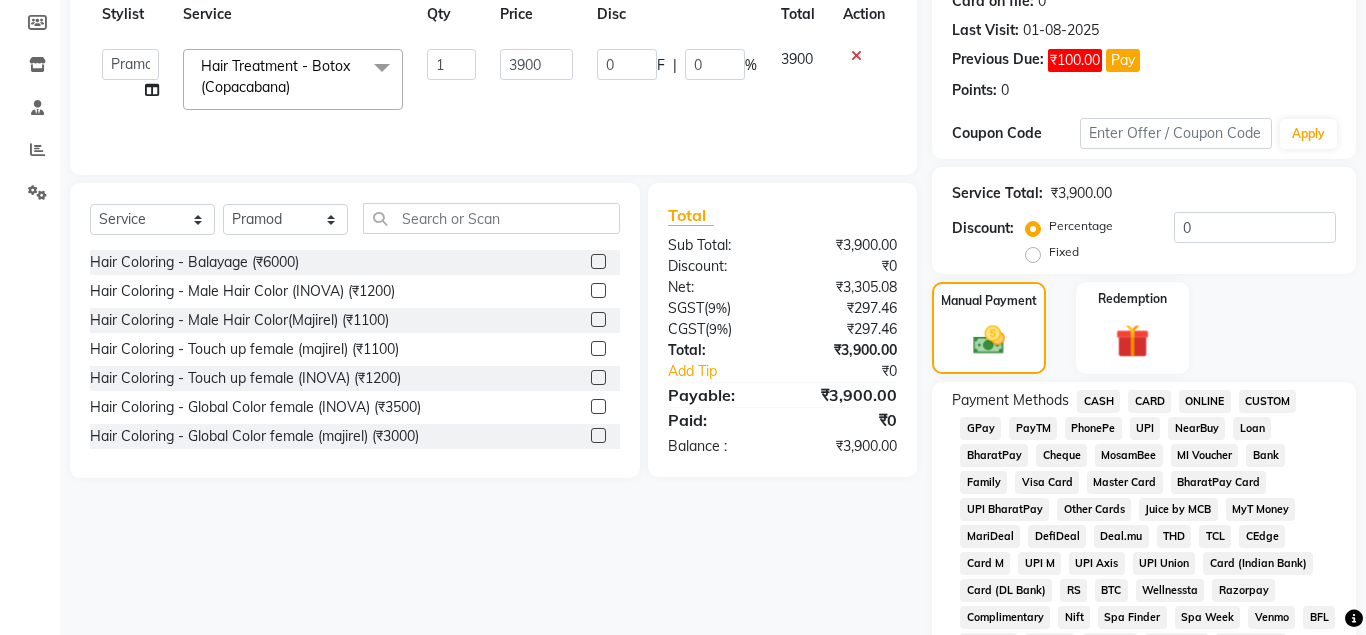scroll, scrollTop: 306, scrollLeft: 0, axis: vertical 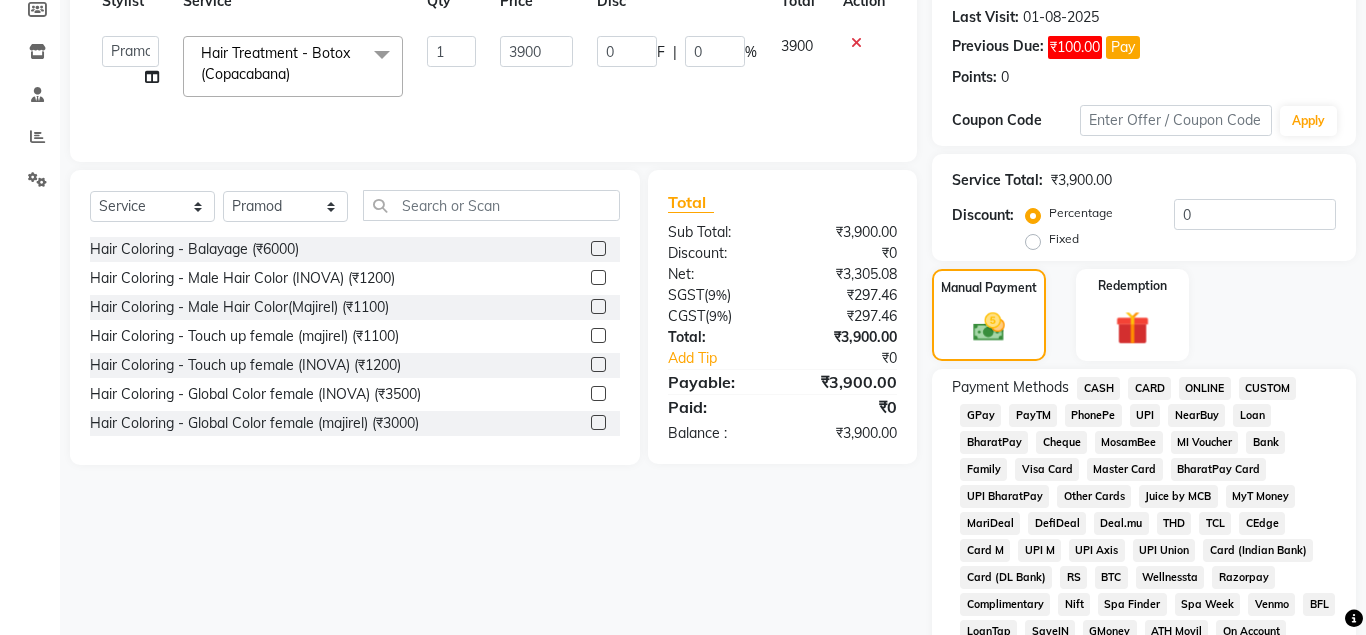 click on "CASH" 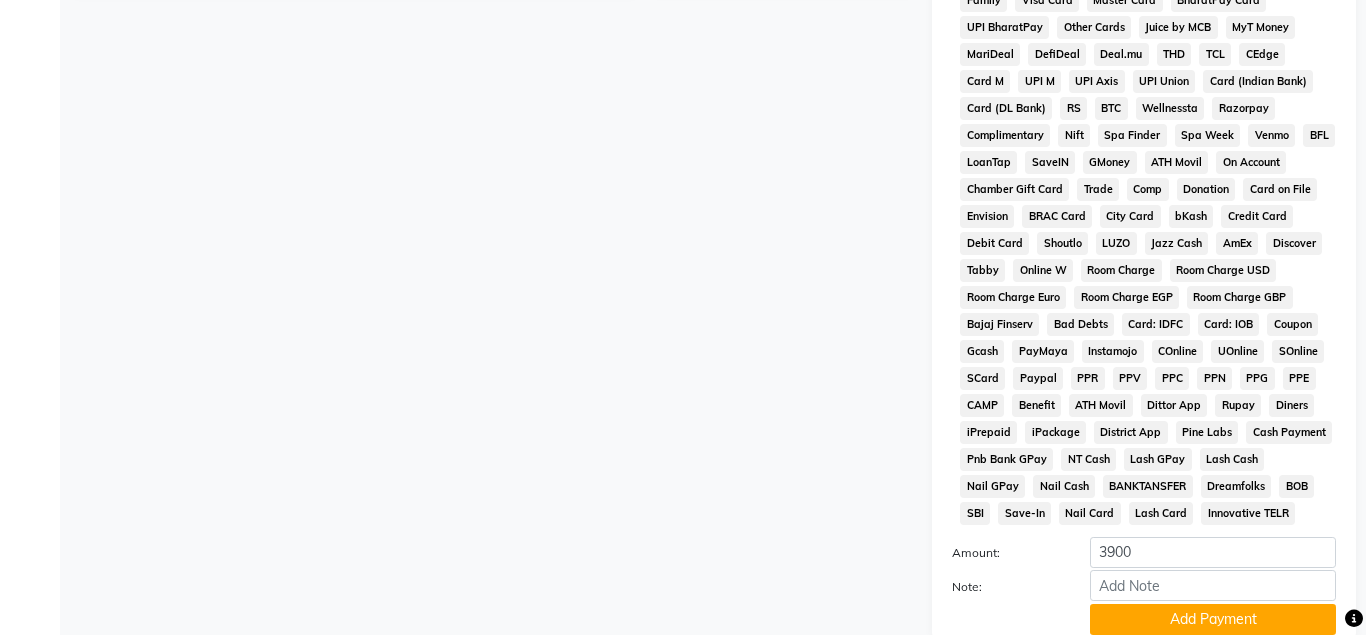 scroll, scrollTop: 816, scrollLeft: 0, axis: vertical 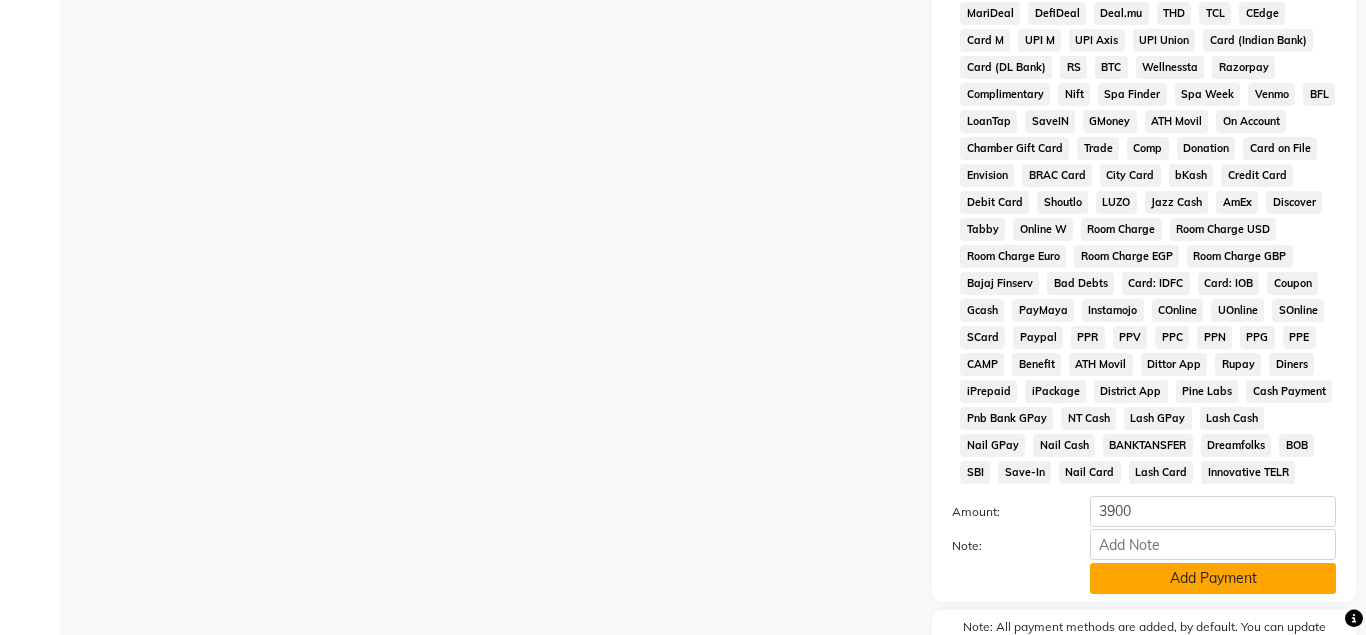 click on "Add Payment" 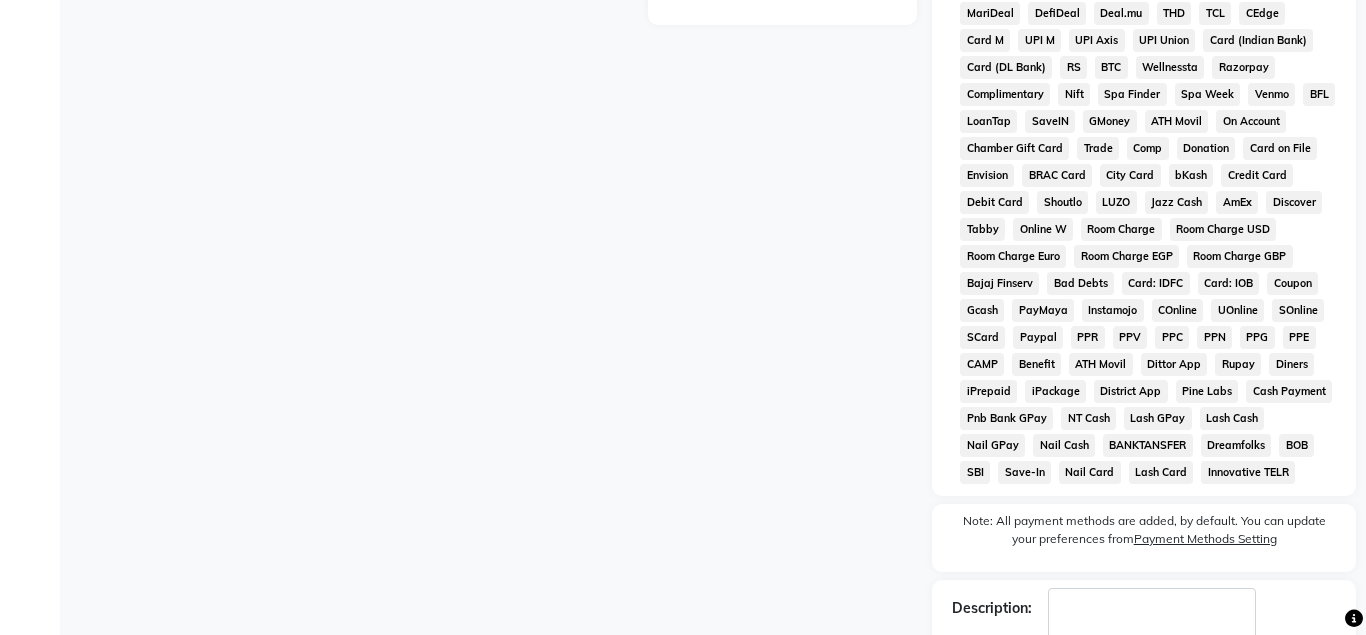 scroll, scrollTop: 937, scrollLeft: 0, axis: vertical 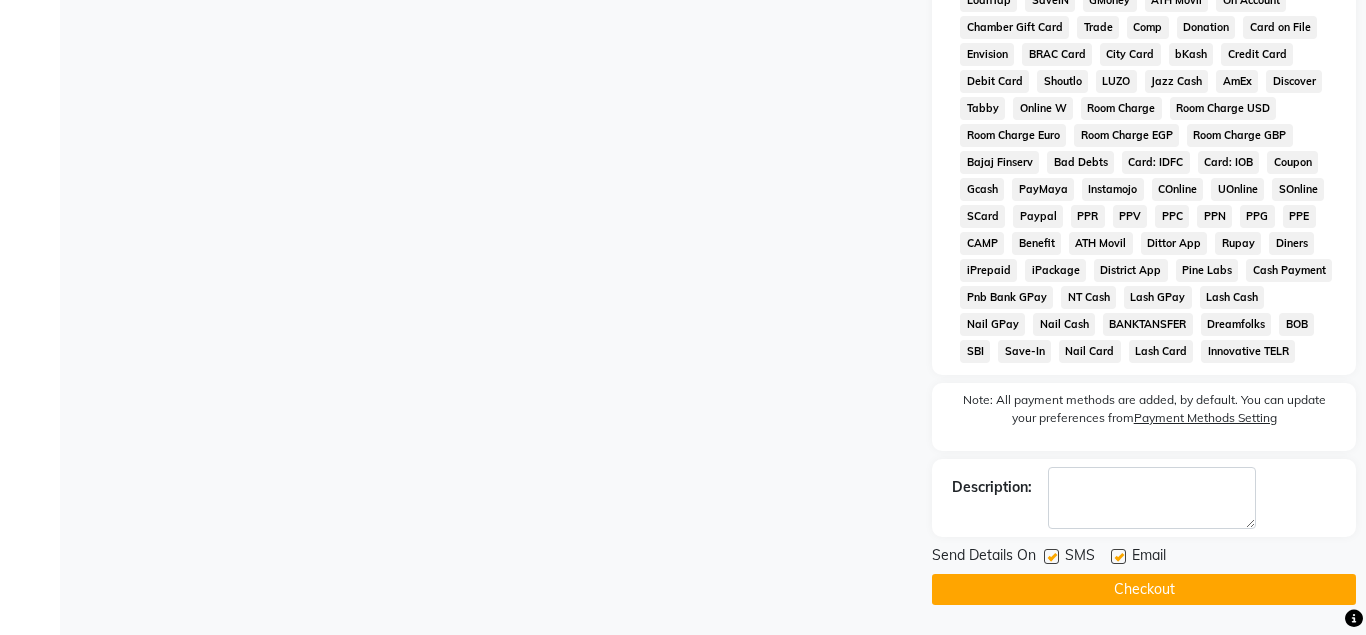 click on "Checkout" 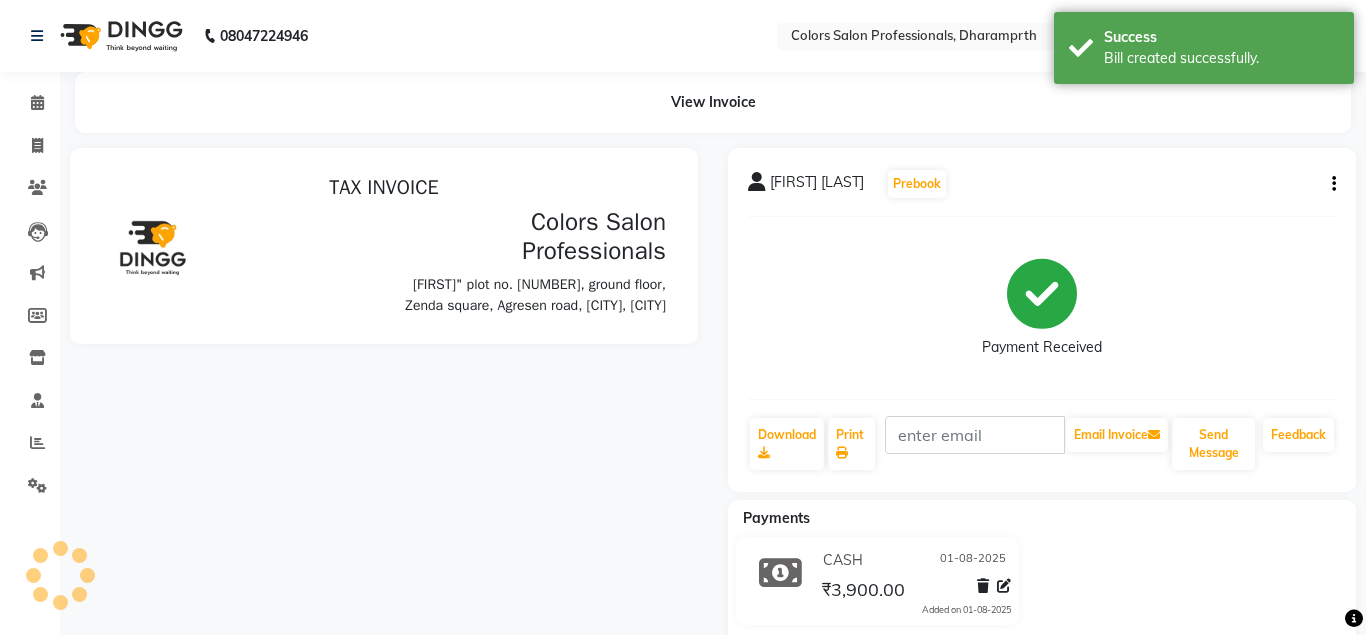 scroll, scrollTop: 0, scrollLeft: 0, axis: both 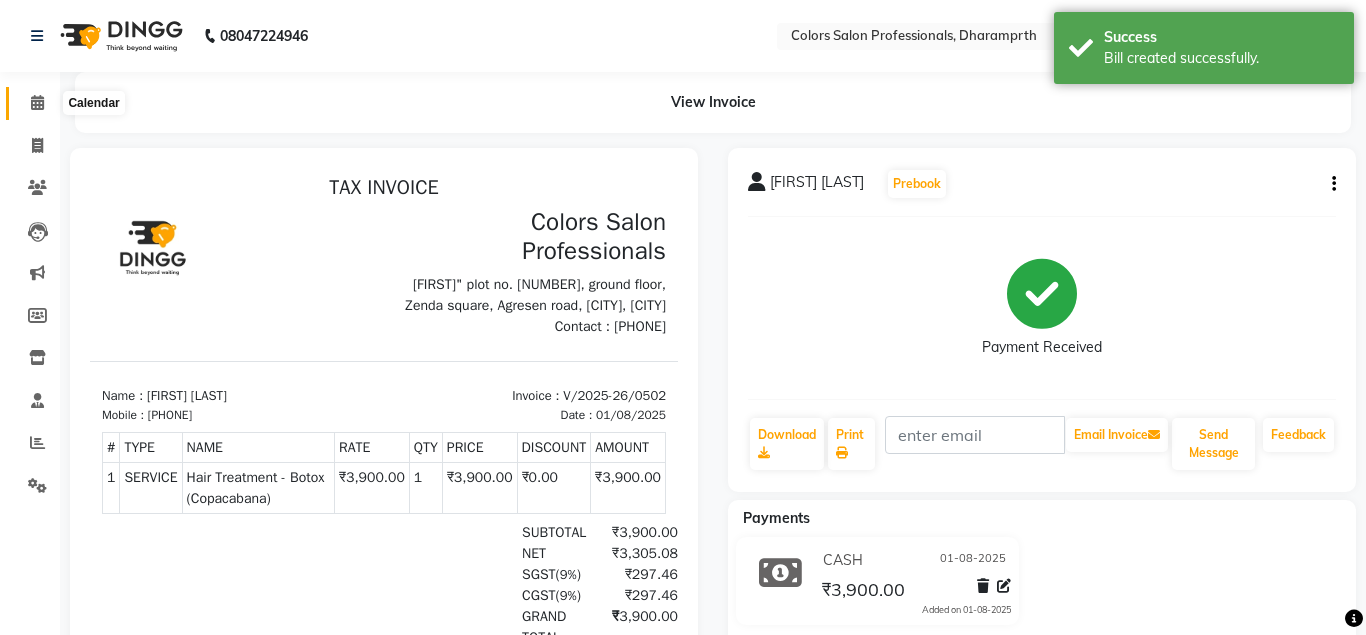 click 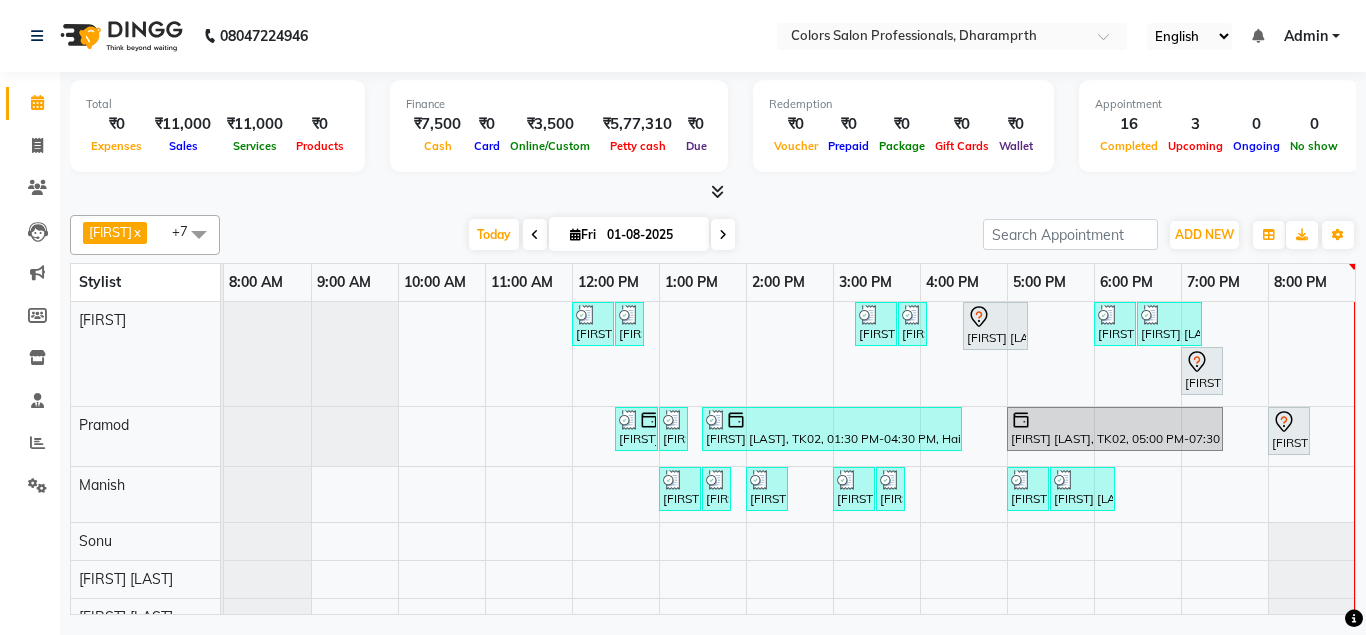drag, startPoint x: 1365, startPoint y: 129, endPoint x: 1365, endPoint y: 160, distance: 31 